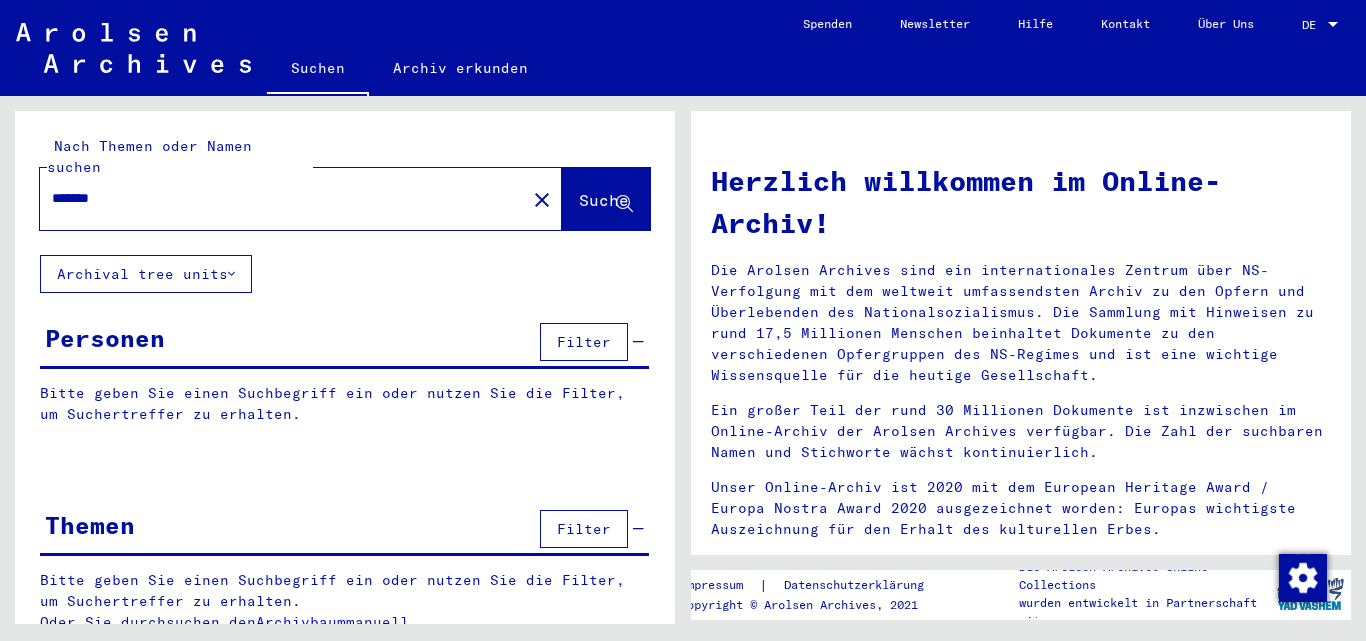 scroll, scrollTop: 0, scrollLeft: 0, axis: both 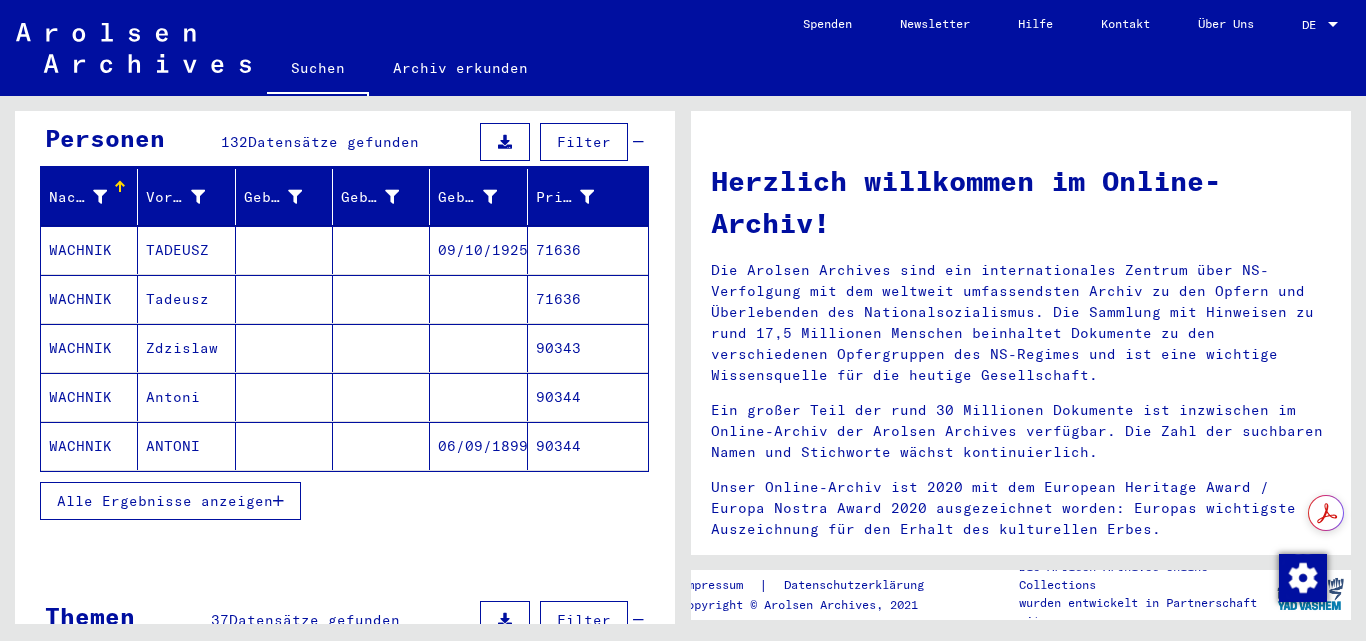 click on "WACHNIK" at bounding box center [89, 299] 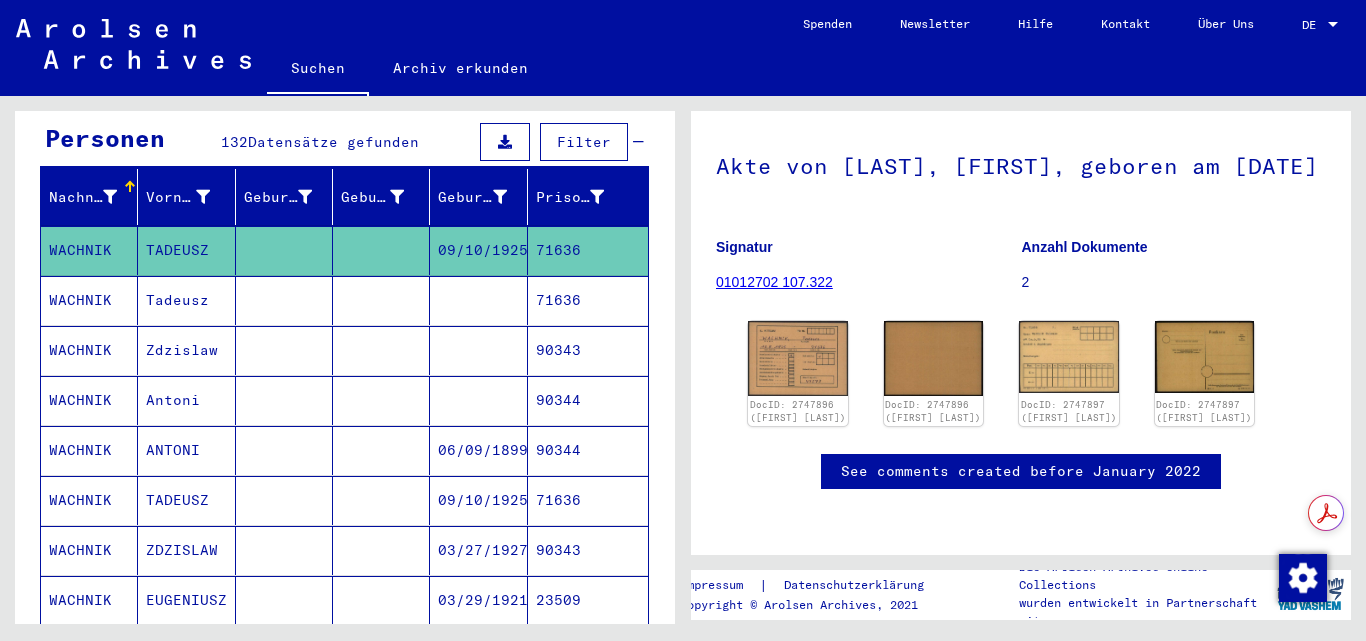 scroll, scrollTop: 183, scrollLeft: 0, axis: vertical 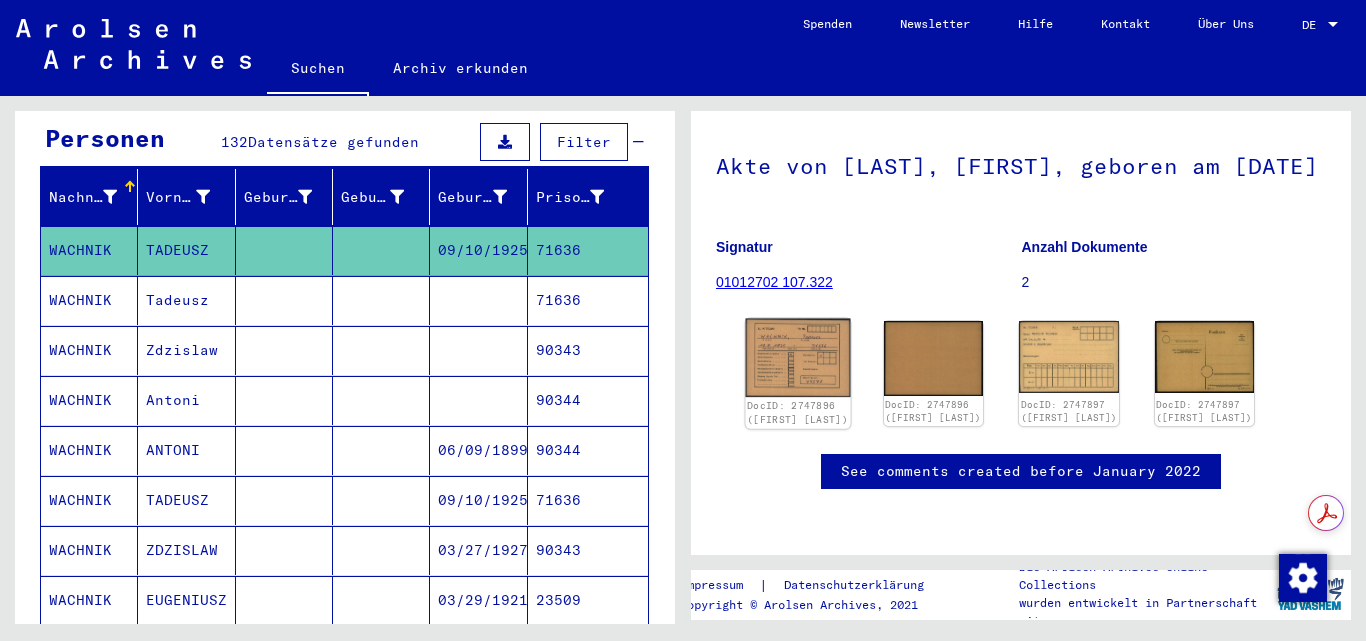 click 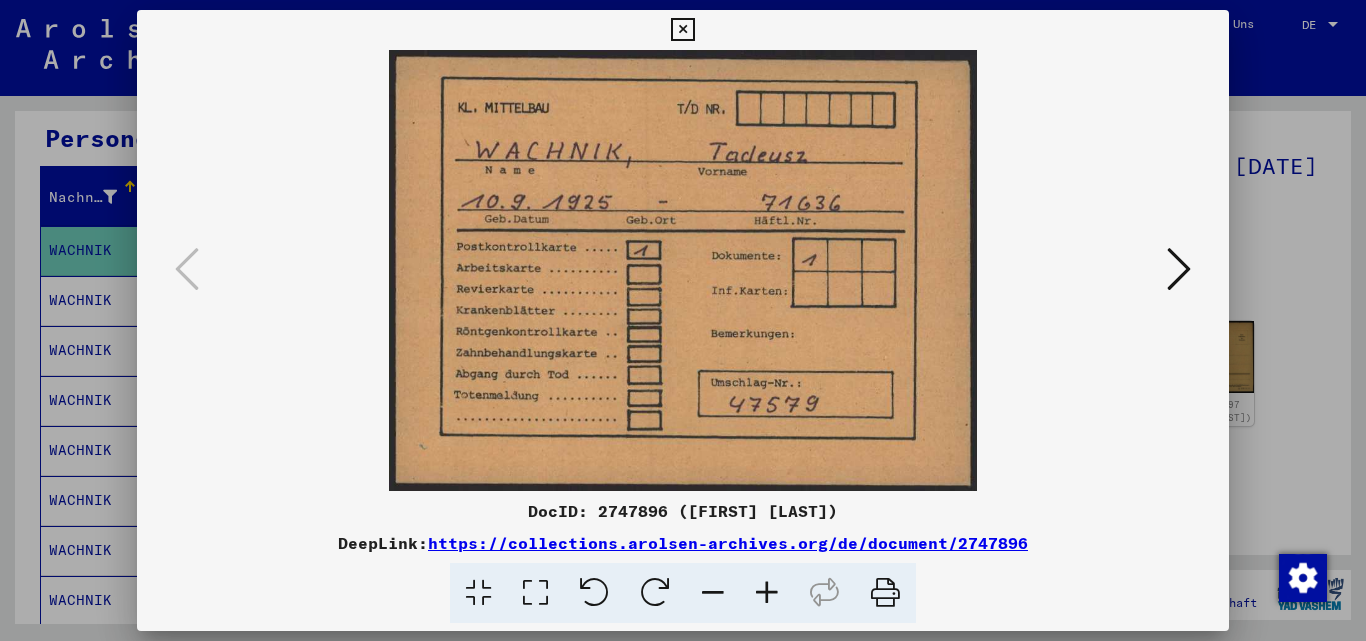click at bounding box center [1179, 270] 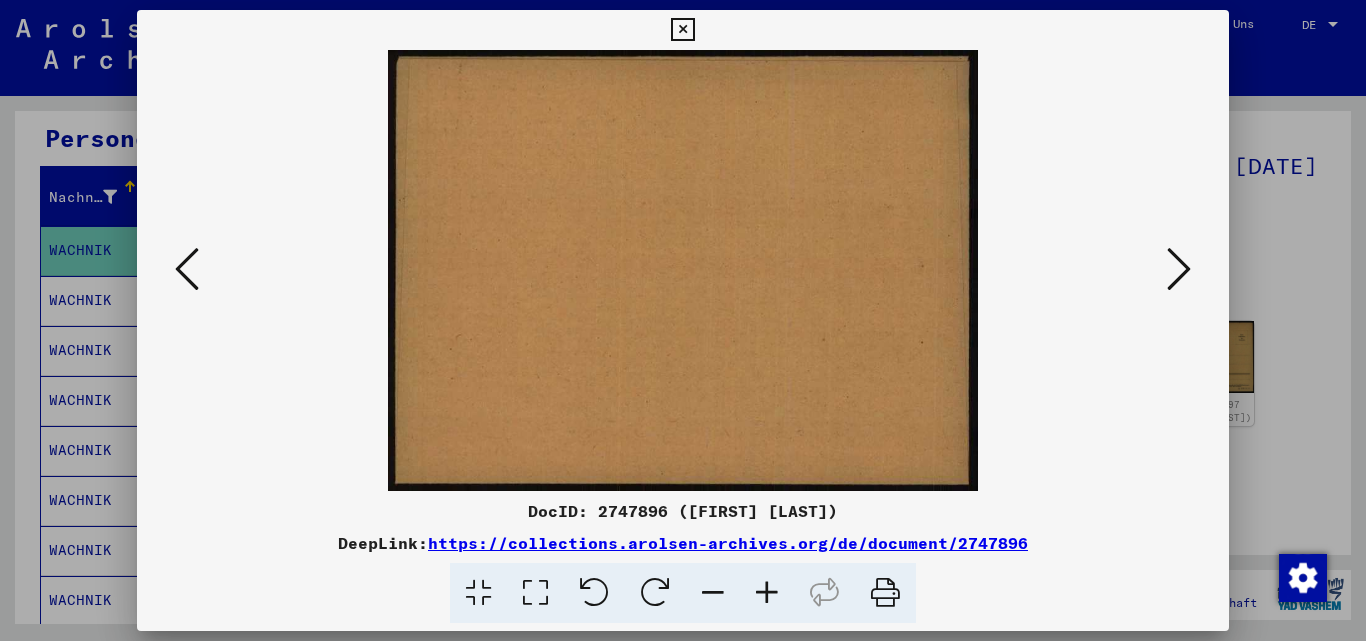 click at bounding box center (1179, 270) 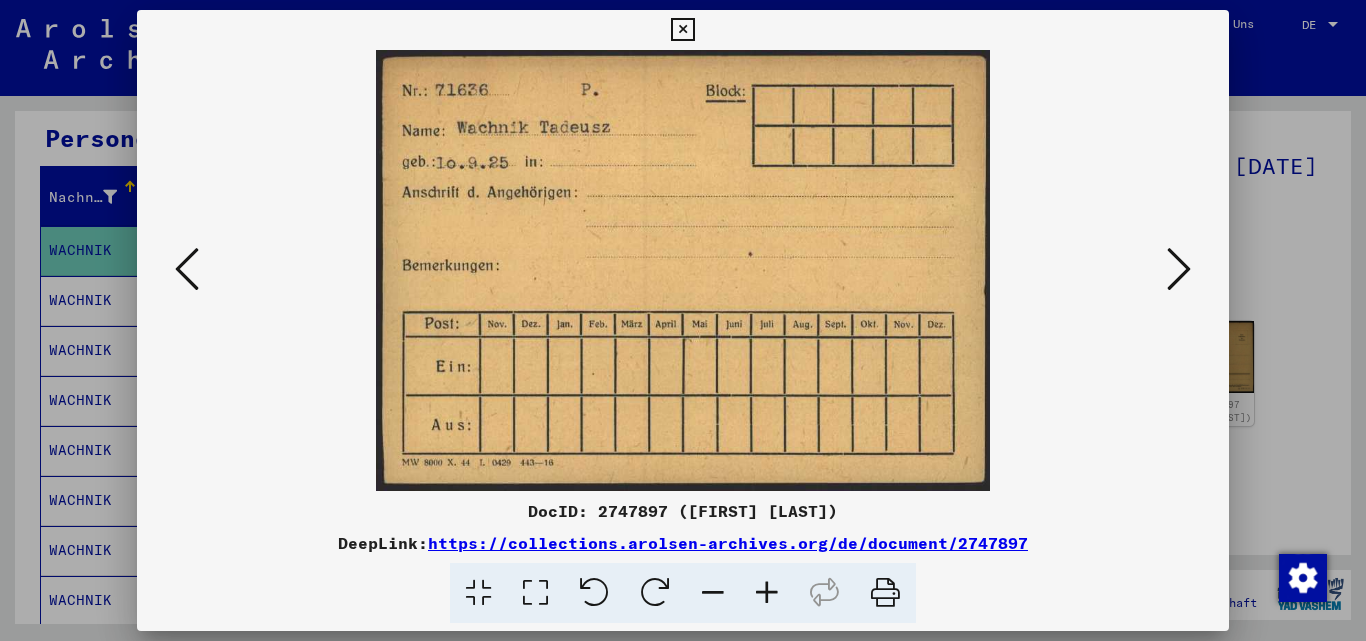 click at bounding box center [1179, 270] 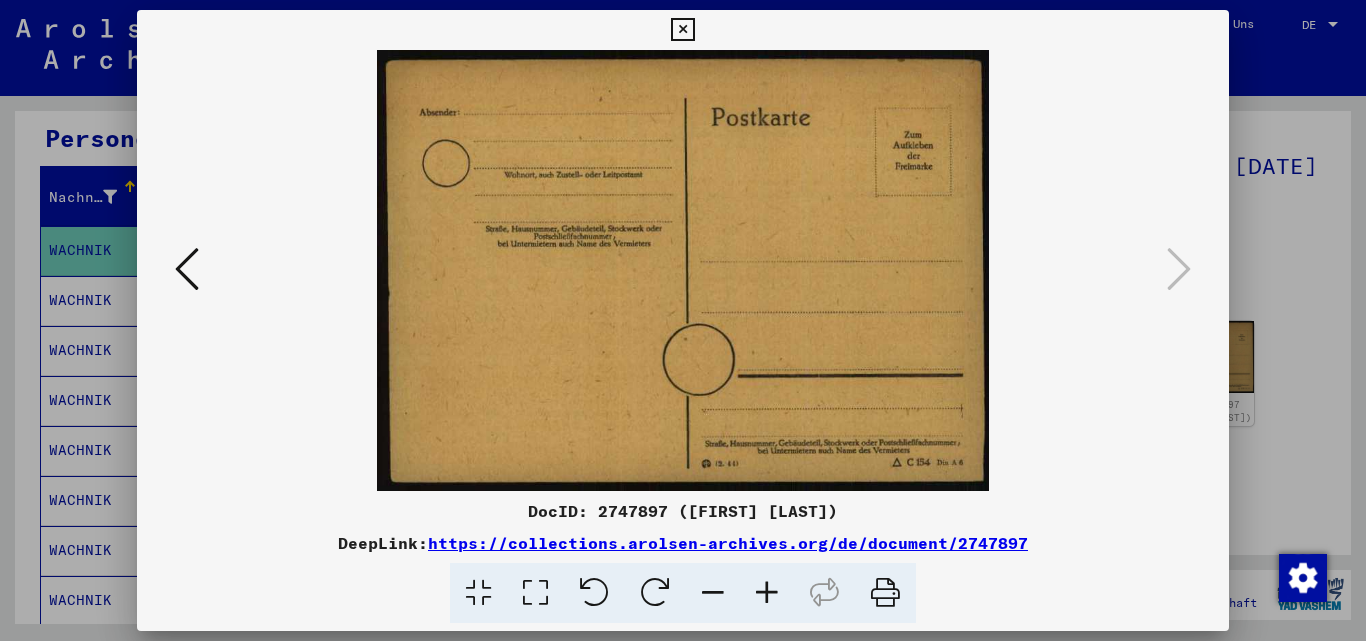 click at bounding box center (683, 320) 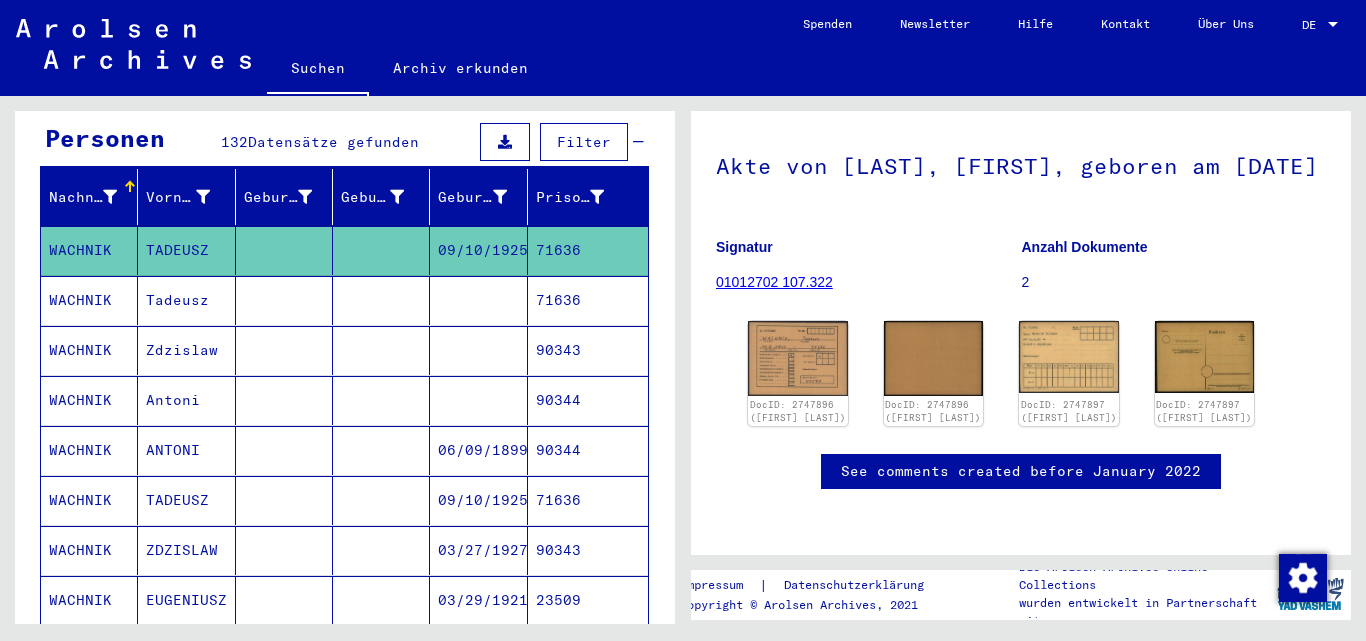 click on "Tadeusz" at bounding box center [186, 350] 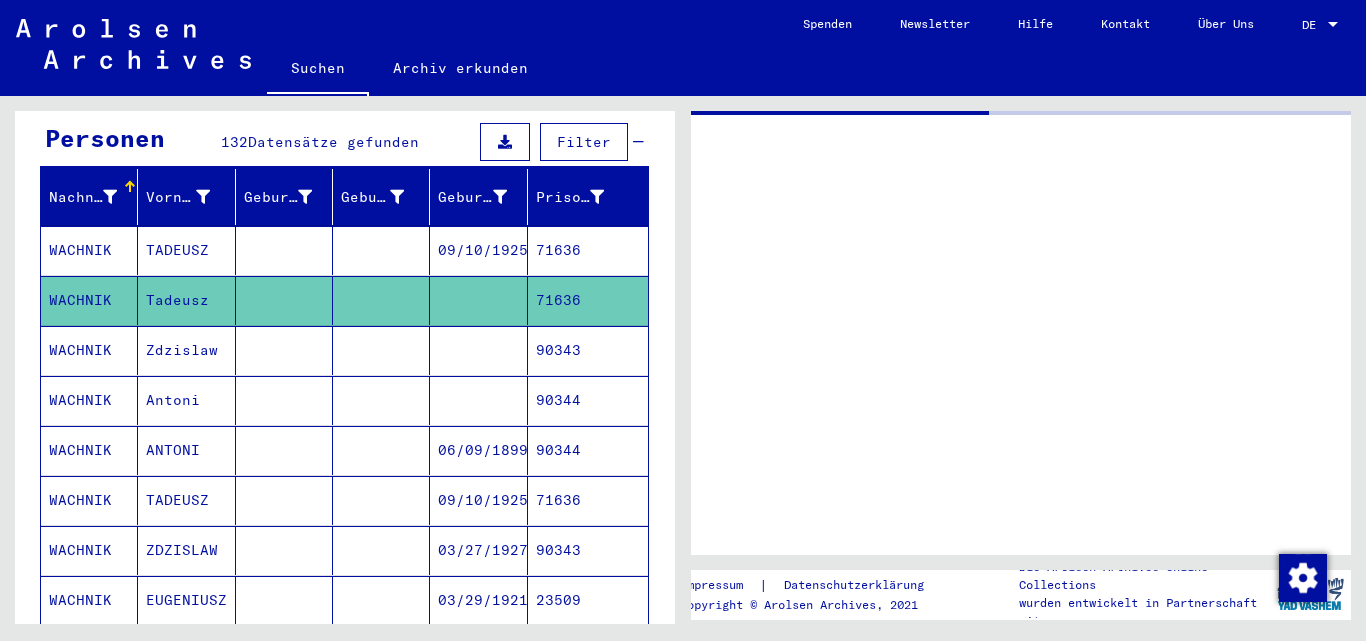 scroll, scrollTop: 0, scrollLeft: 0, axis: both 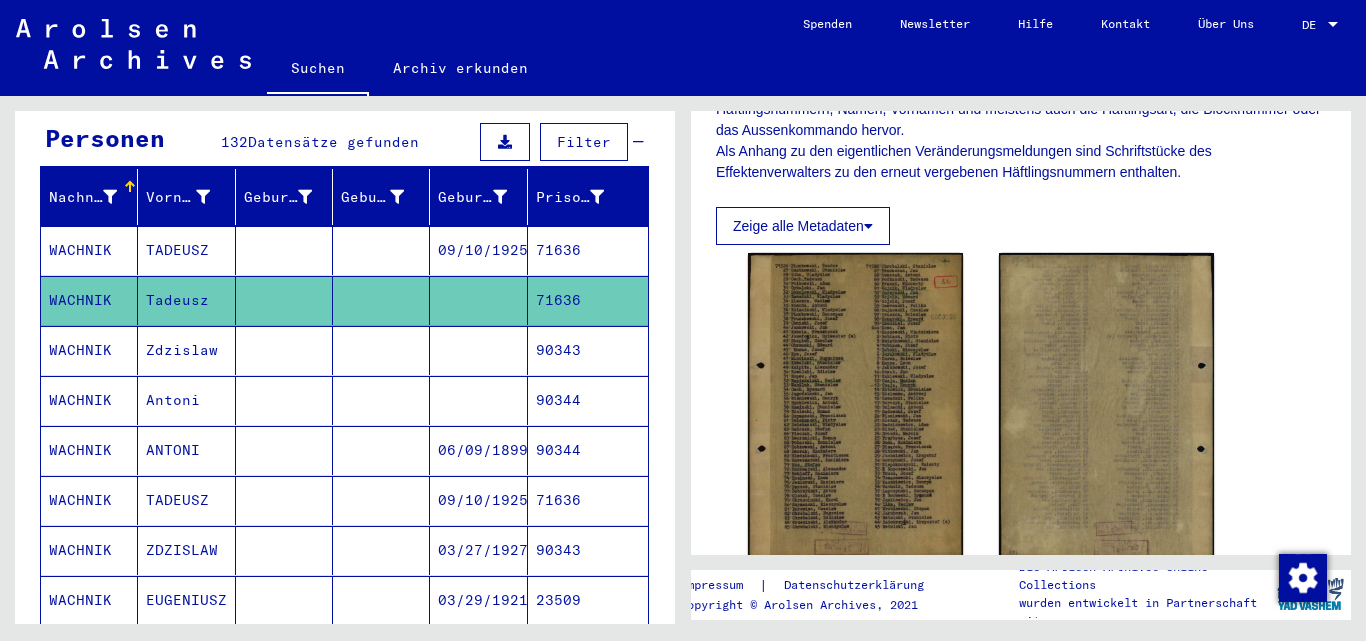 click on "Zdzislaw" at bounding box center (186, 400) 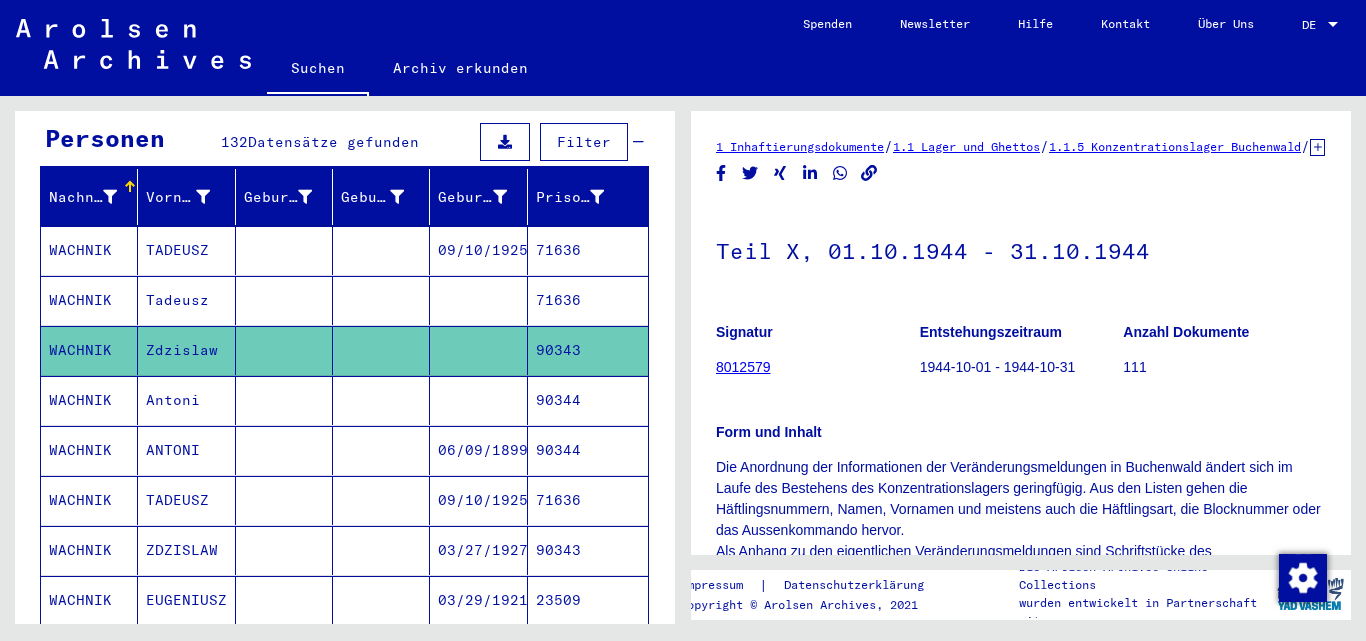 scroll, scrollTop: 0, scrollLeft: 0, axis: both 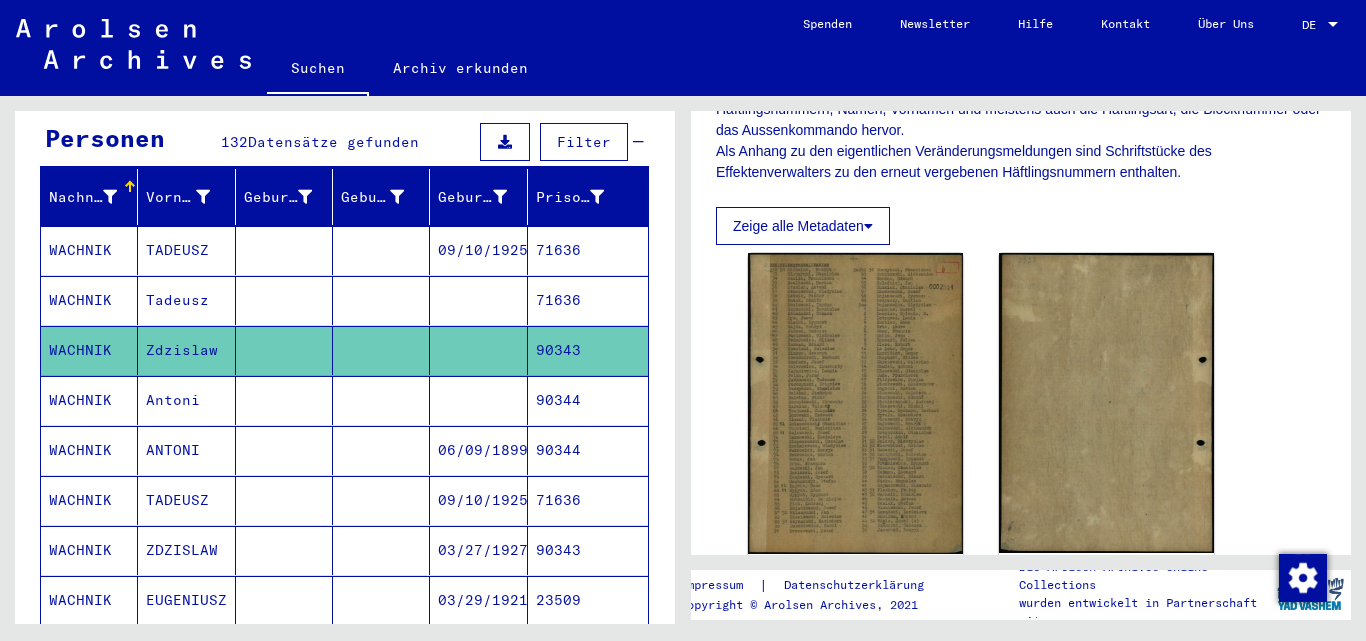click on "Antoni" at bounding box center [186, 450] 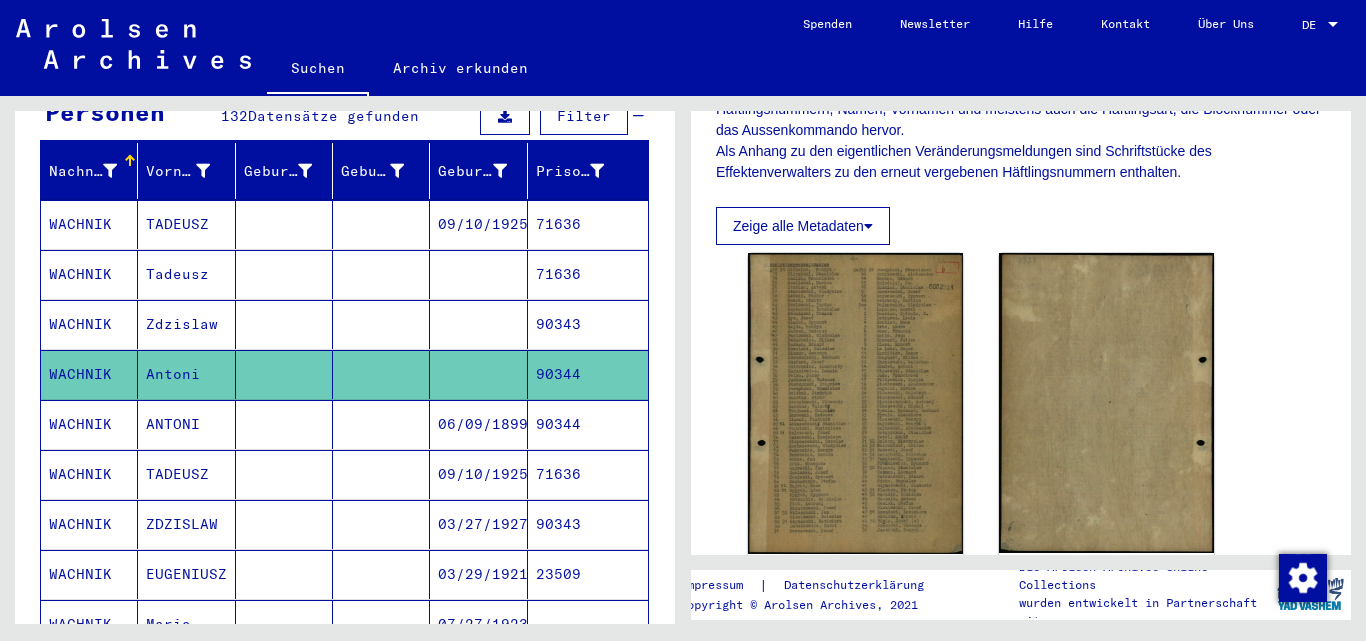 scroll, scrollTop: 300, scrollLeft: 0, axis: vertical 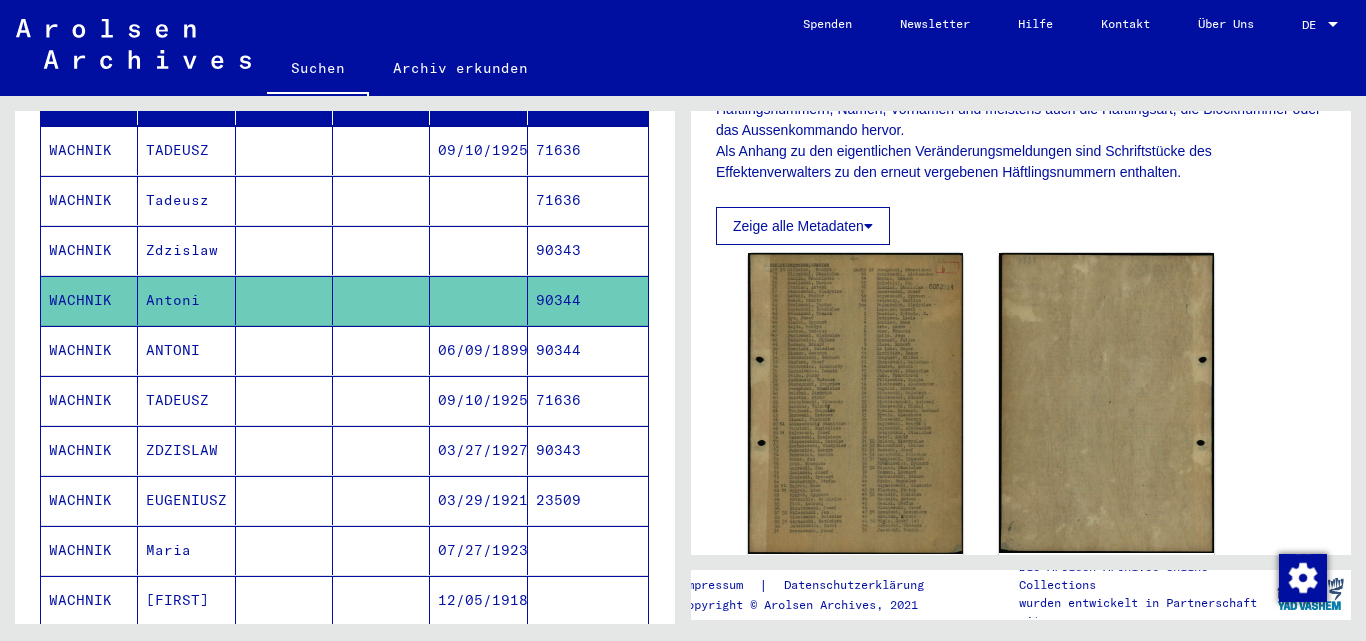 click on "ANTONI" at bounding box center (186, 400) 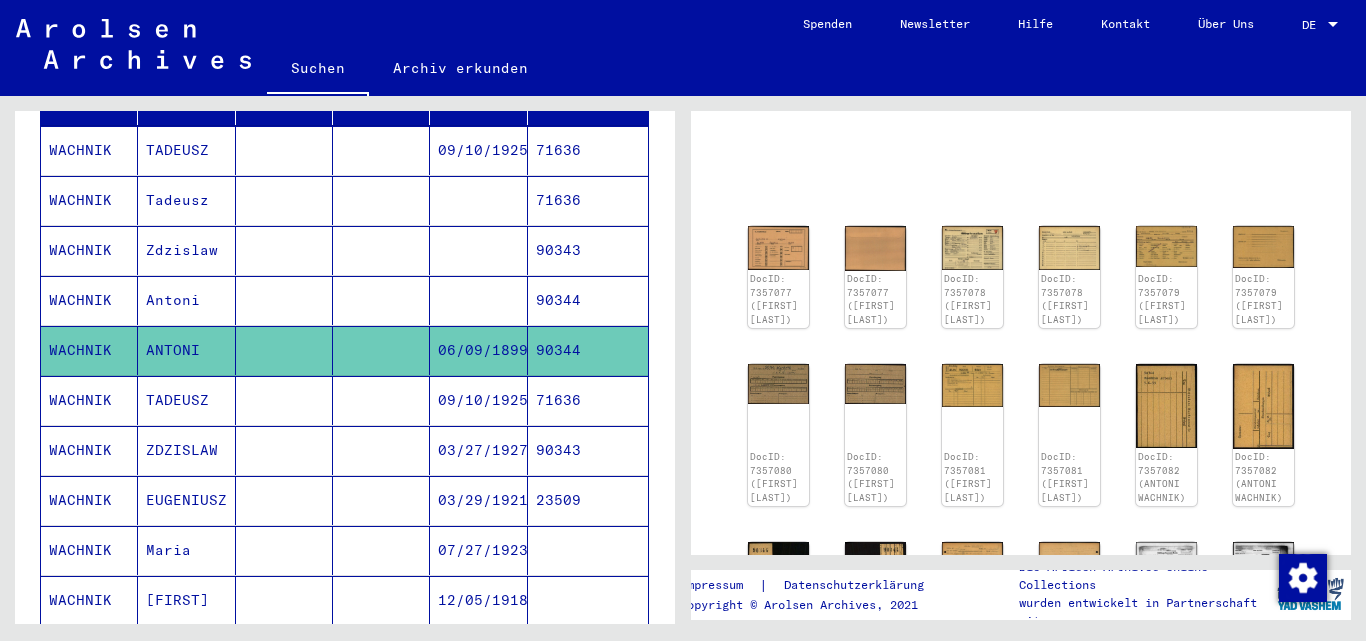 scroll, scrollTop: 400, scrollLeft: 0, axis: vertical 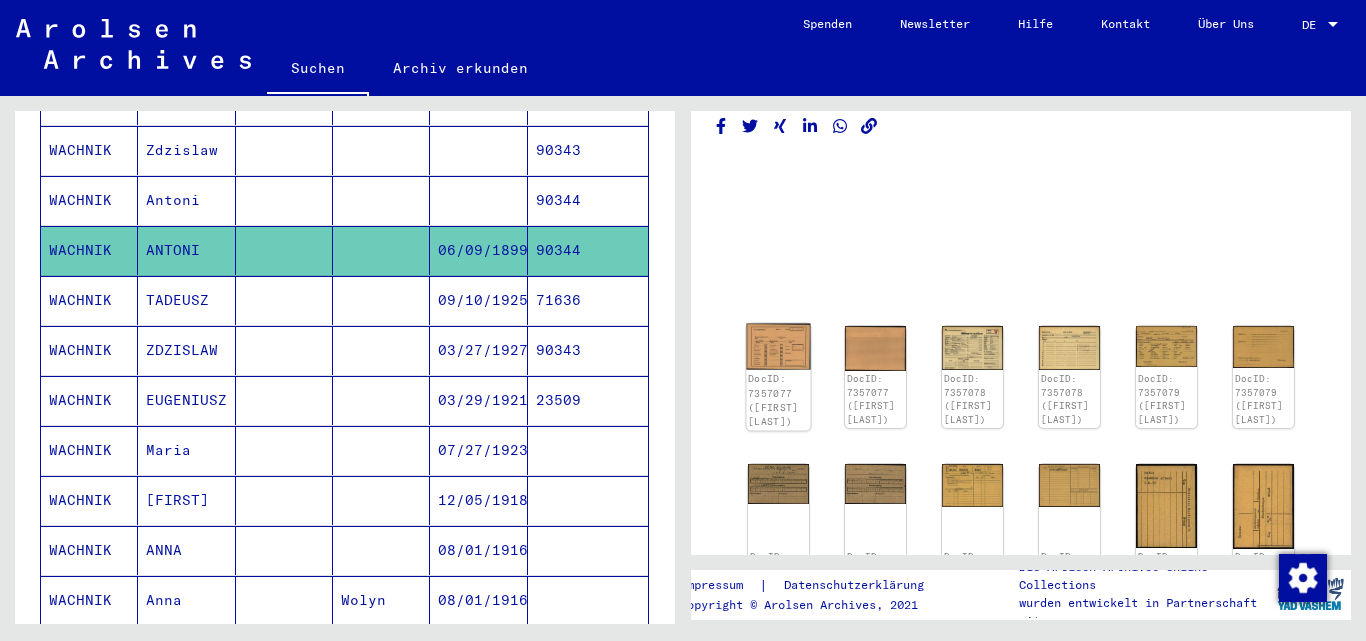 click 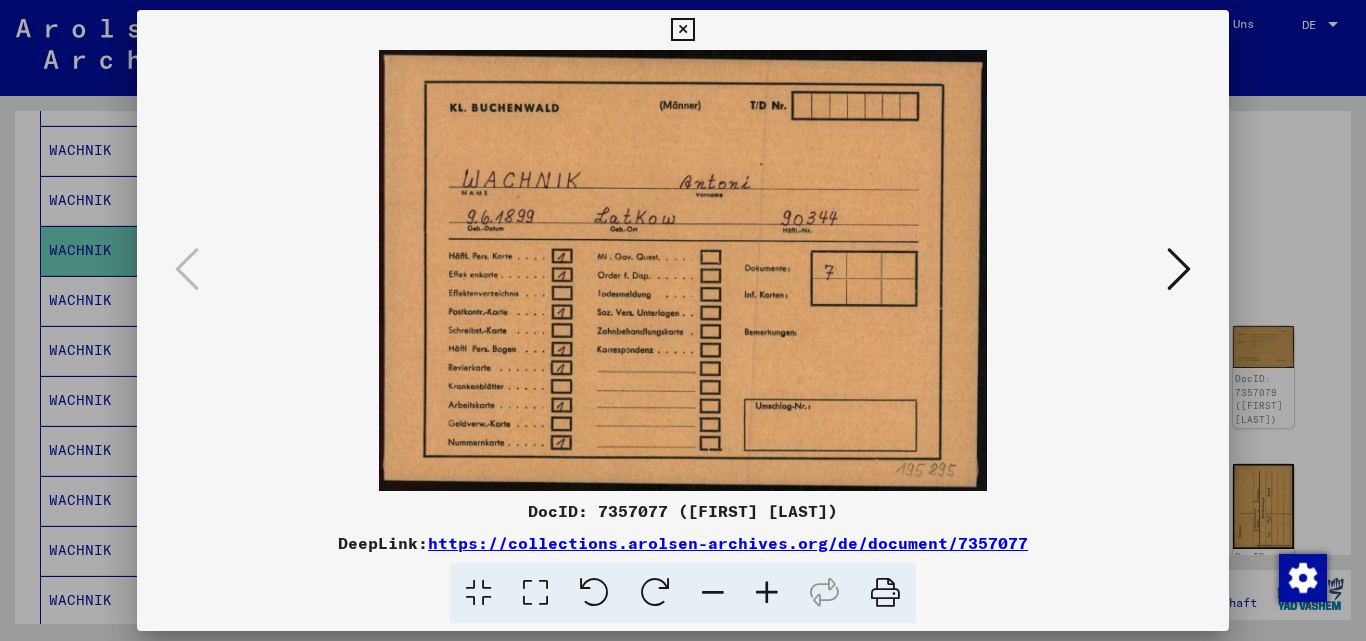 click at bounding box center [683, 270] 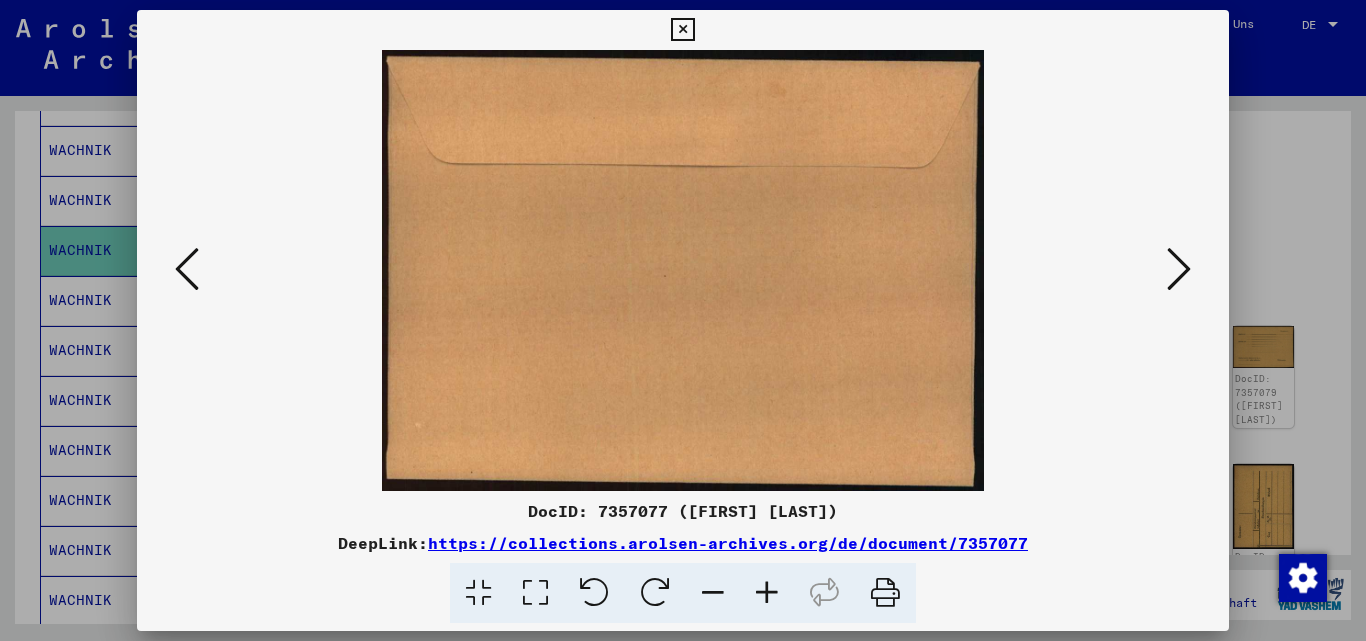 click at bounding box center [1179, 269] 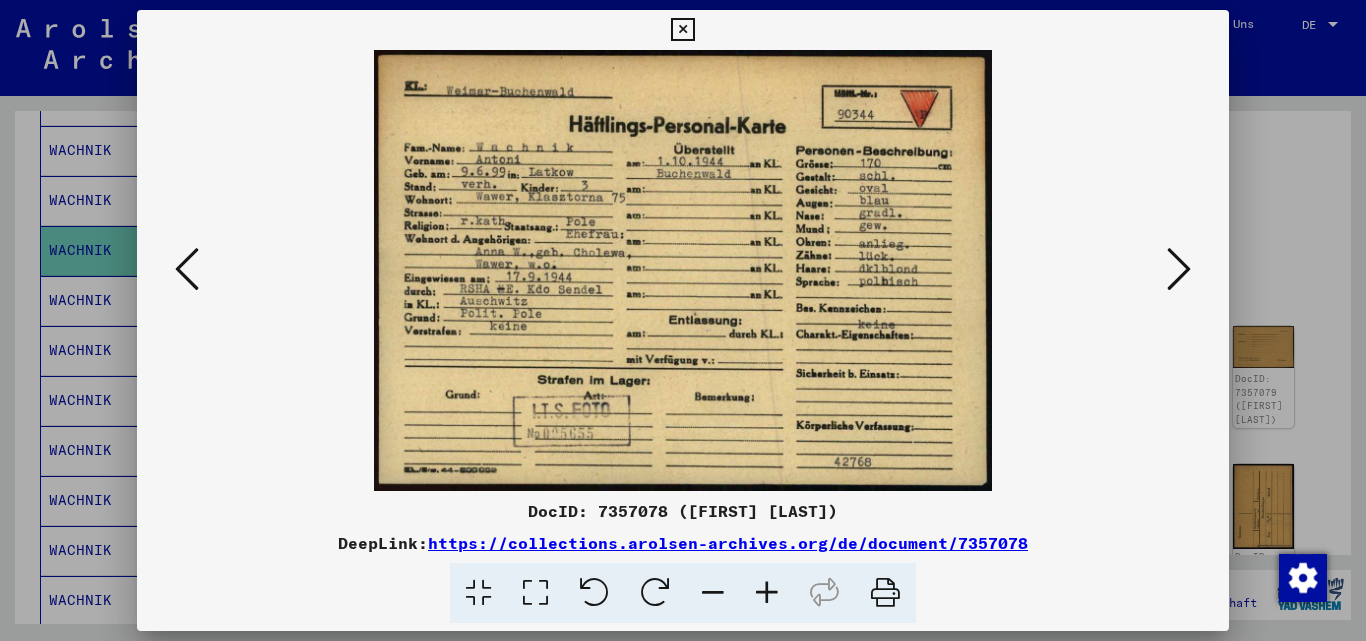 click at bounding box center (767, 593) 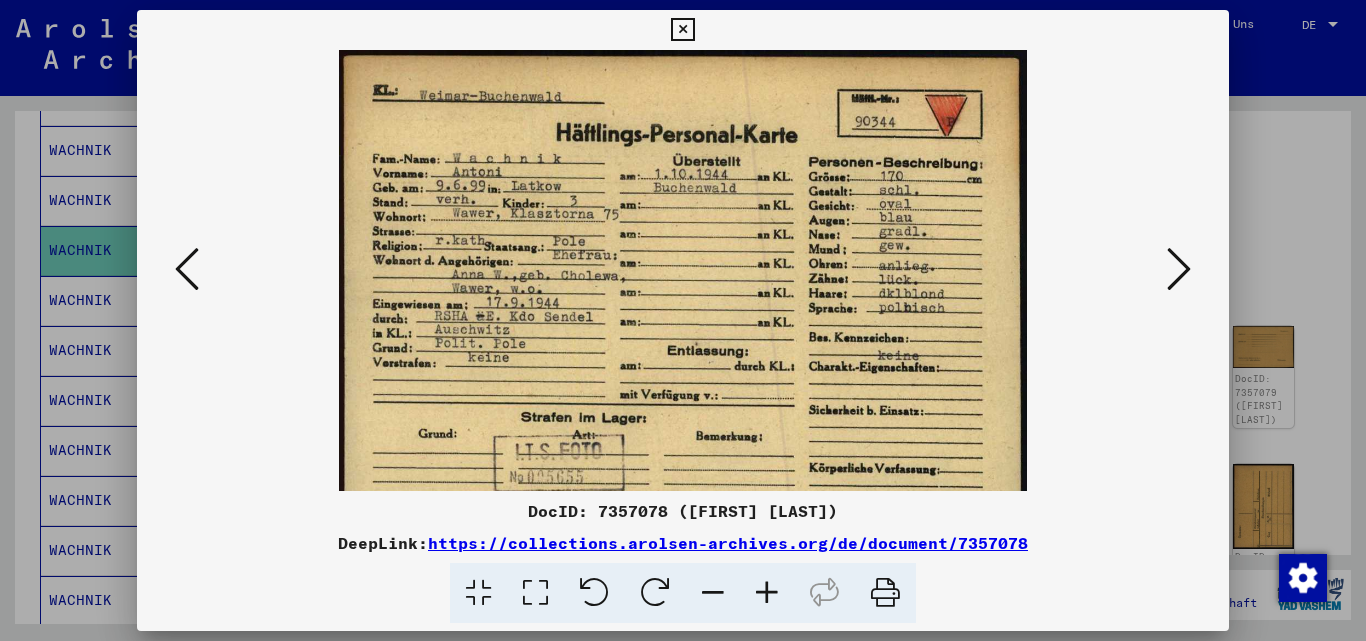 click at bounding box center [767, 593] 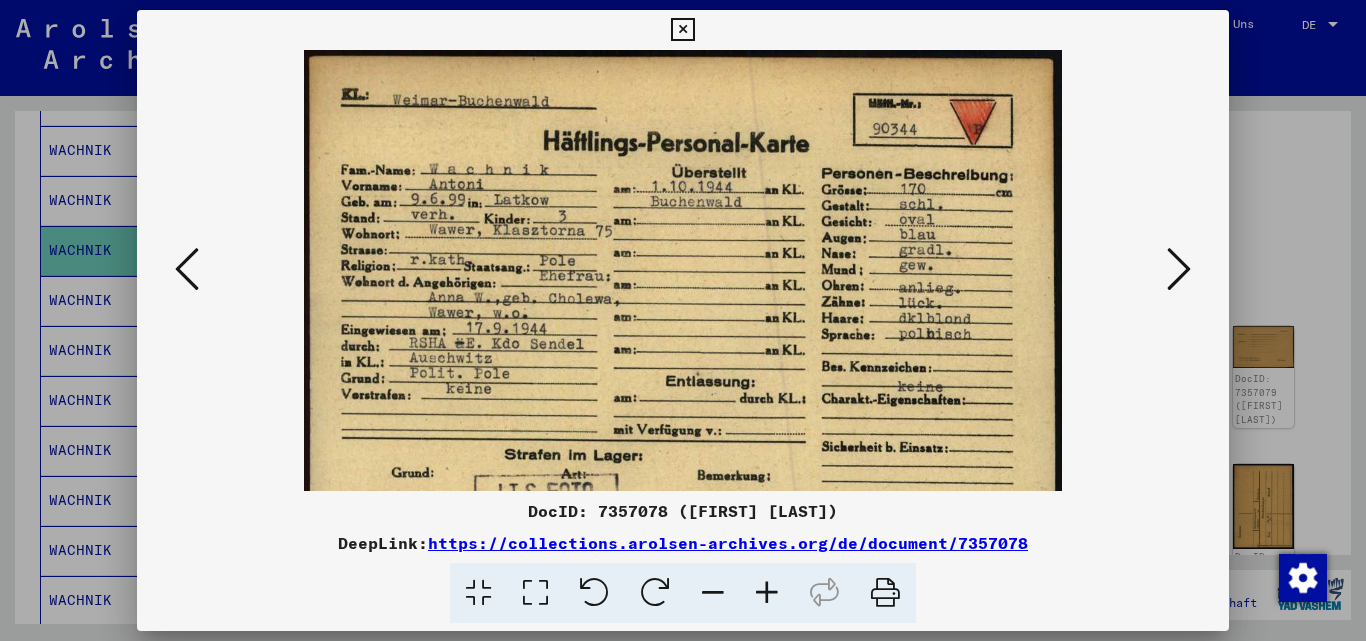 click at bounding box center (767, 593) 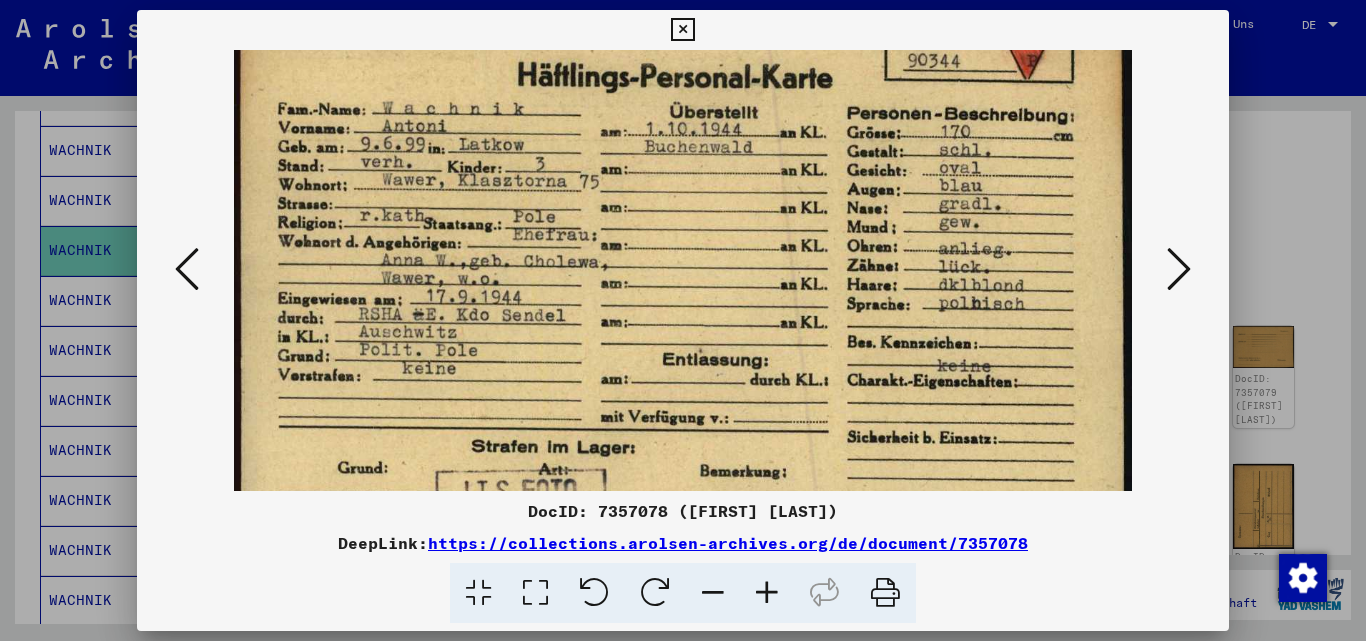 drag, startPoint x: 546, startPoint y: 356, endPoint x: 579, endPoint y: 272, distance: 90.24966 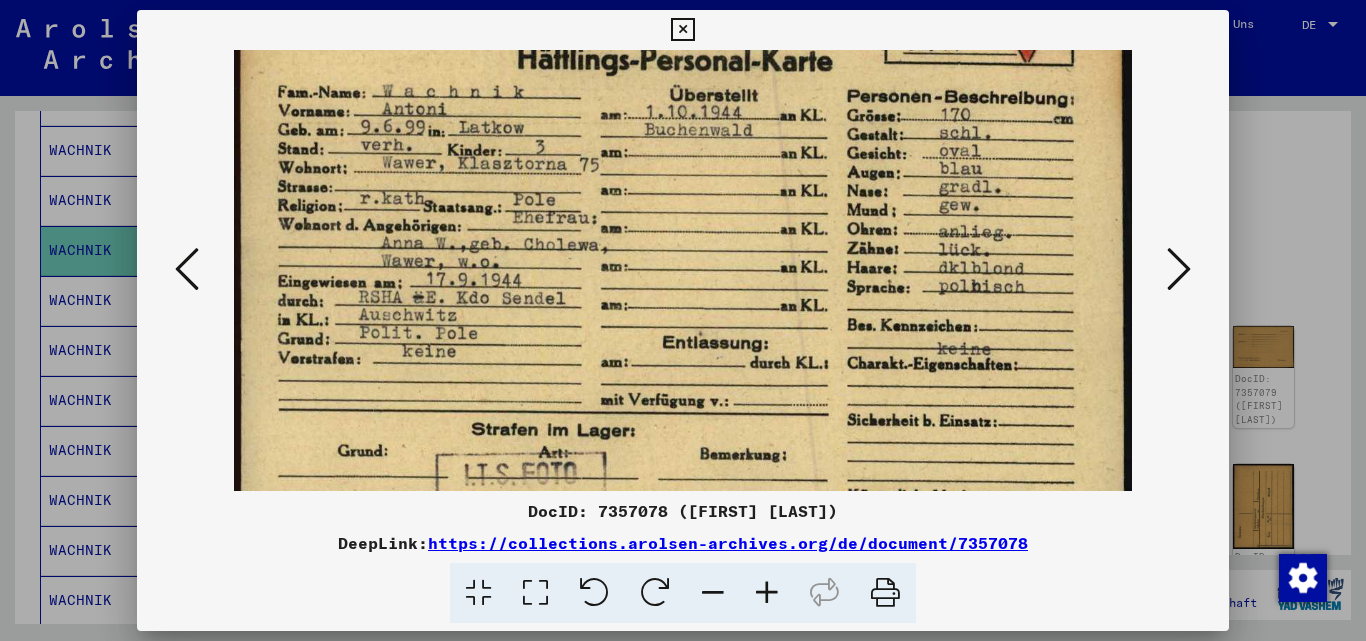 scroll, scrollTop: 102, scrollLeft: 0, axis: vertical 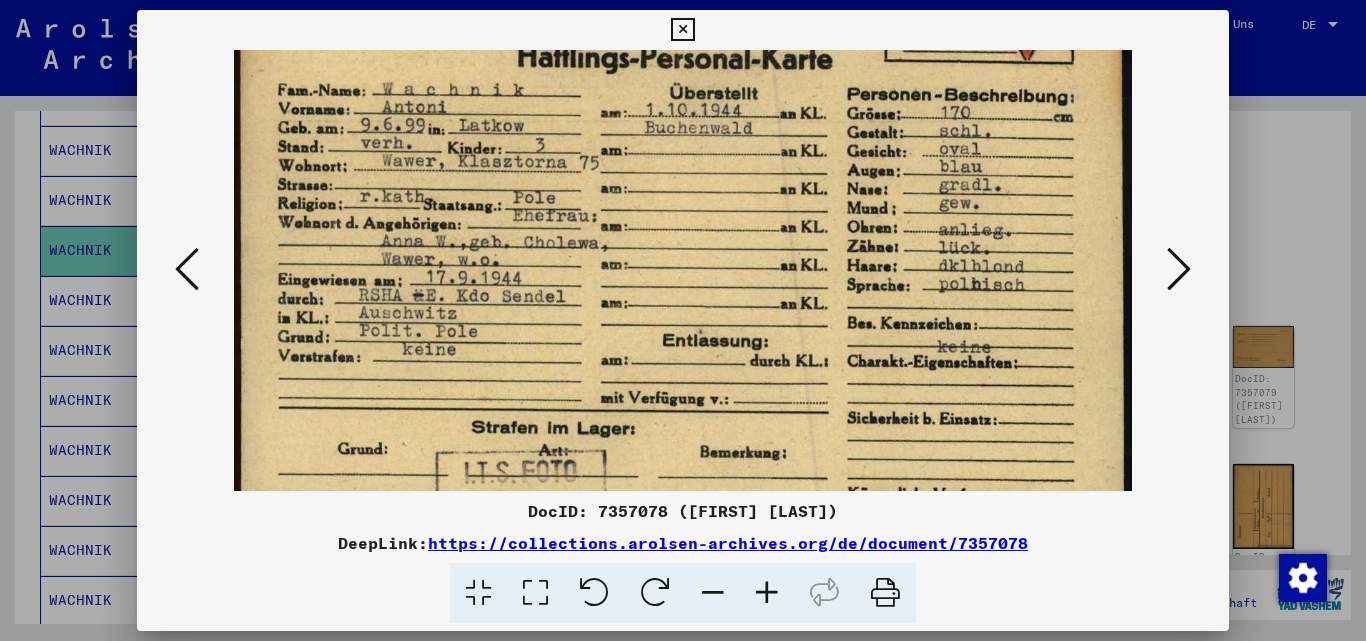 drag, startPoint x: 591, startPoint y: 339, endPoint x: 644, endPoint y: 318, distance: 57.00877 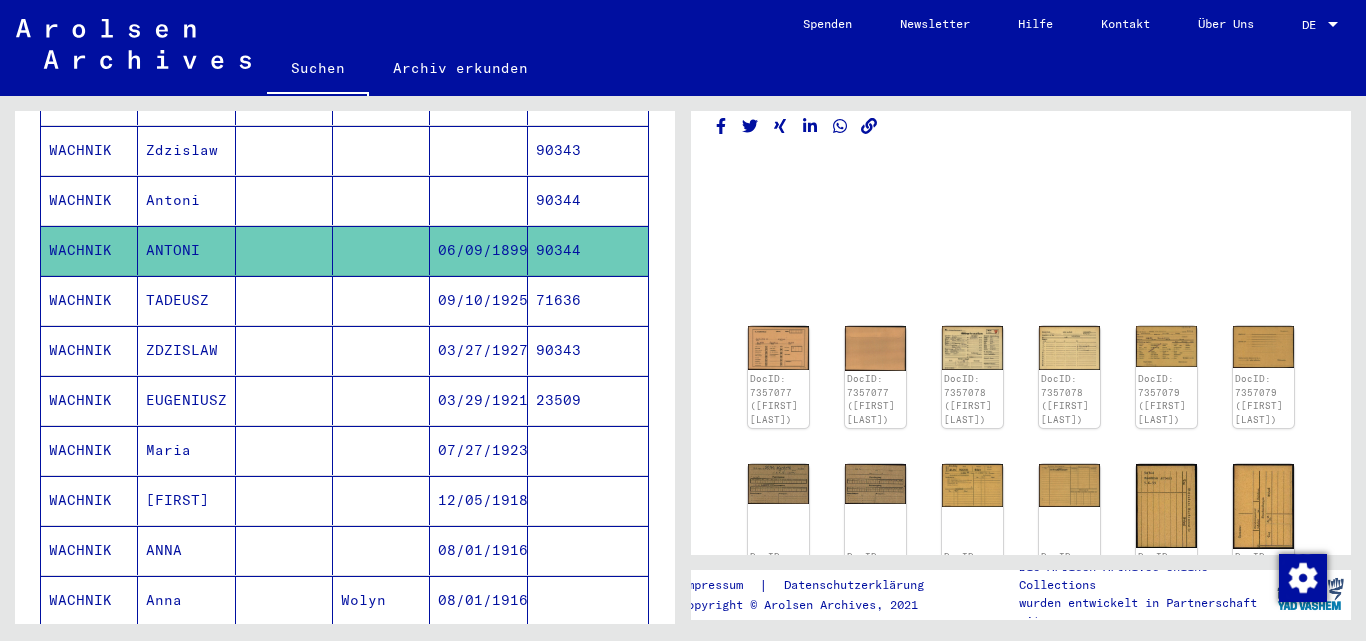 click on "TADEUSZ" at bounding box center (186, 350) 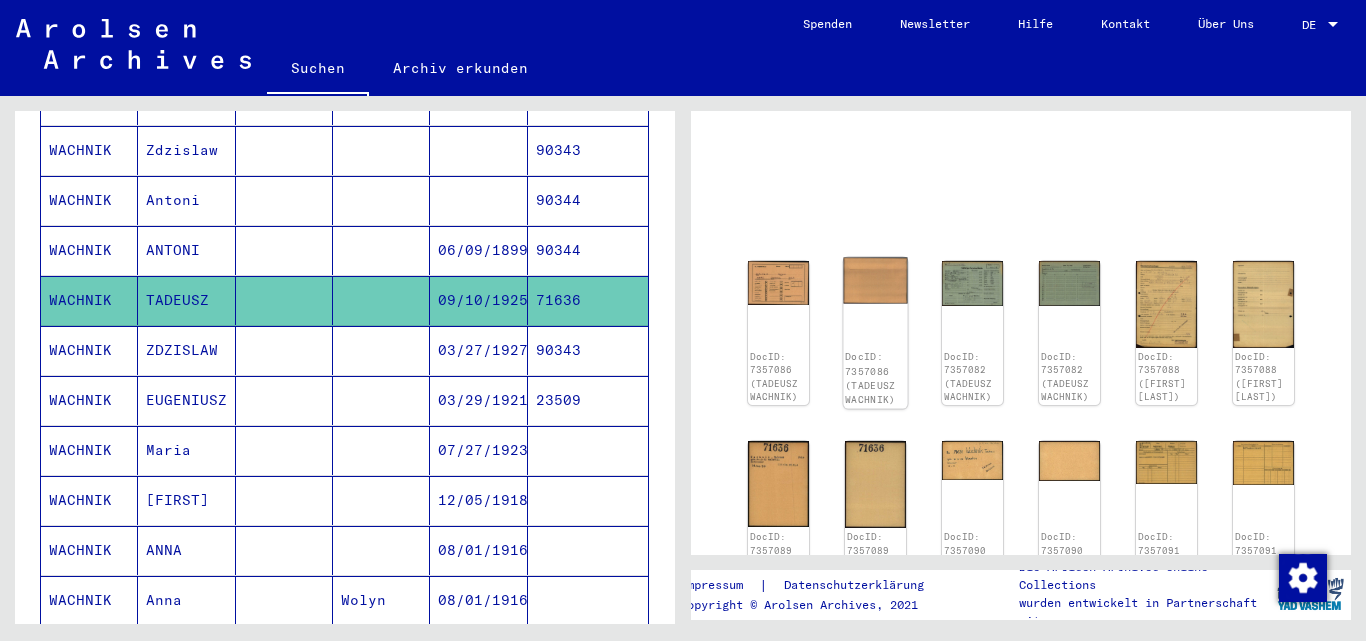 scroll, scrollTop: 126, scrollLeft: 0, axis: vertical 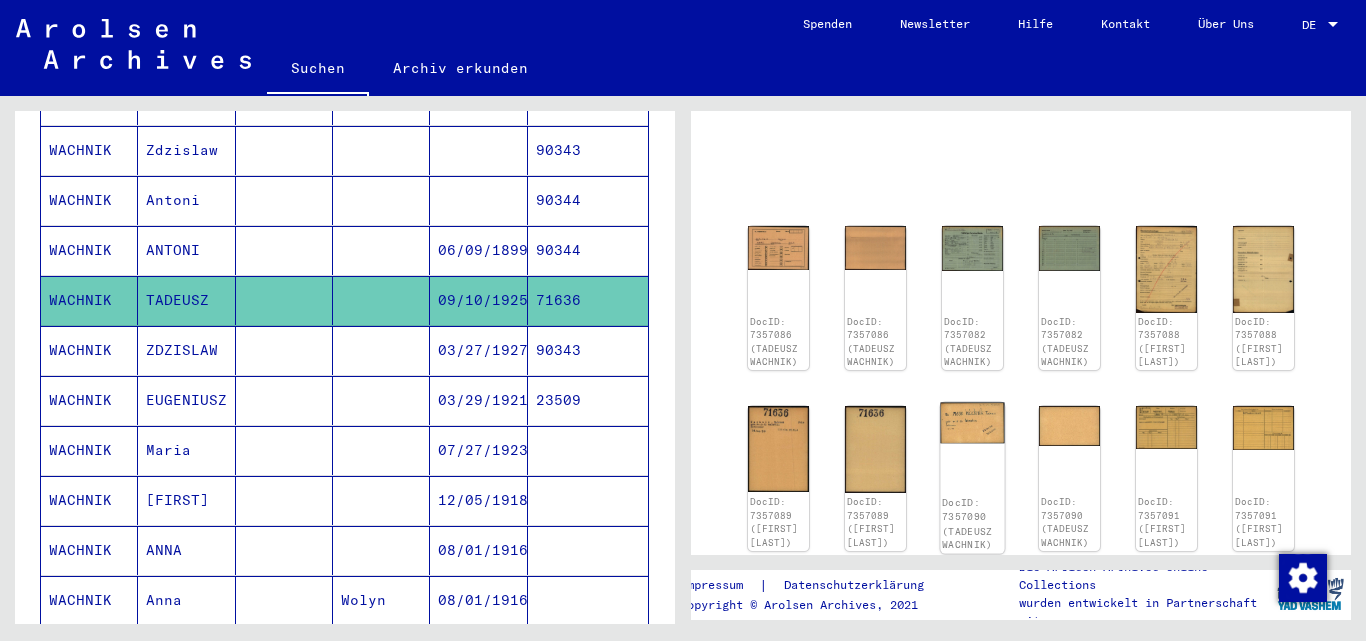 click 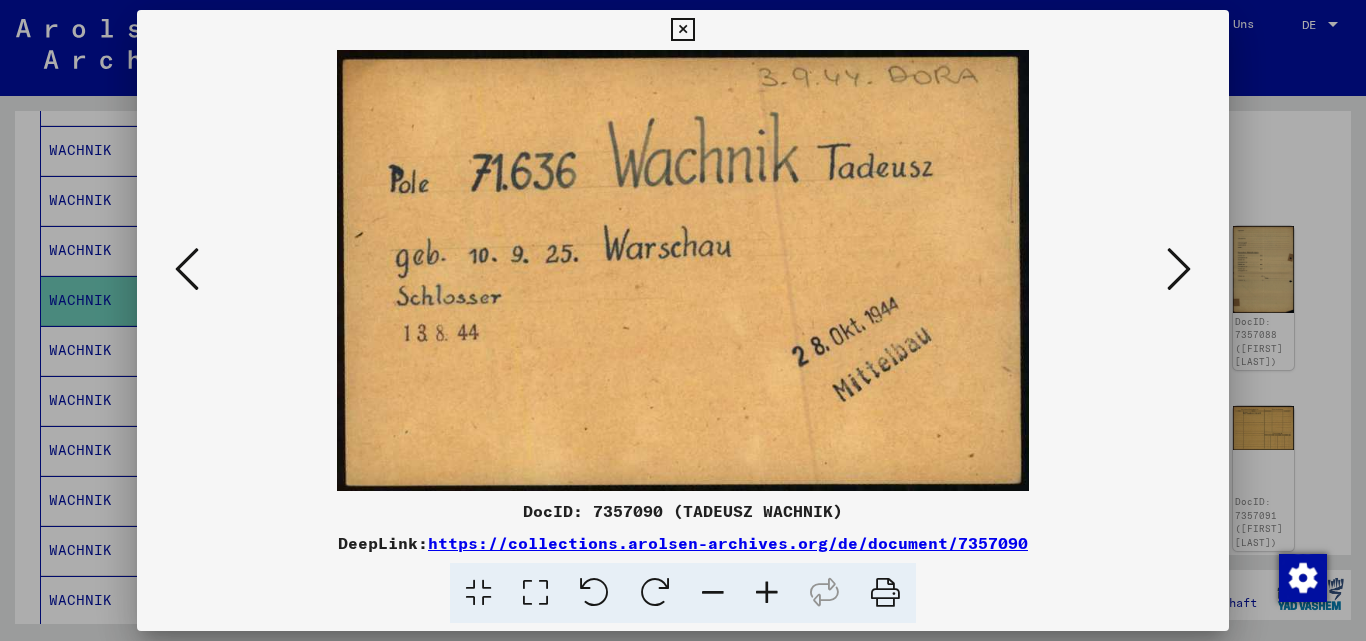 click at bounding box center [187, 269] 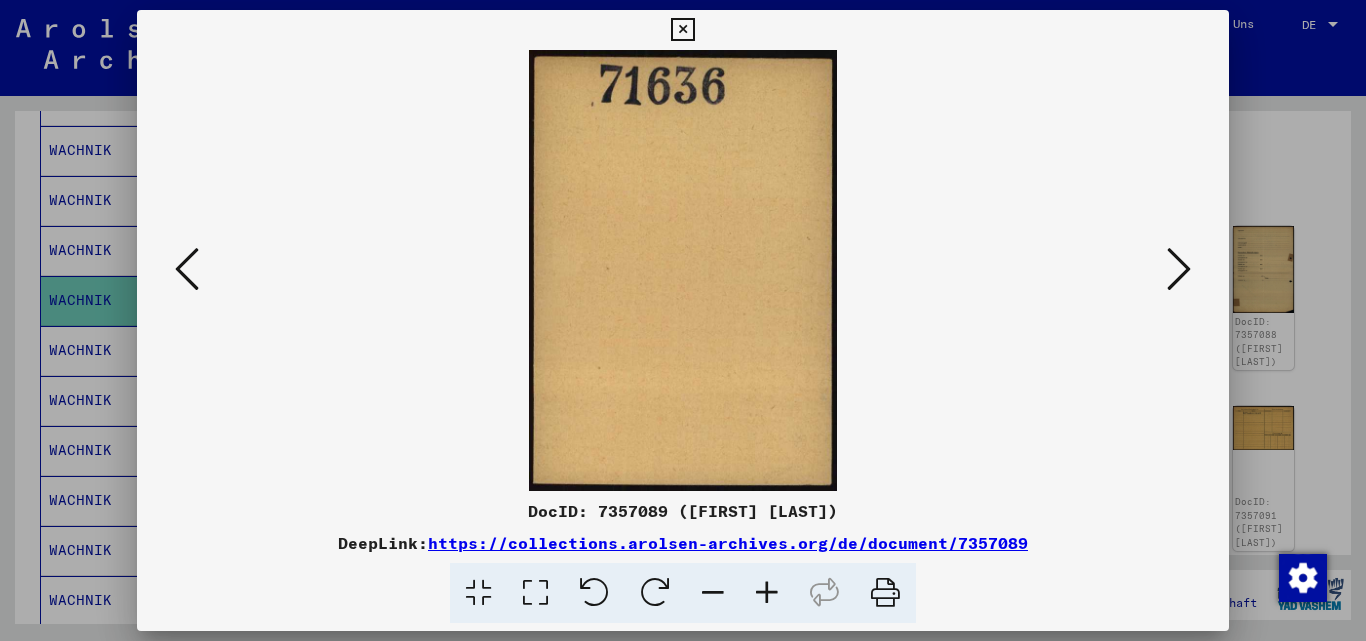 click at bounding box center (187, 269) 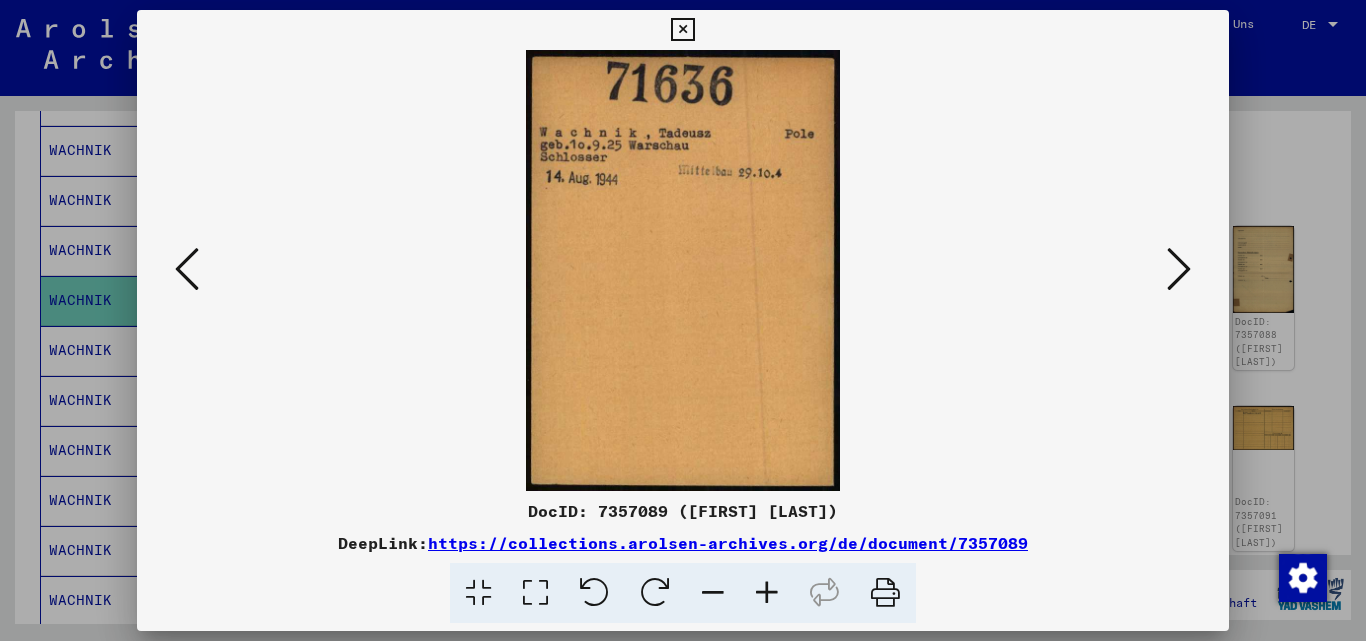 click at bounding box center (187, 269) 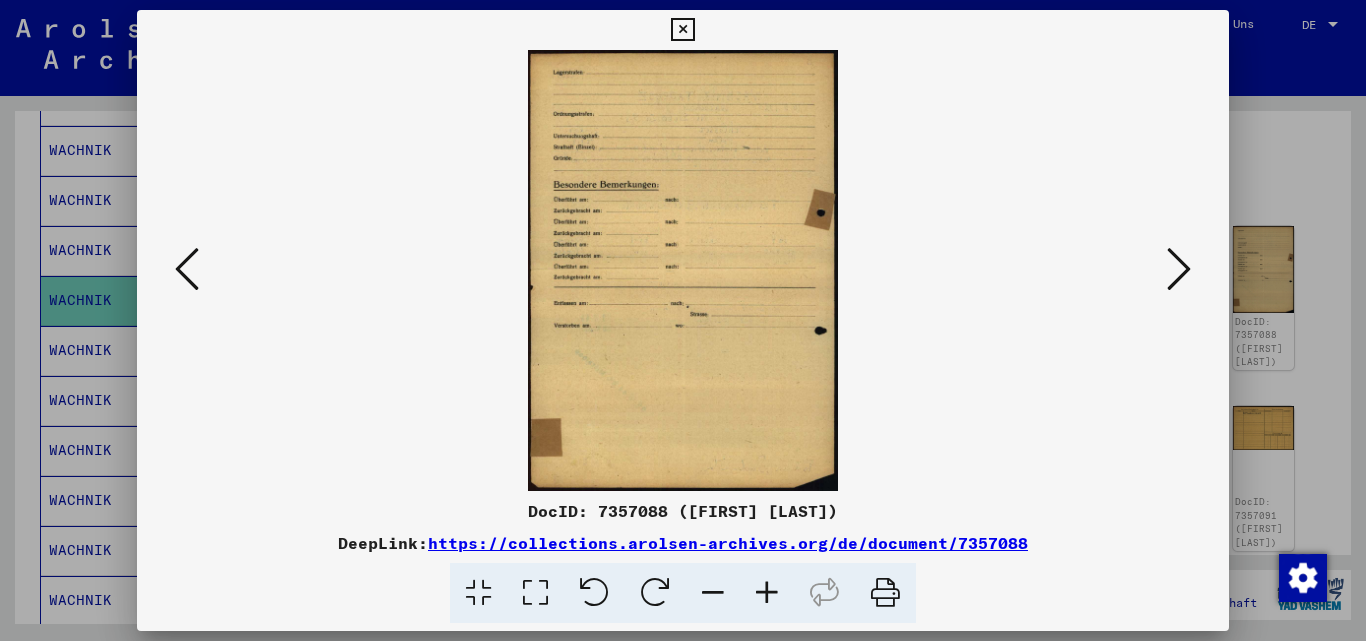 click at bounding box center [187, 269] 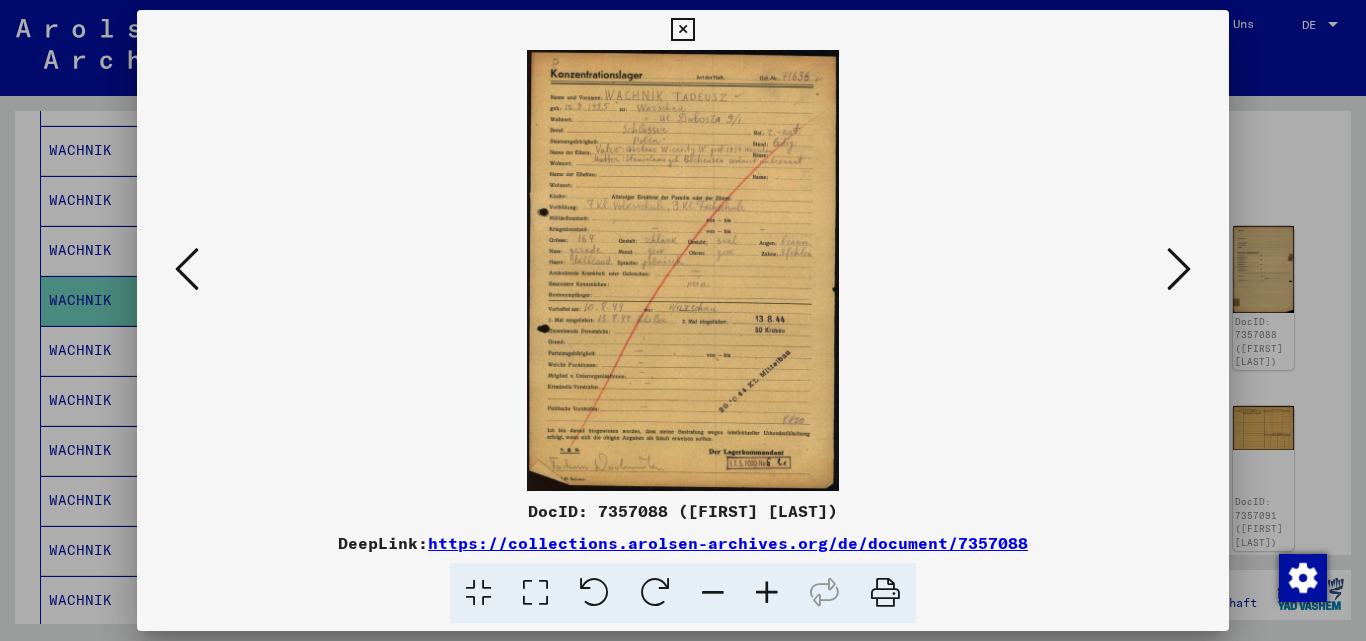 click at bounding box center [187, 269] 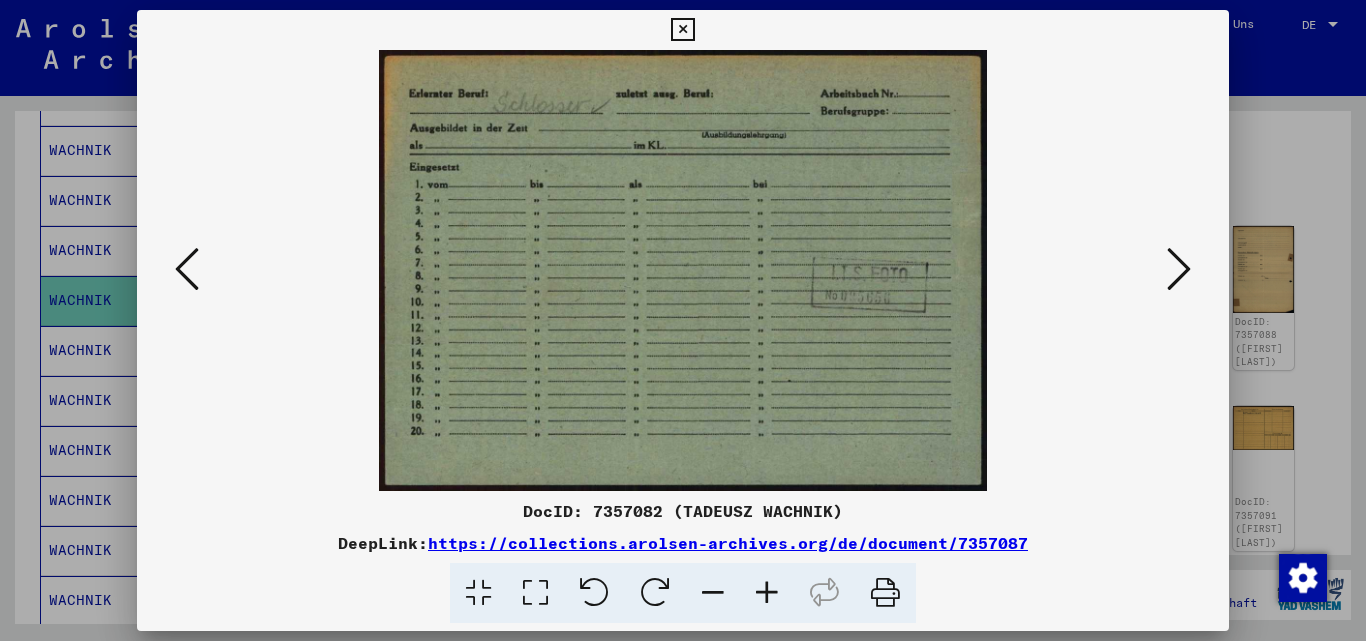 click at bounding box center (187, 269) 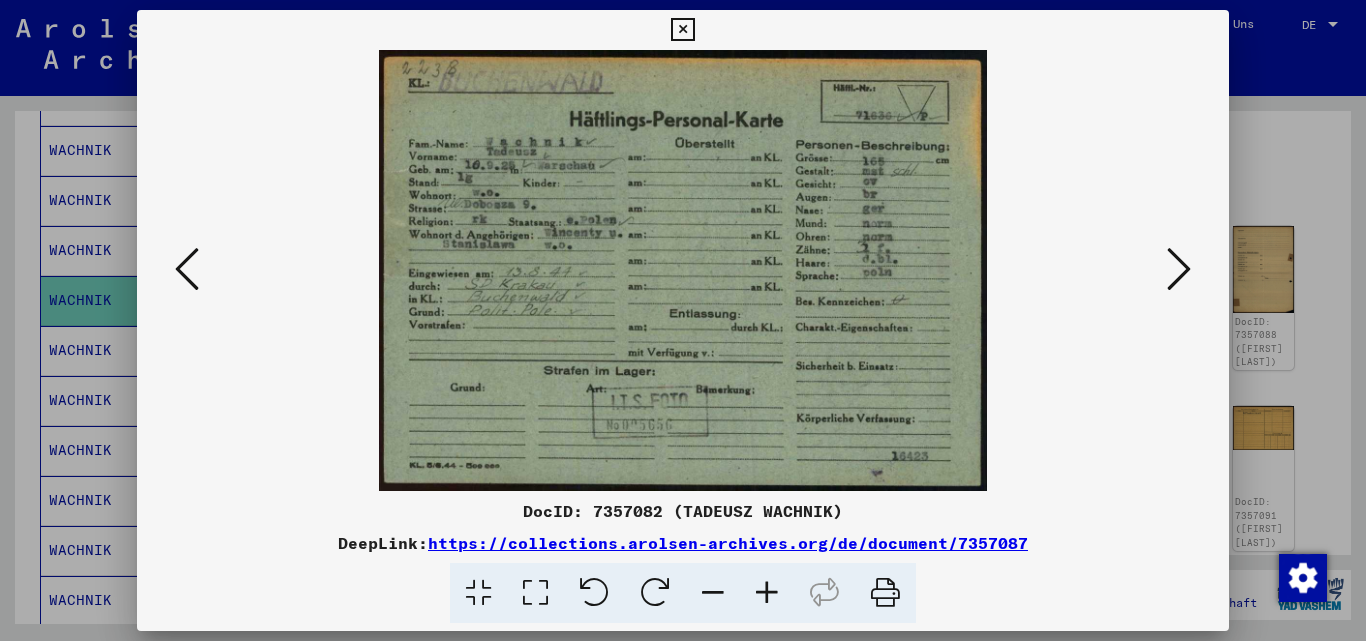 click at bounding box center [683, 320] 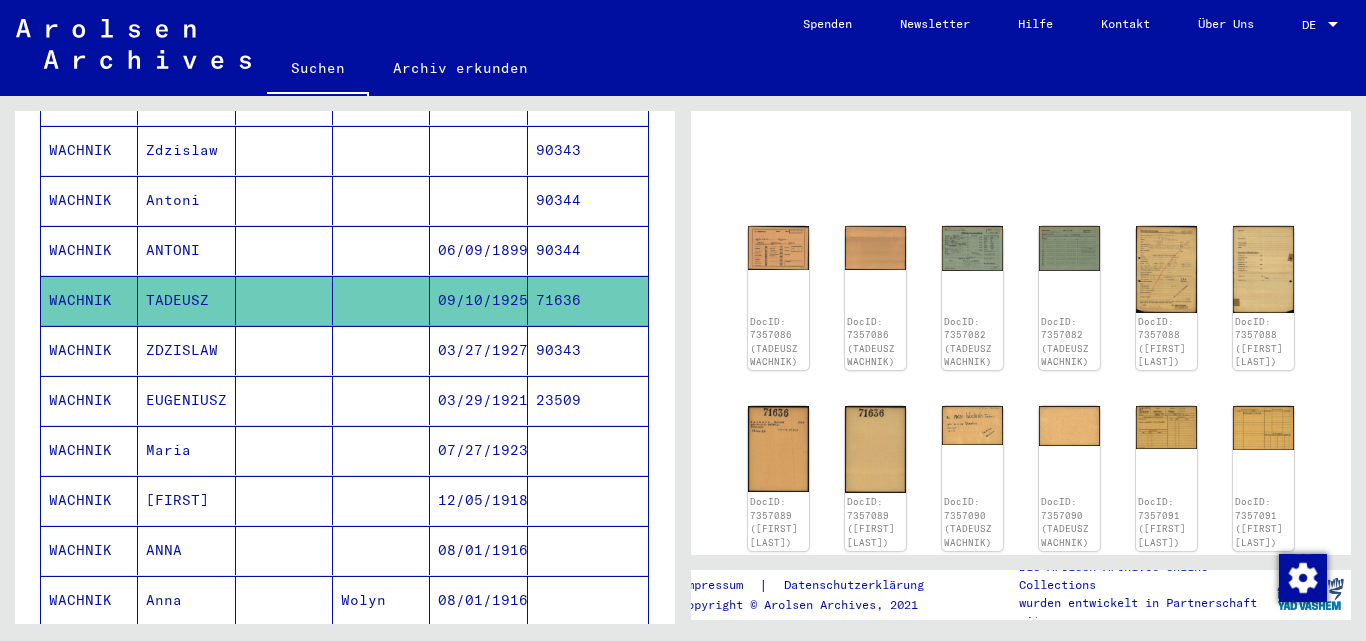 click on "ZDZISLAW" at bounding box center [186, 400] 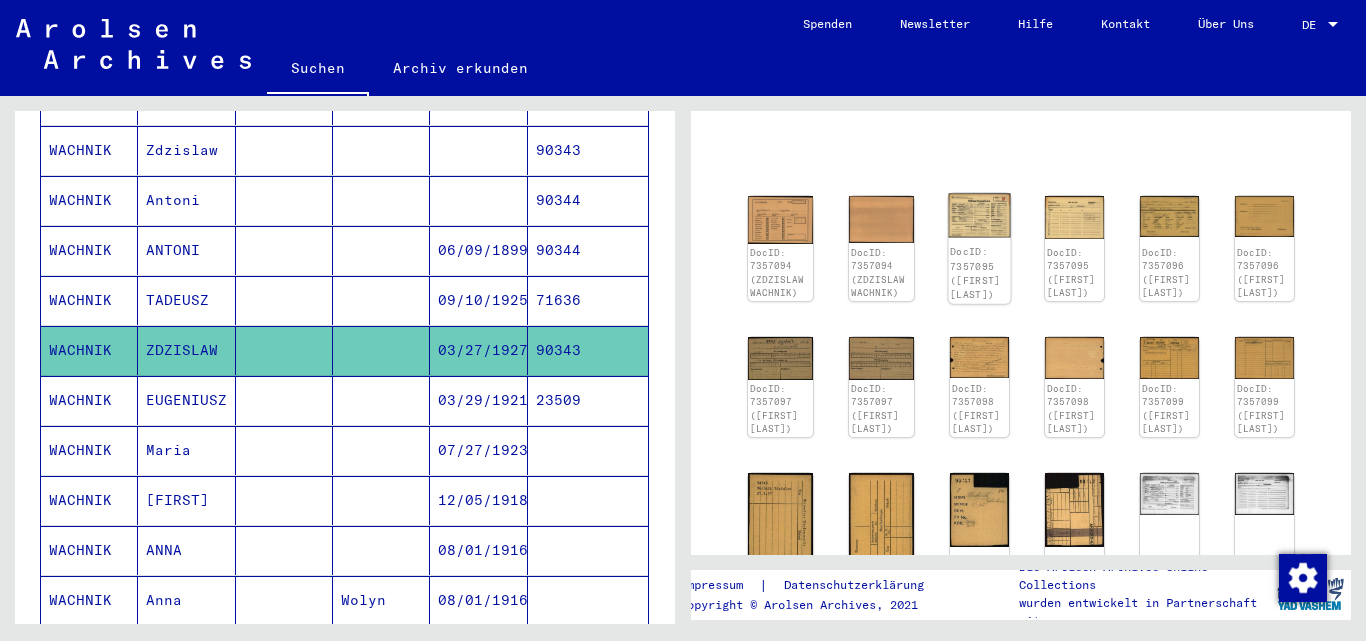 scroll, scrollTop: 126, scrollLeft: 0, axis: vertical 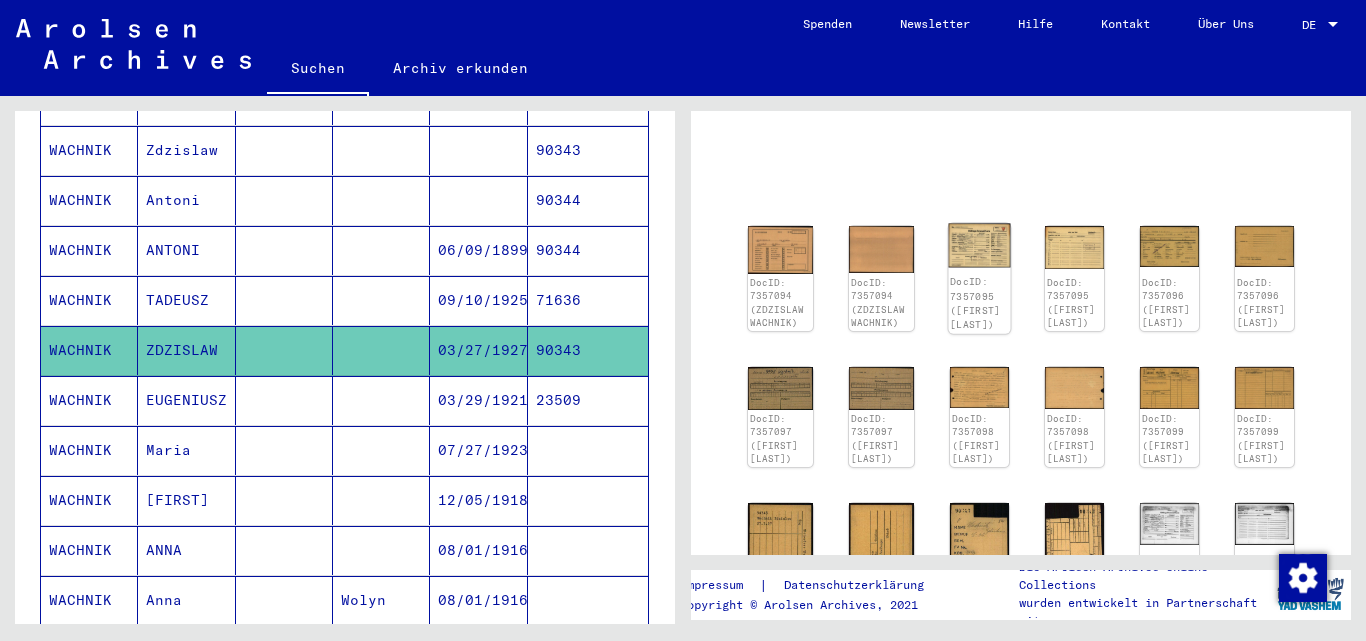 click 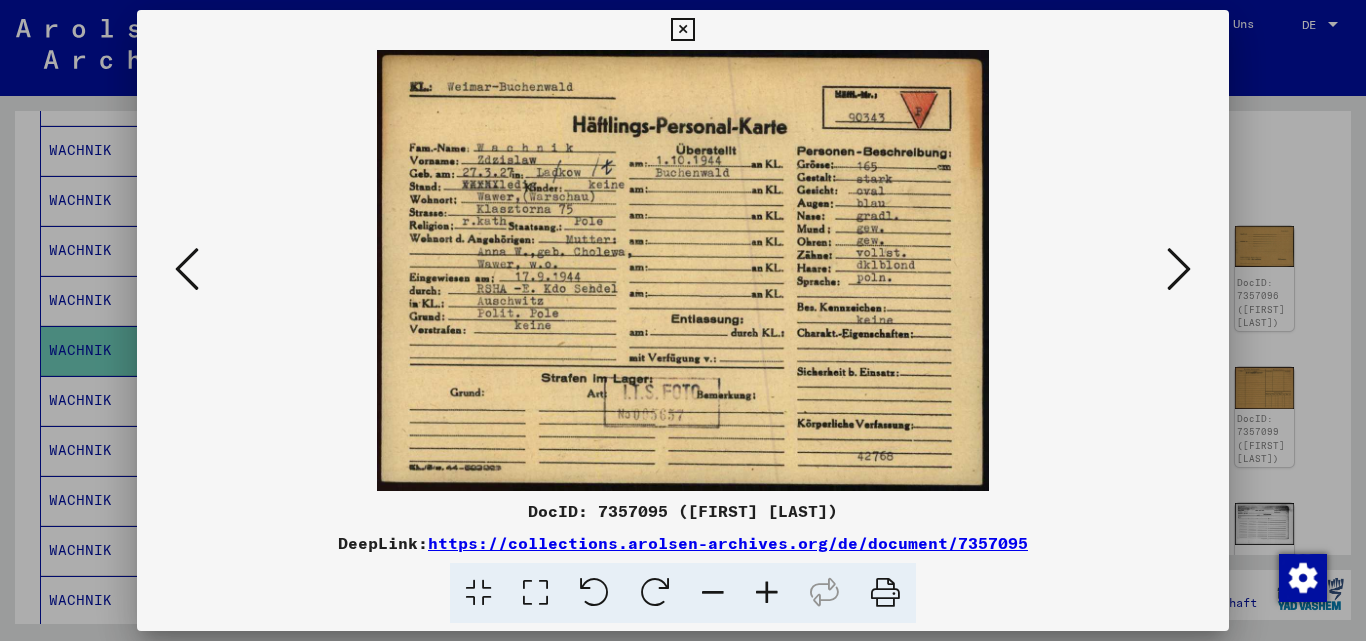 click at bounding box center (683, 320) 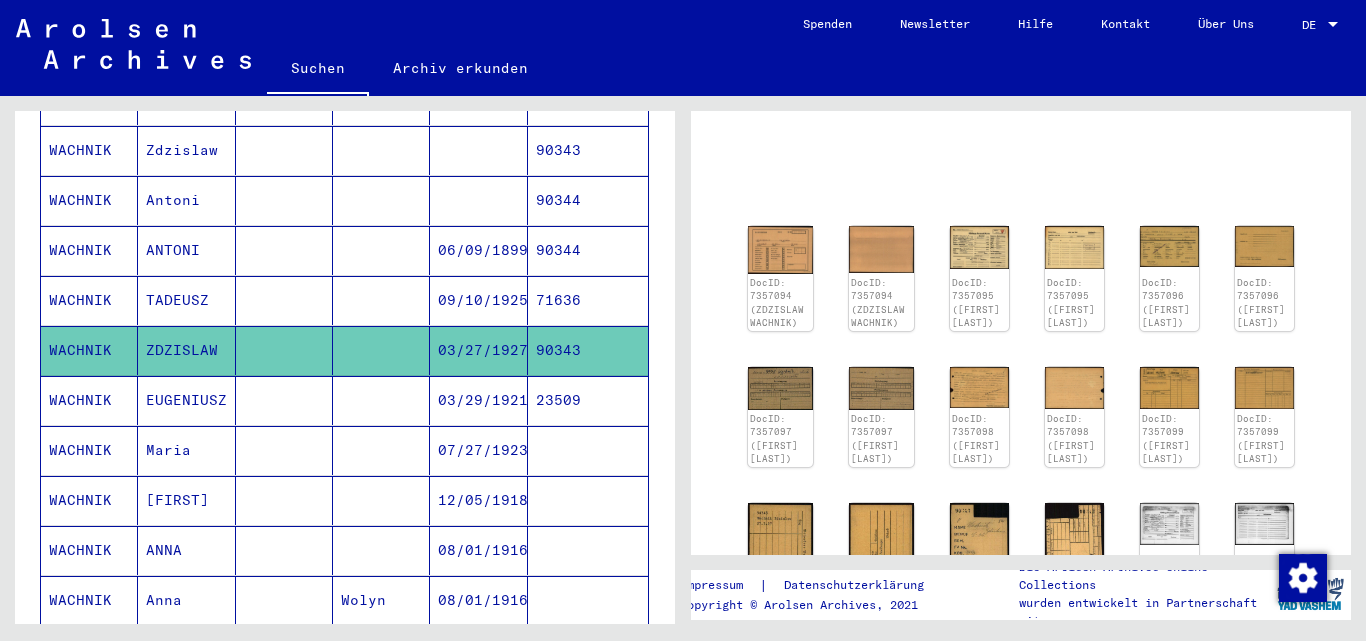 click on "WACHNIK" at bounding box center [89, 450] 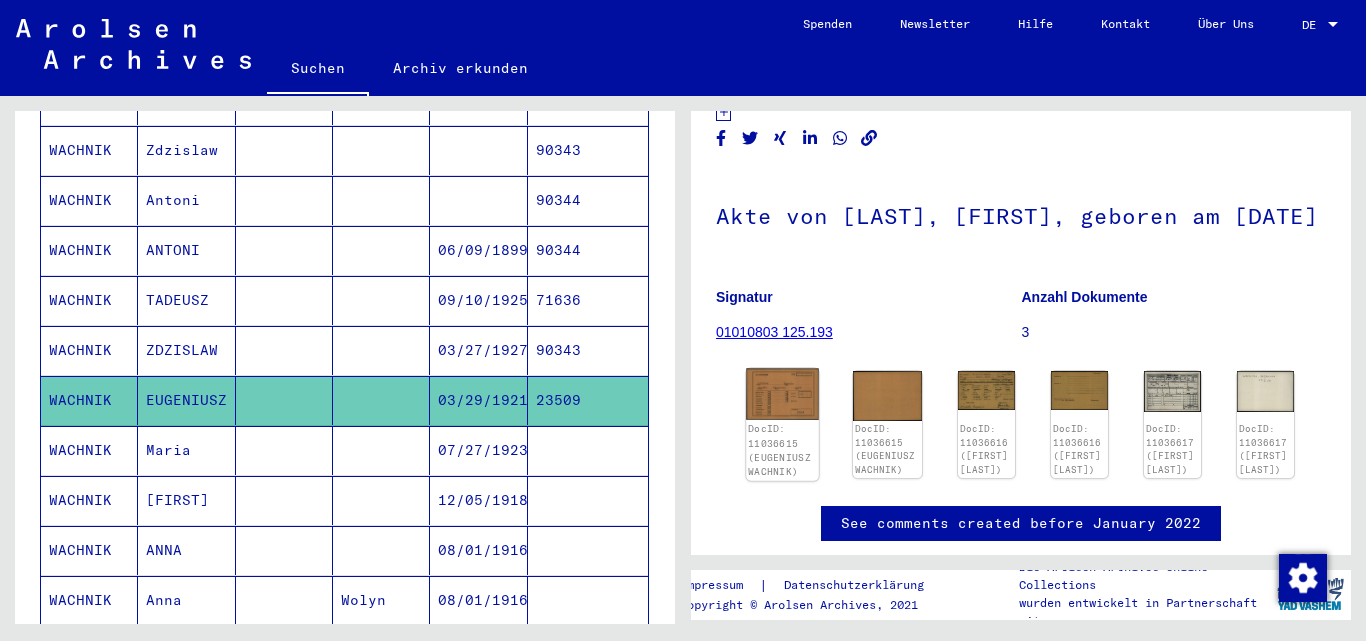 scroll, scrollTop: 100, scrollLeft: 0, axis: vertical 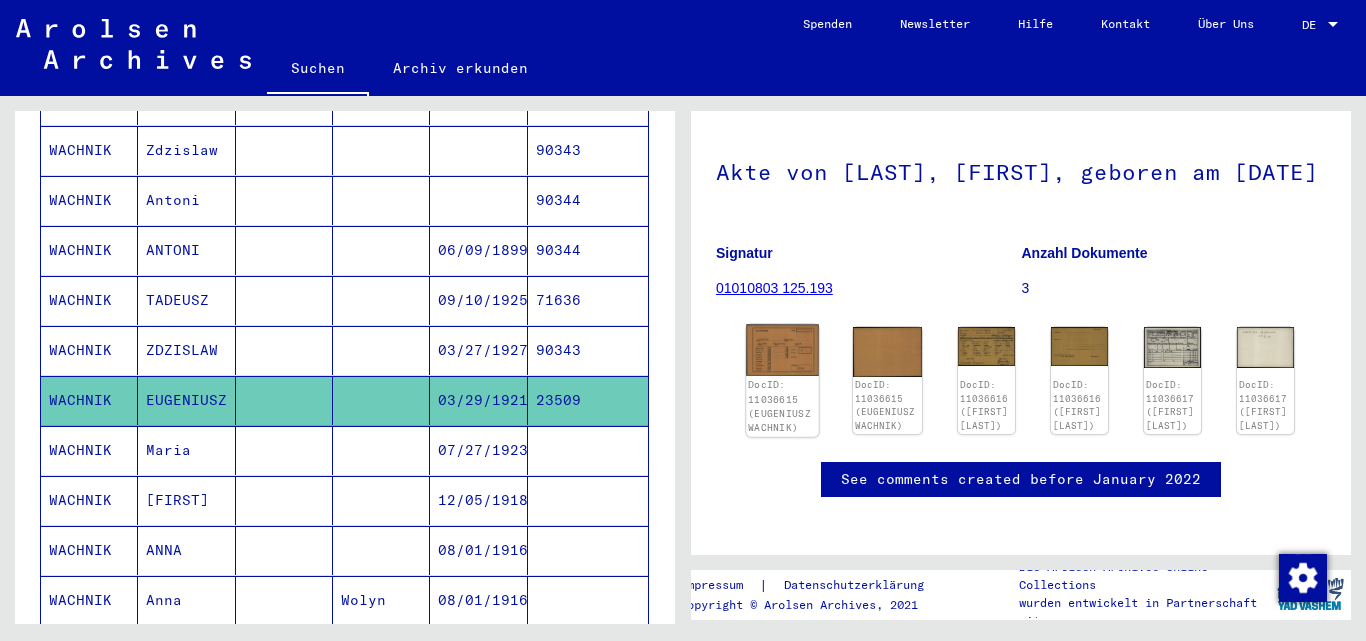 click 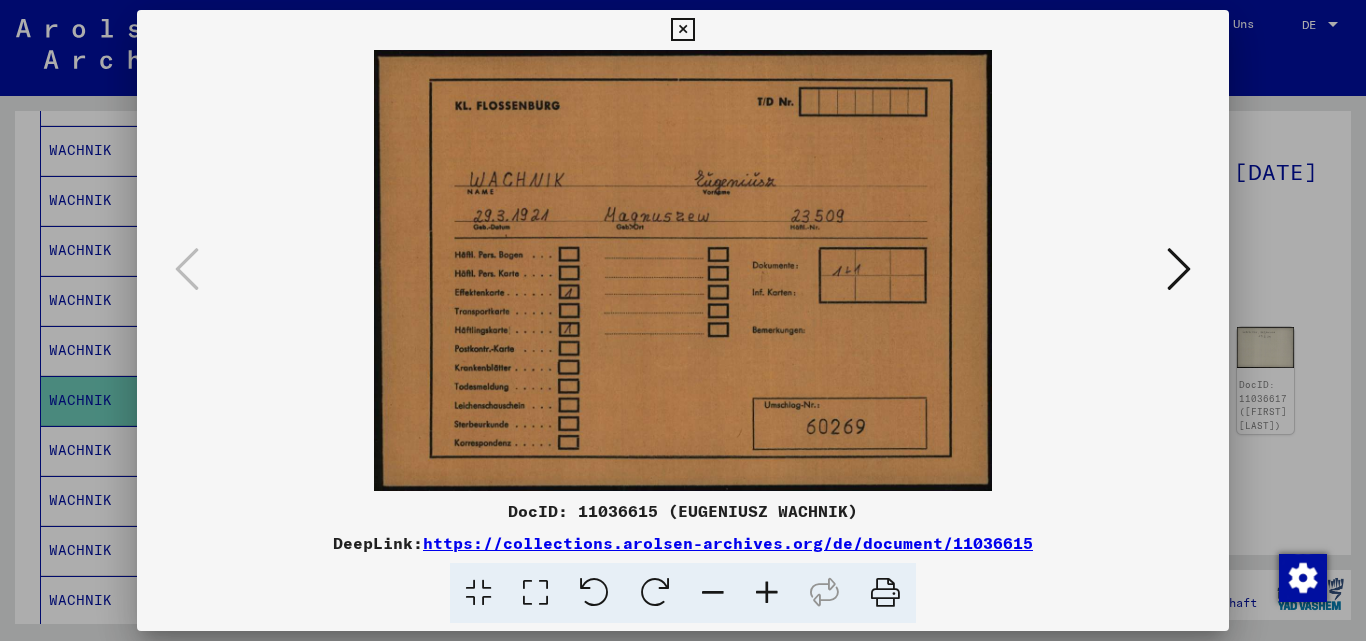 click at bounding box center (1179, 269) 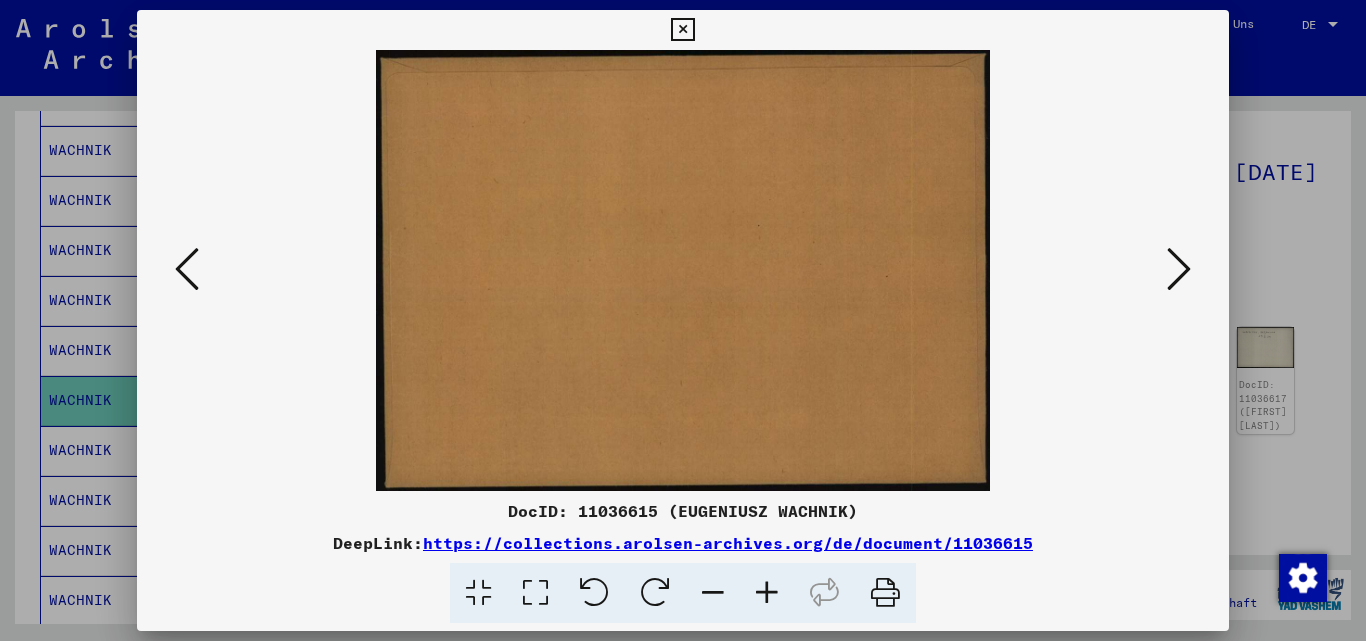 click at bounding box center [1179, 269] 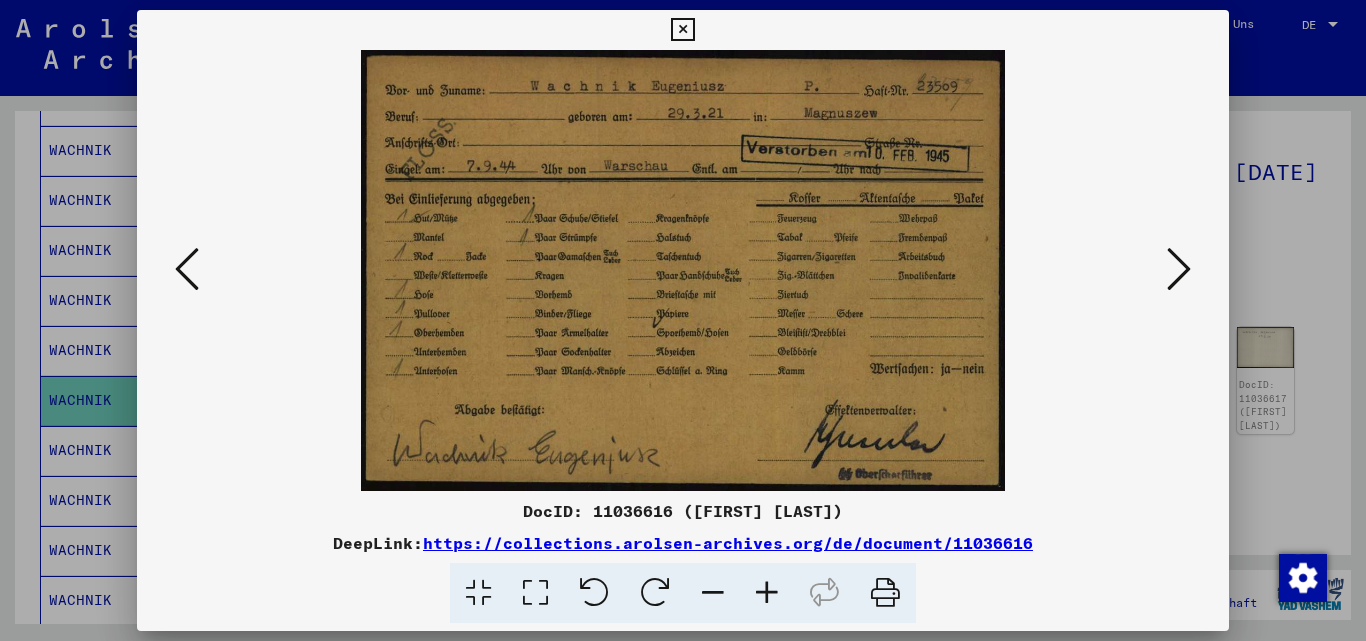 click at bounding box center [1179, 269] 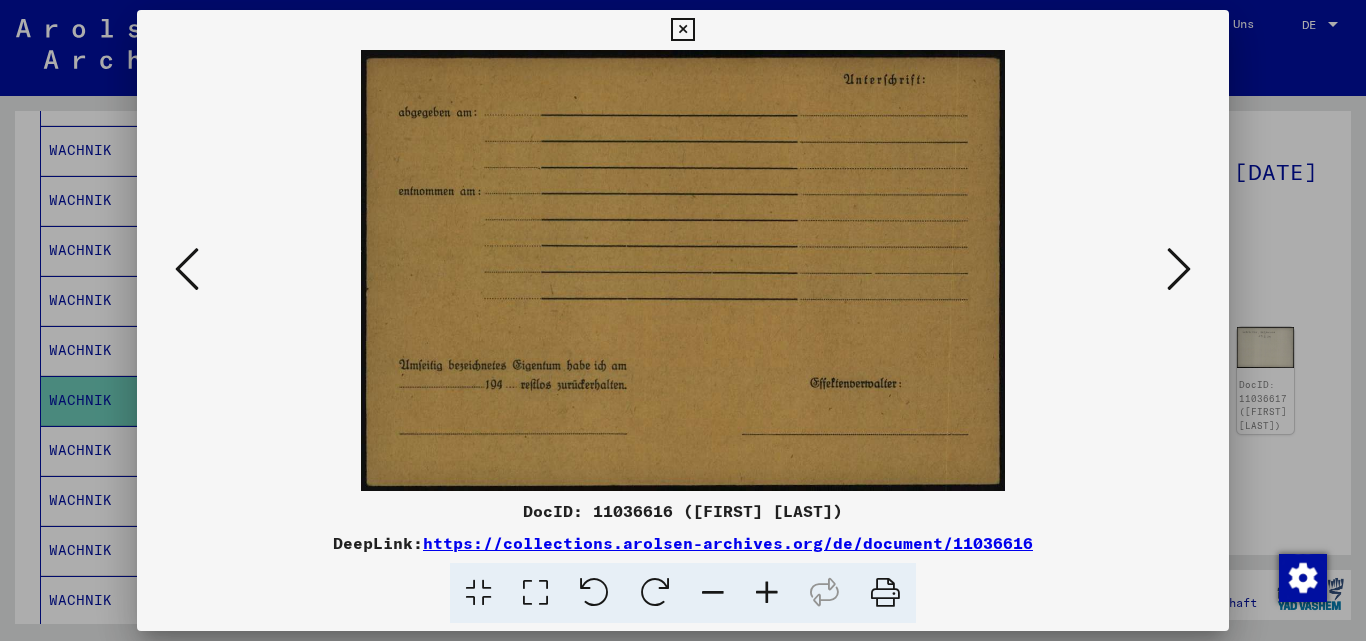 click at bounding box center (1179, 269) 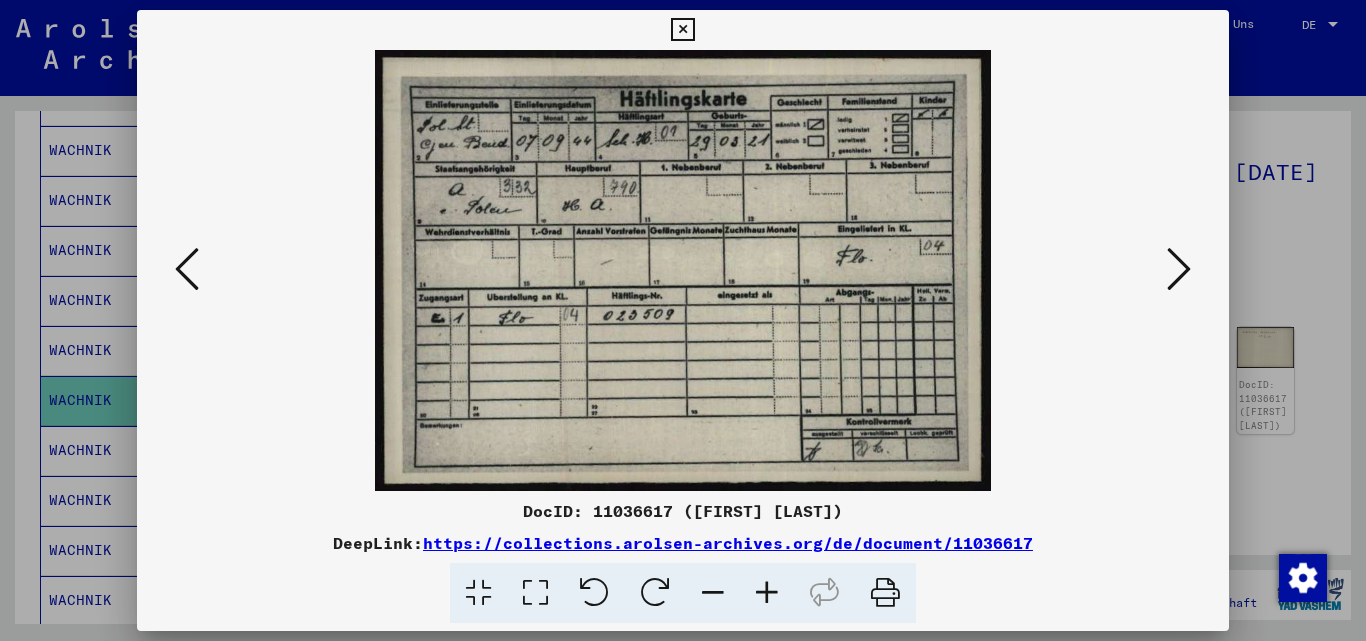 click at bounding box center [1179, 269] 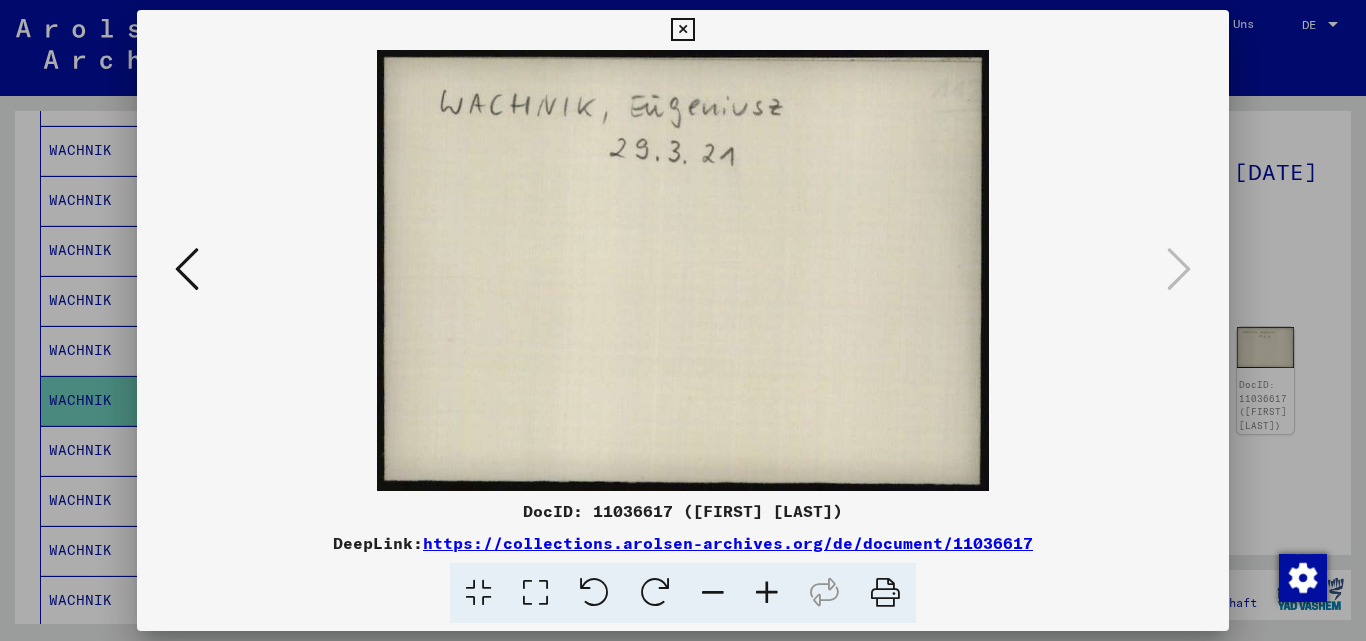click at bounding box center [683, 320] 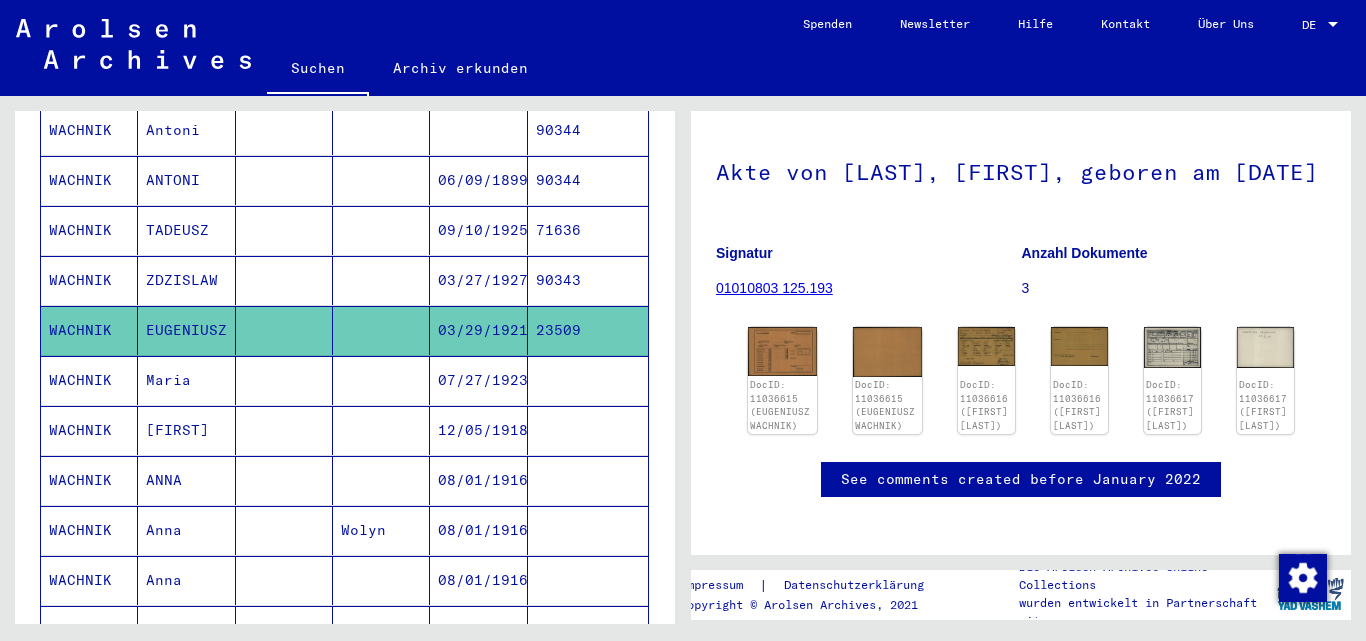 scroll, scrollTop: 500, scrollLeft: 0, axis: vertical 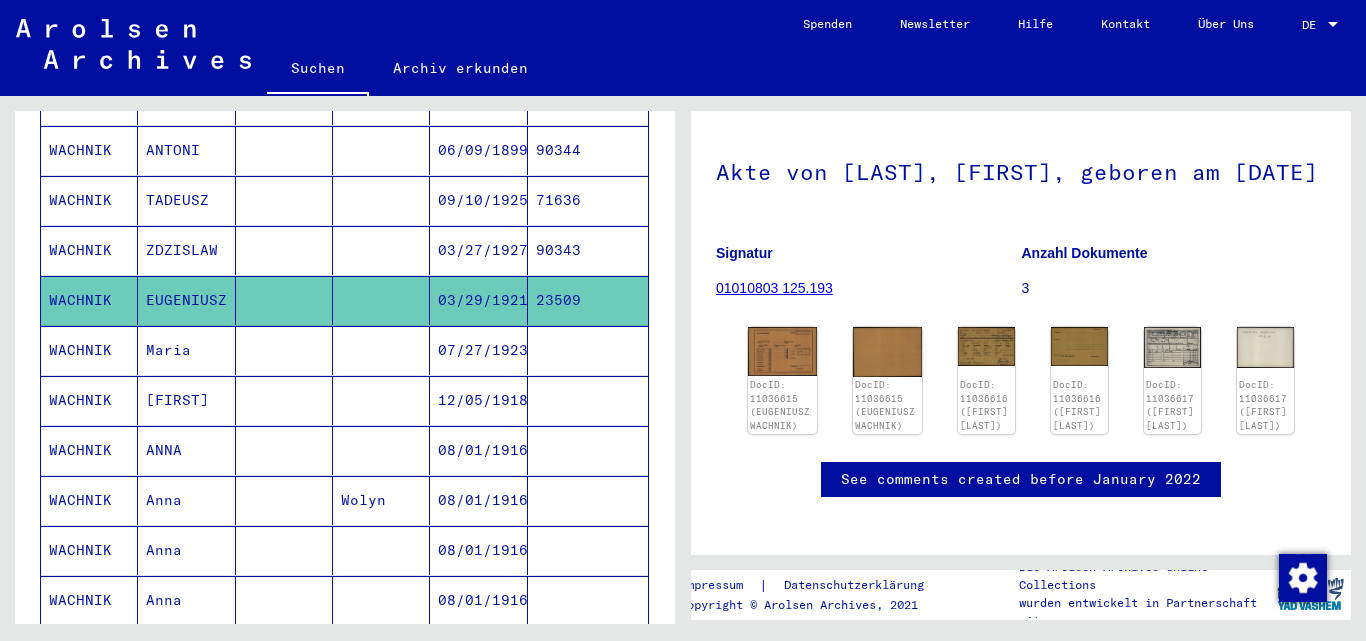 click on "WACHNIK" at bounding box center [89, 450] 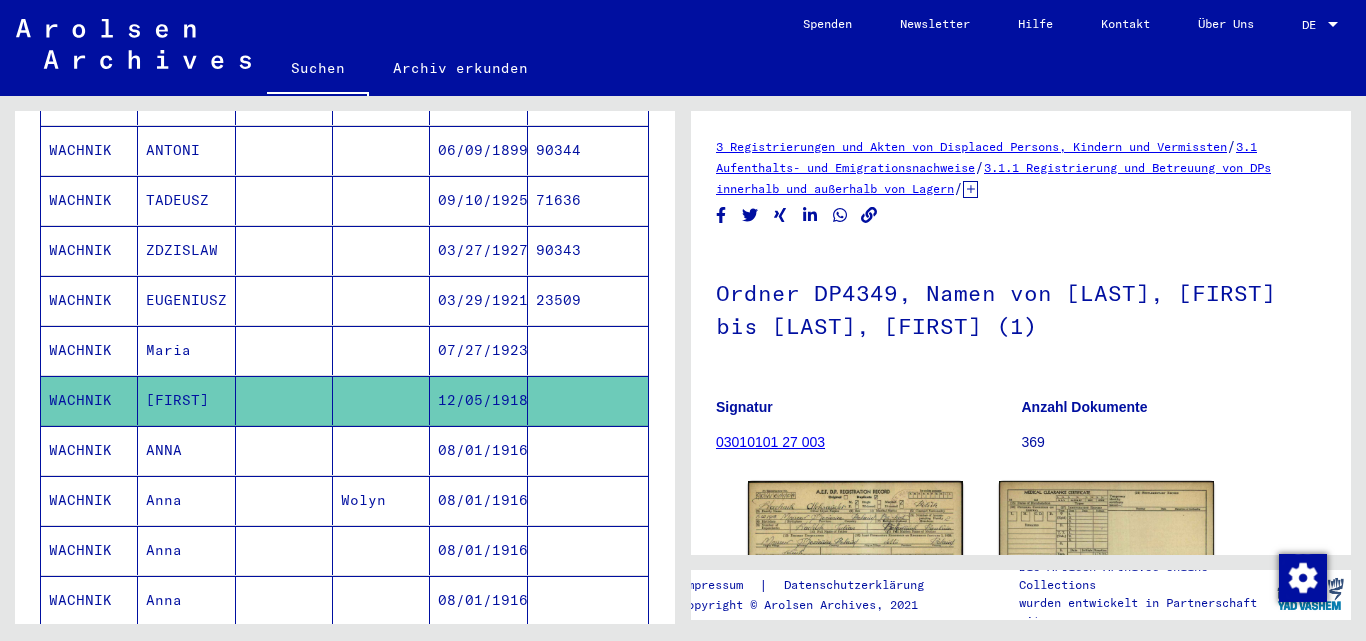 scroll, scrollTop: 0, scrollLeft: 0, axis: both 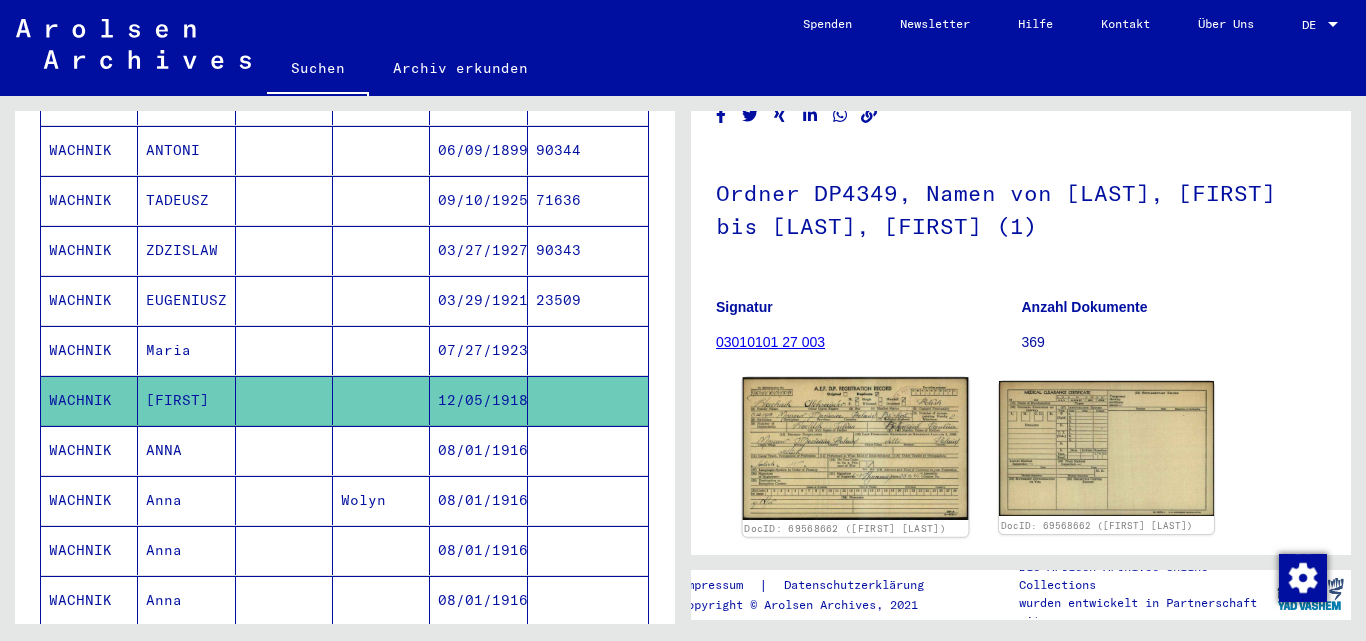 click 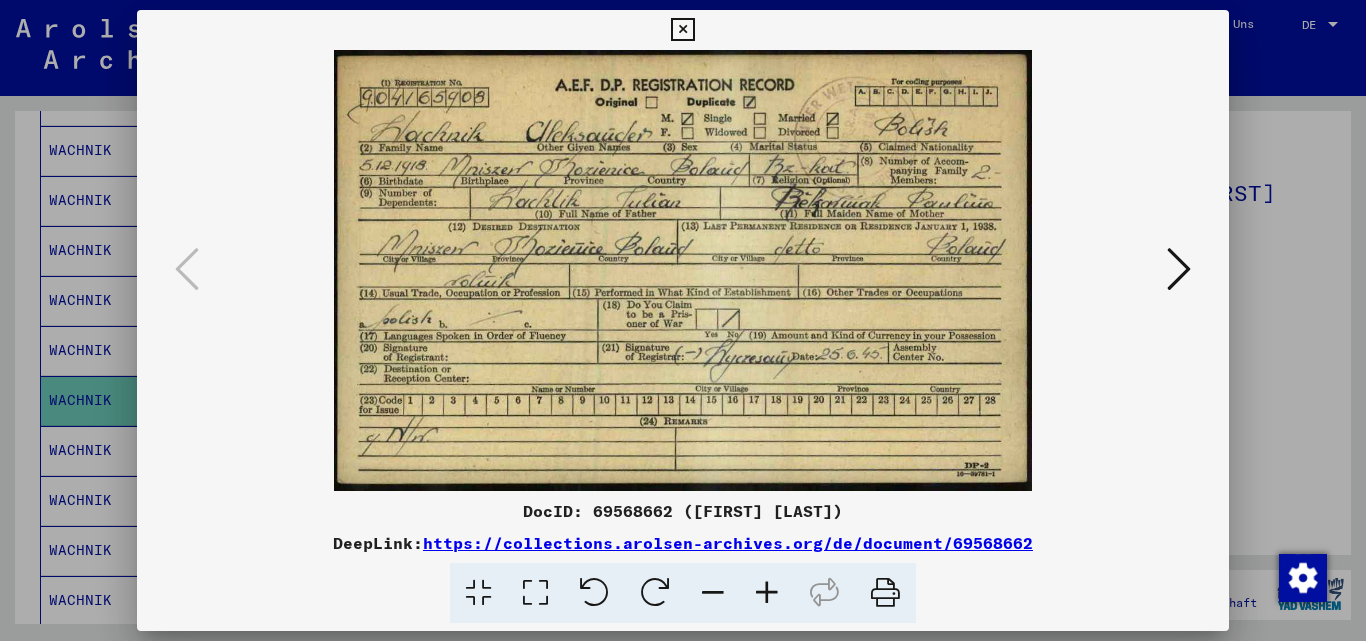 click at bounding box center [683, 320] 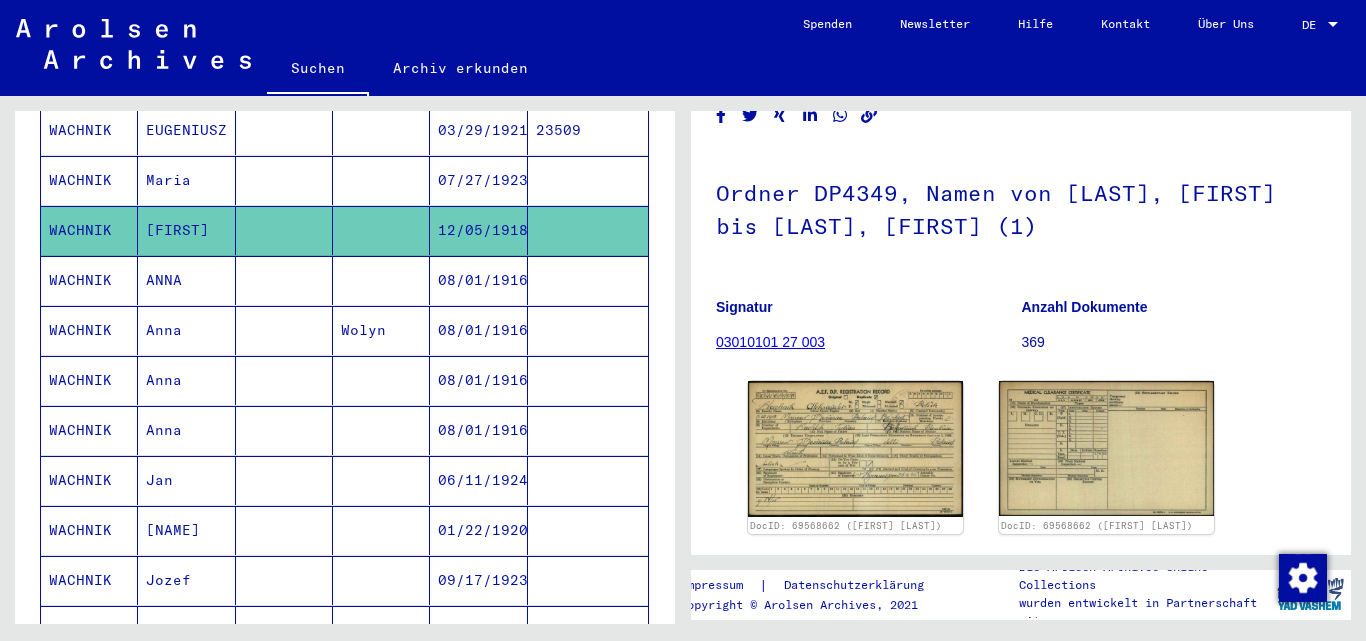 scroll, scrollTop: 700, scrollLeft: 0, axis: vertical 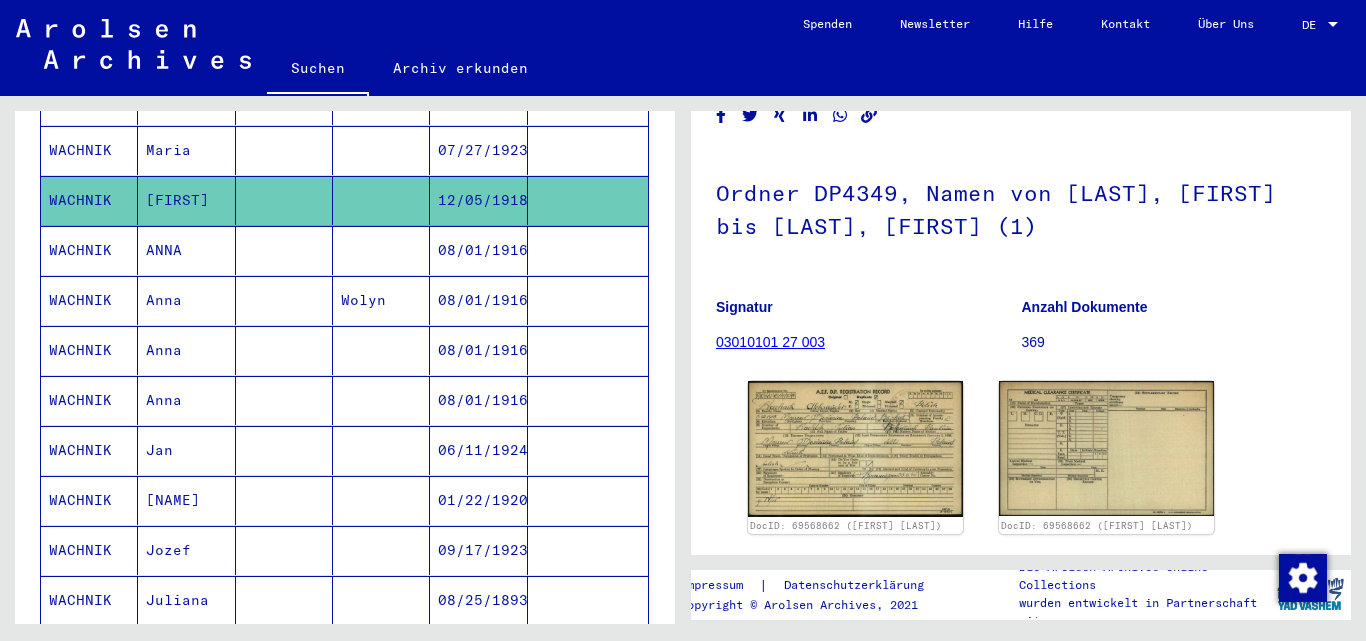 click on "Jan" at bounding box center (186, 500) 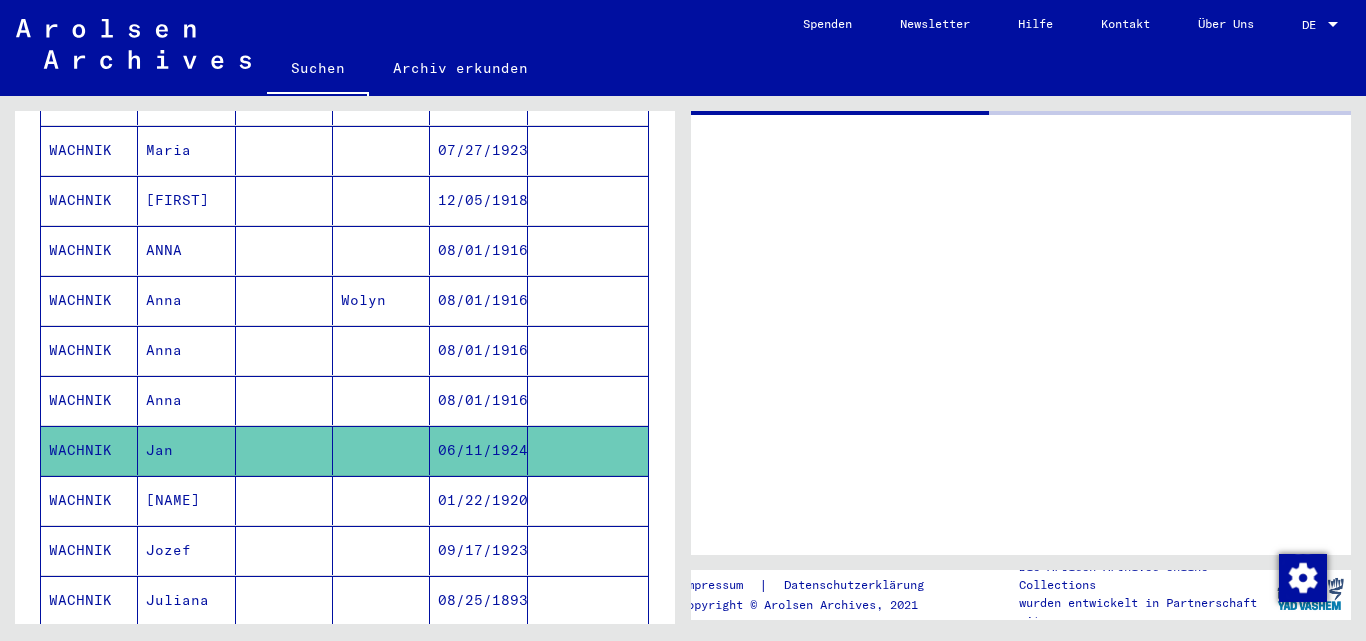 scroll, scrollTop: 0, scrollLeft: 0, axis: both 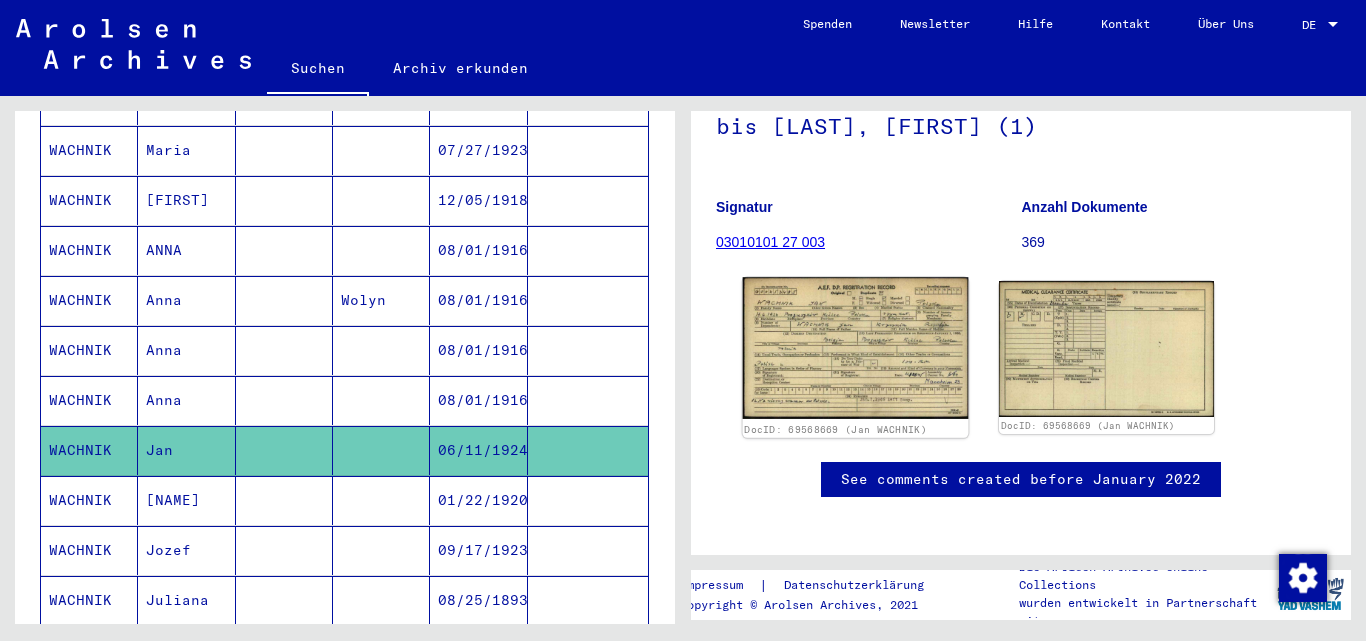click 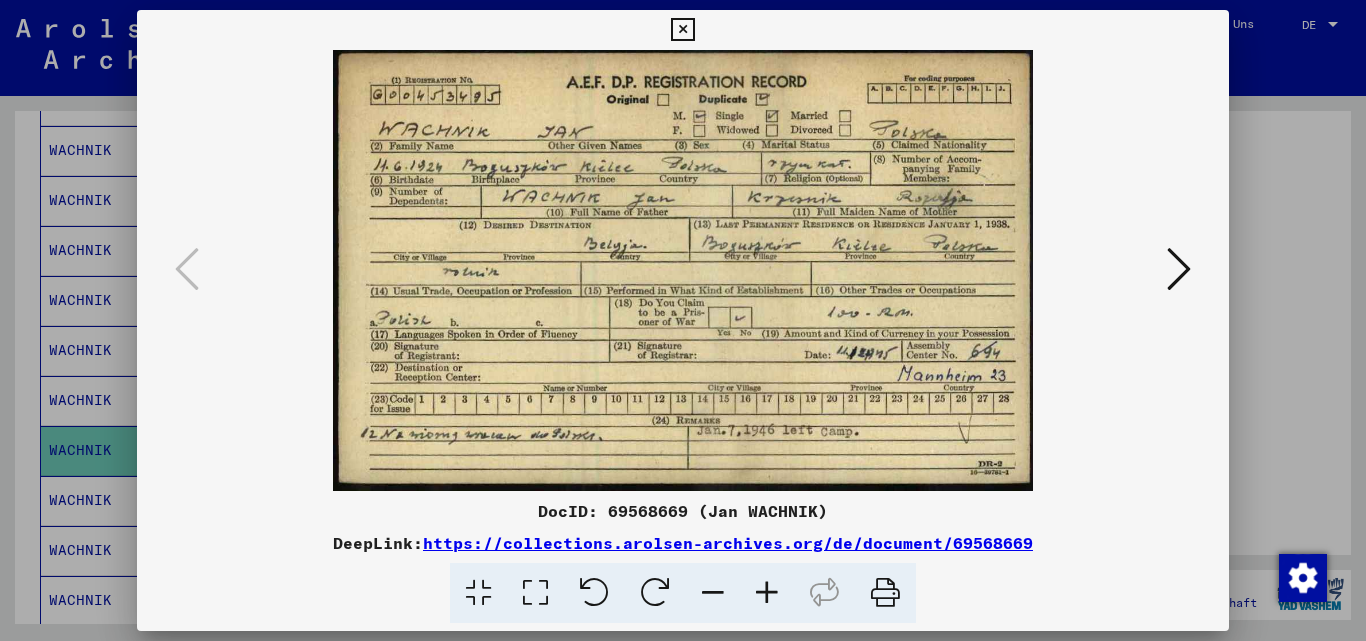 click at bounding box center [683, 270] 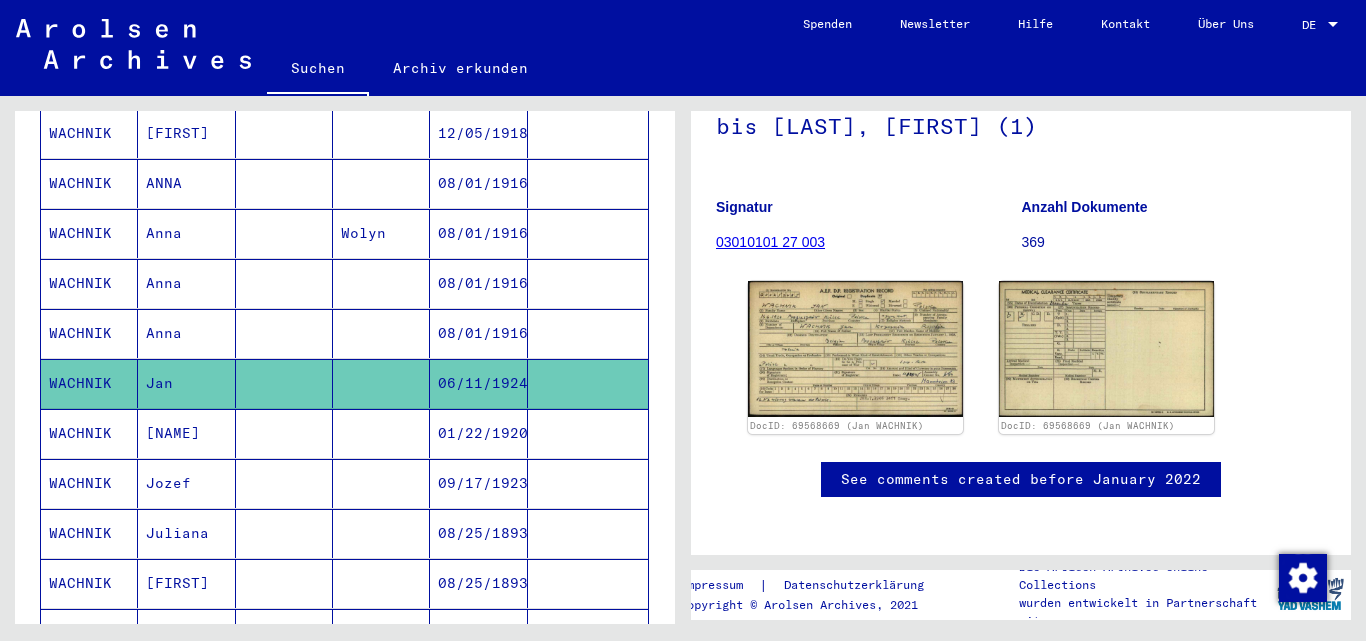 scroll, scrollTop: 800, scrollLeft: 0, axis: vertical 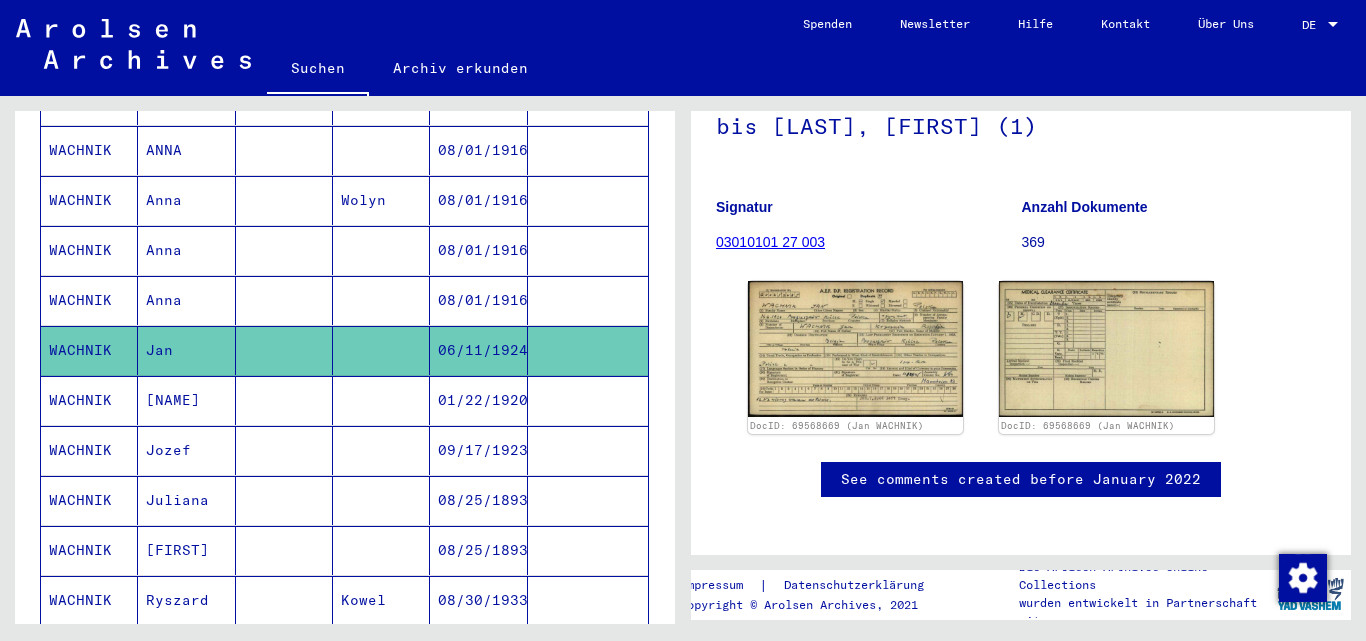 click on "[NAME]" at bounding box center [186, 450] 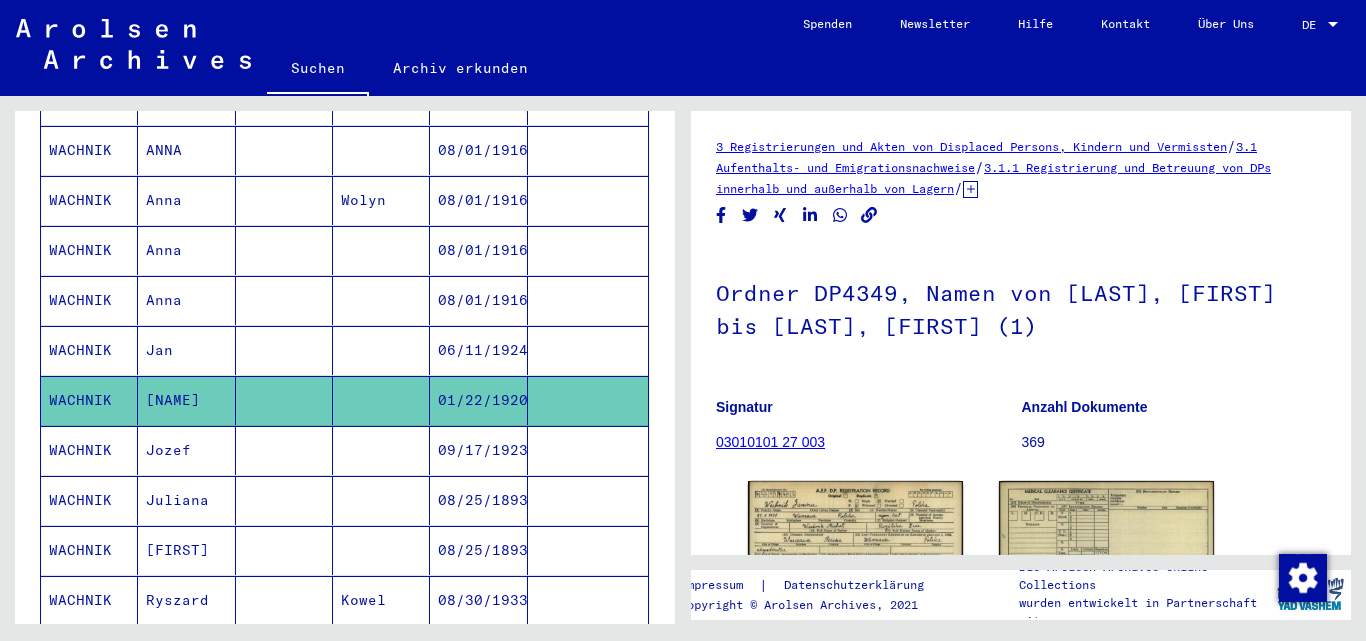 scroll, scrollTop: 0, scrollLeft: 0, axis: both 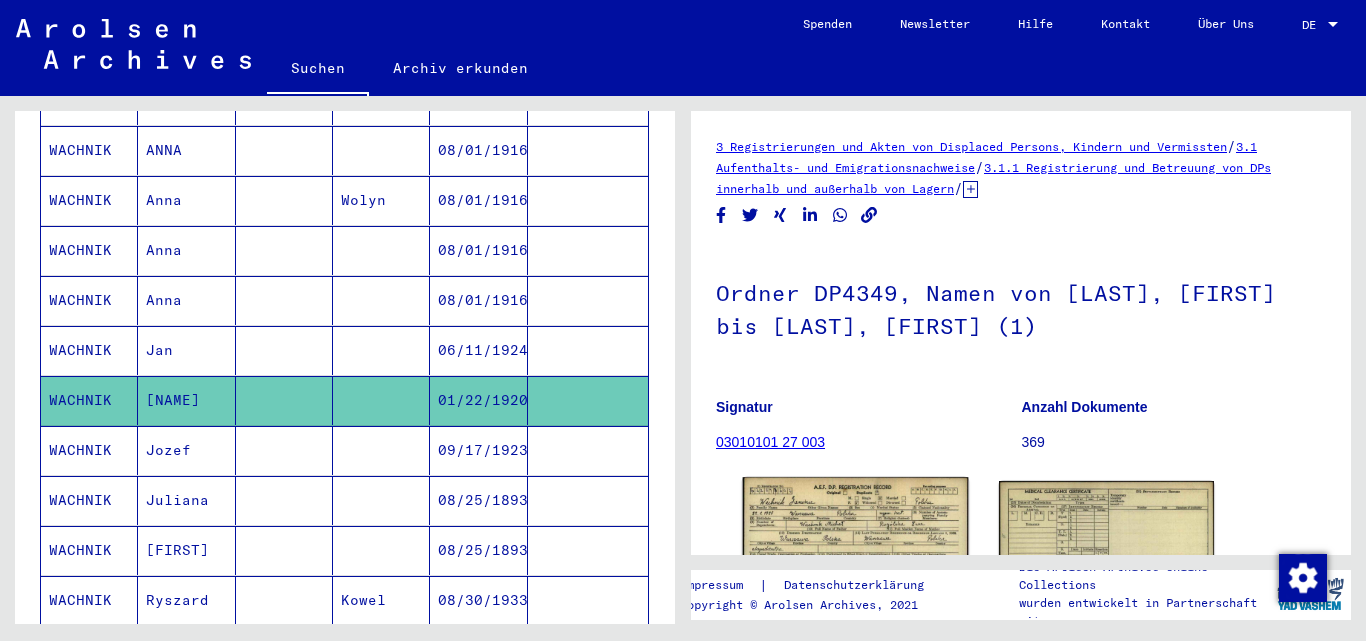 click 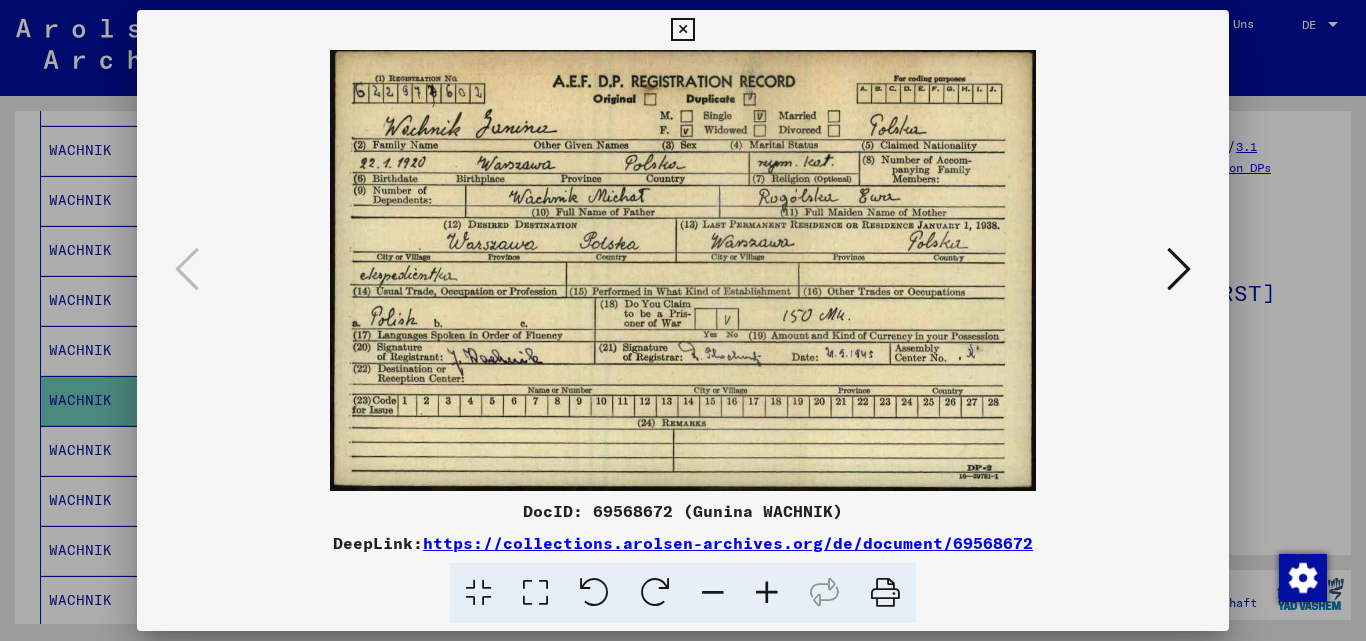 click at bounding box center (683, 320) 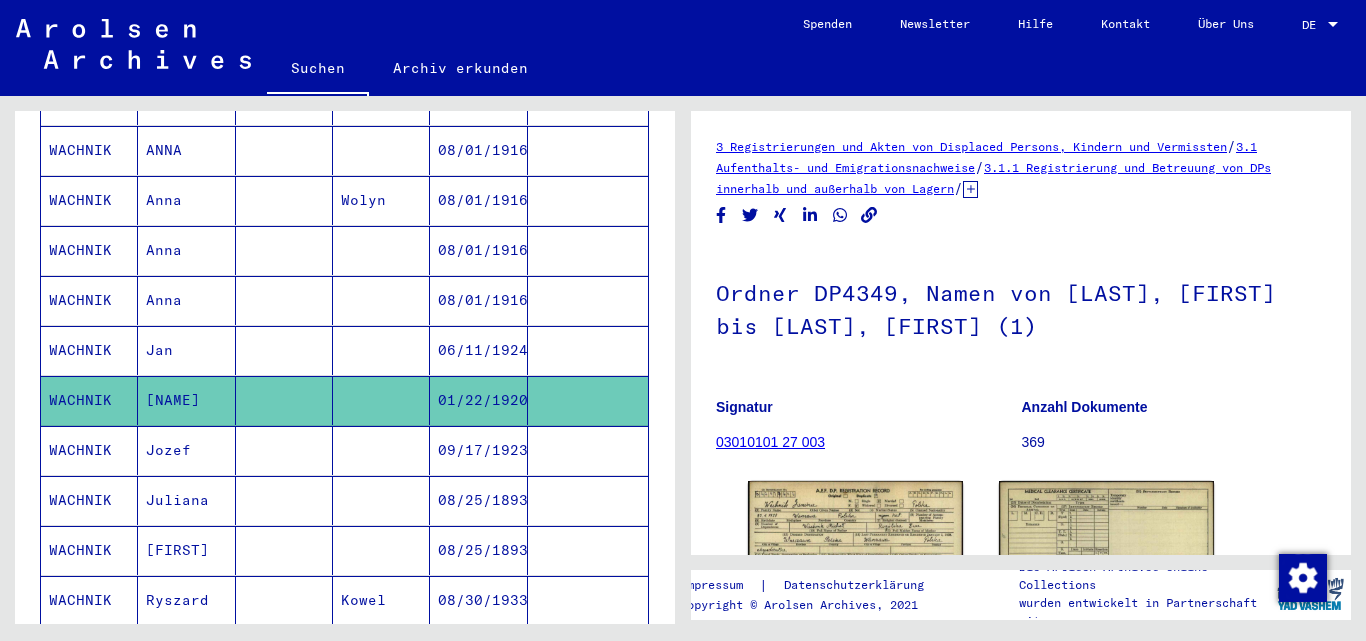 scroll, scrollTop: 900, scrollLeft: 0, axis: vertical 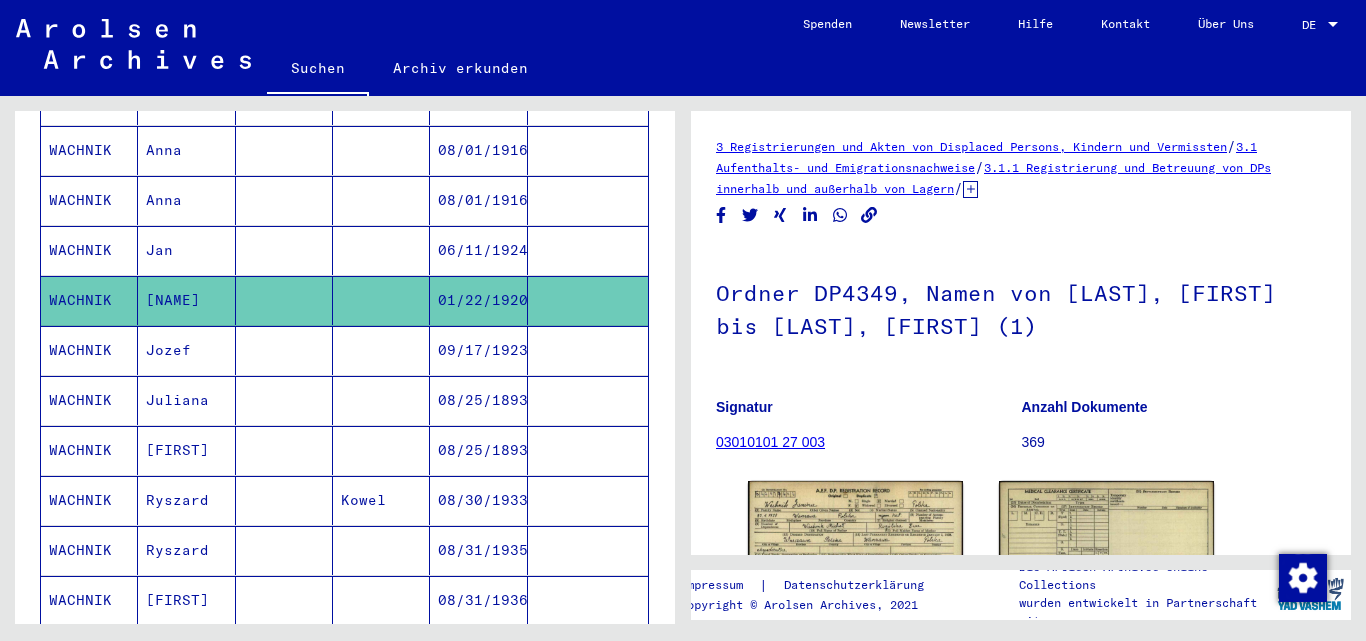 click on "Jozef" at bounding box center [186, 400] 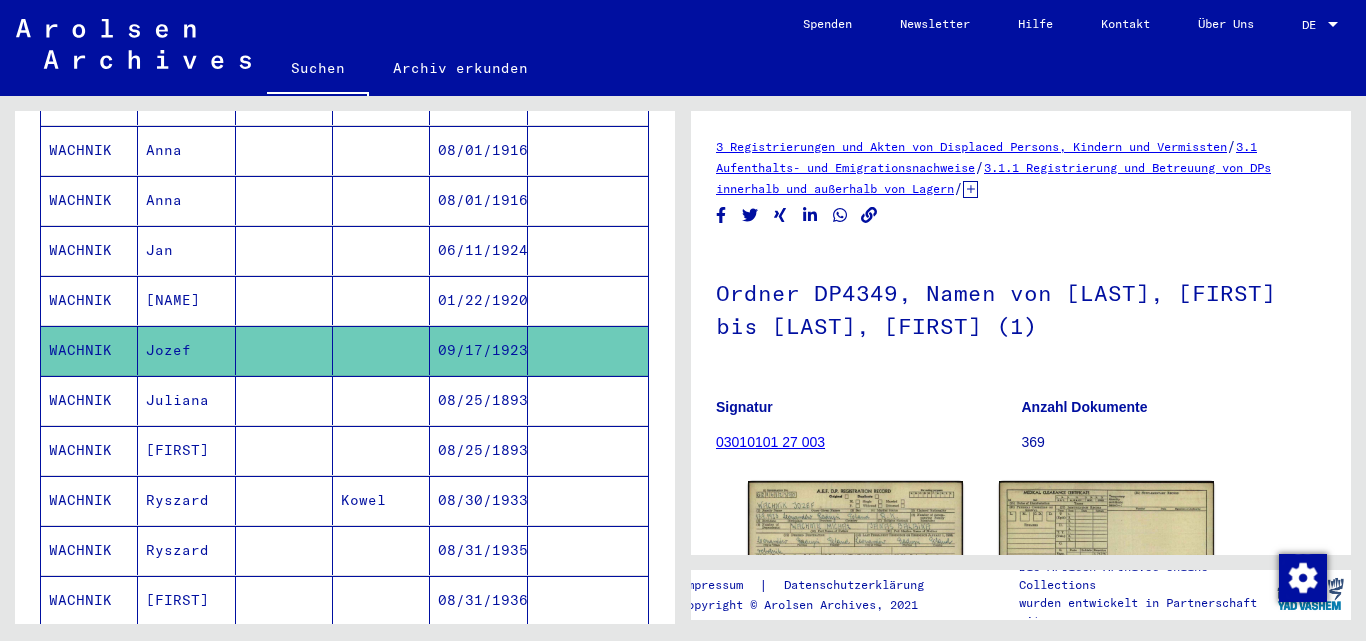scroll, scrollTop: 200, scrollLeft: 0, axis: vertical 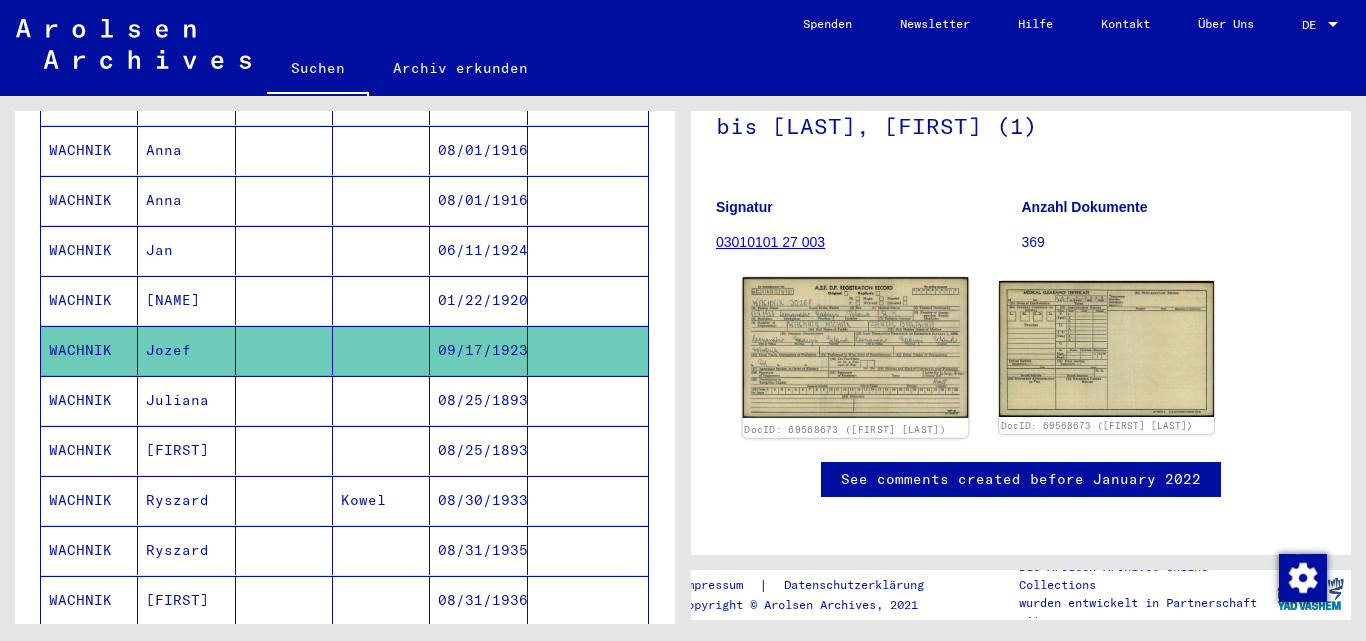 click 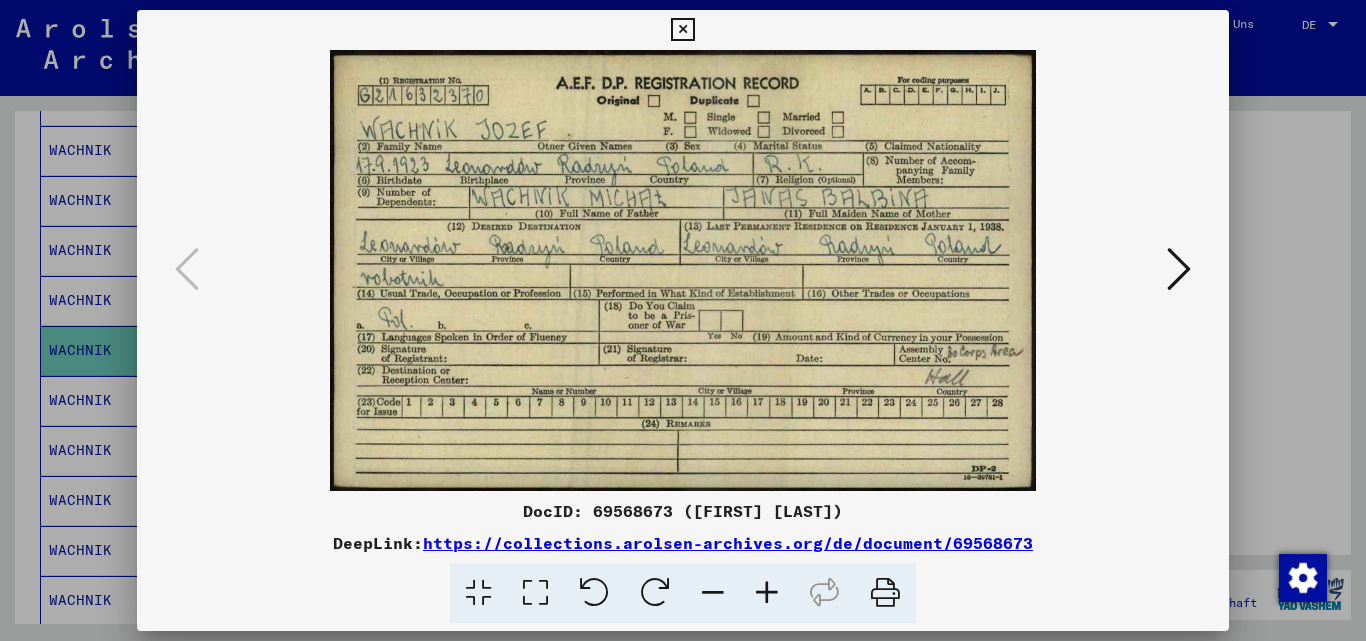 click at bounding box center (683, 320) 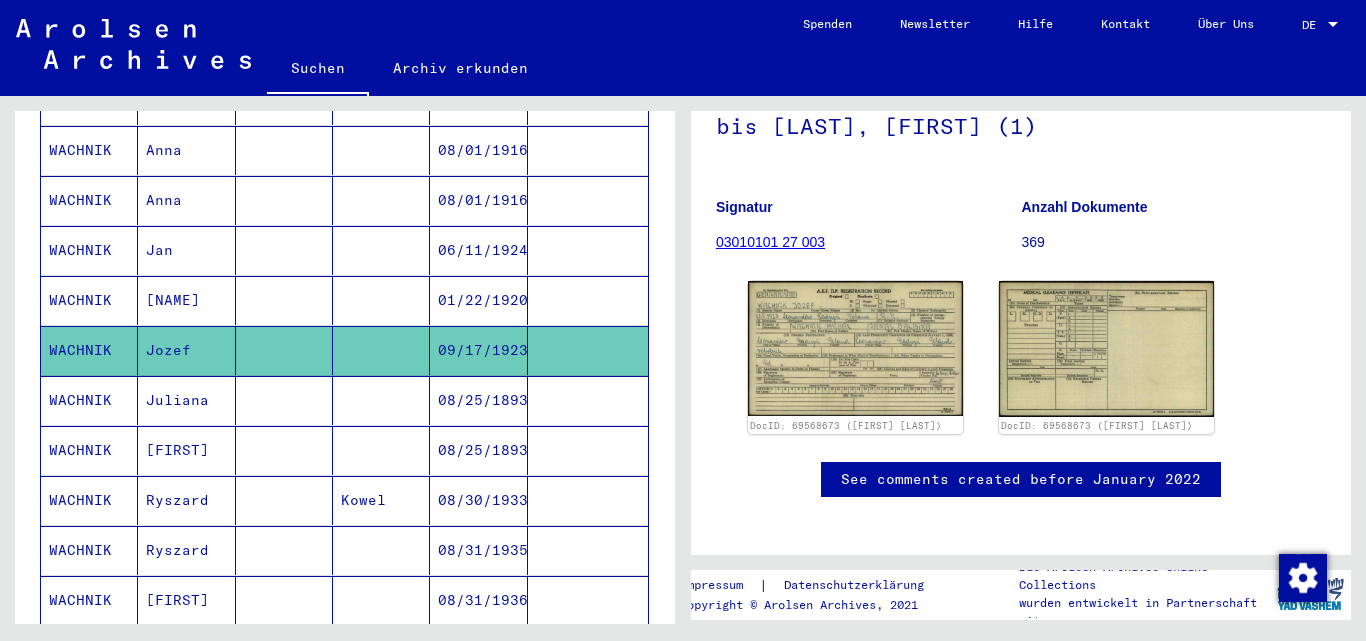 click at bounding box center (284, 450) 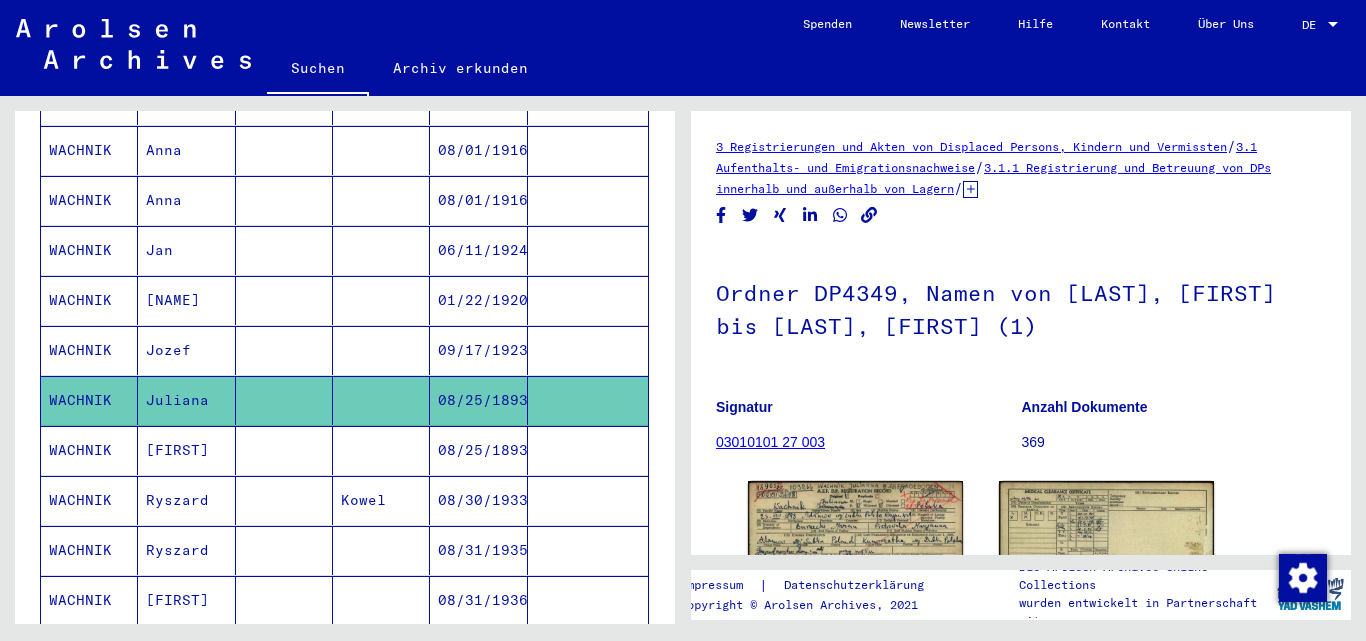 scroll, scrollTop: 0, scrollLeft: 0, axis: both 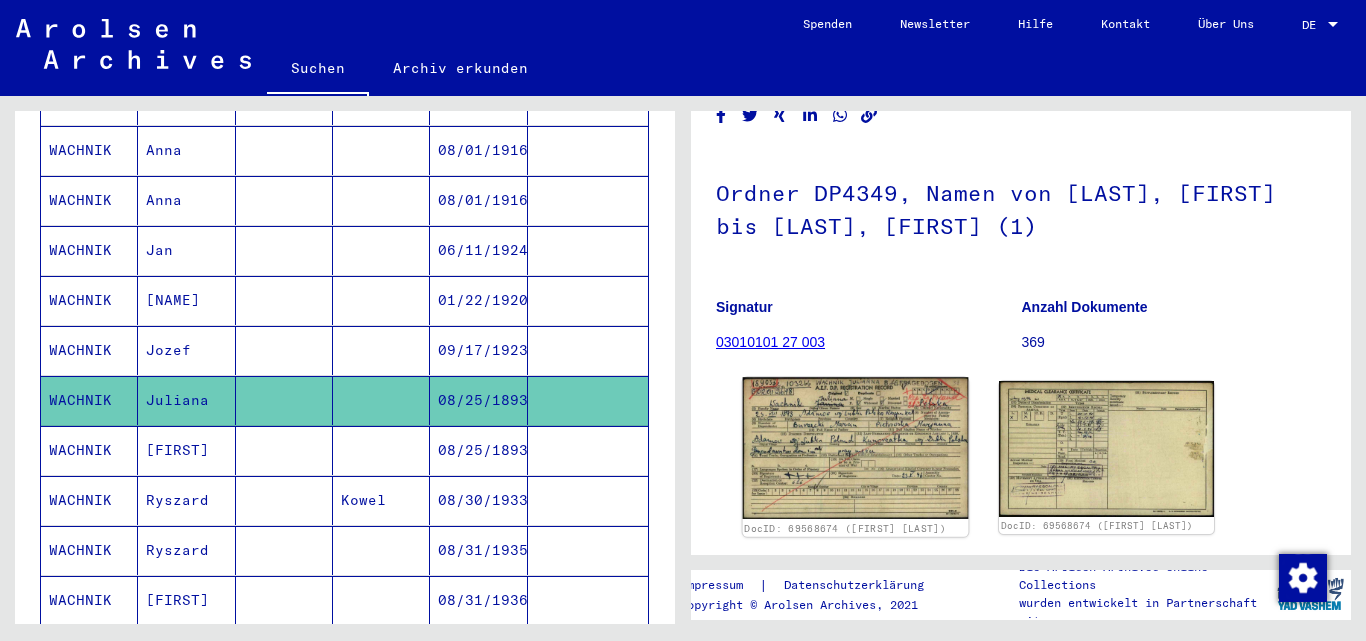 click 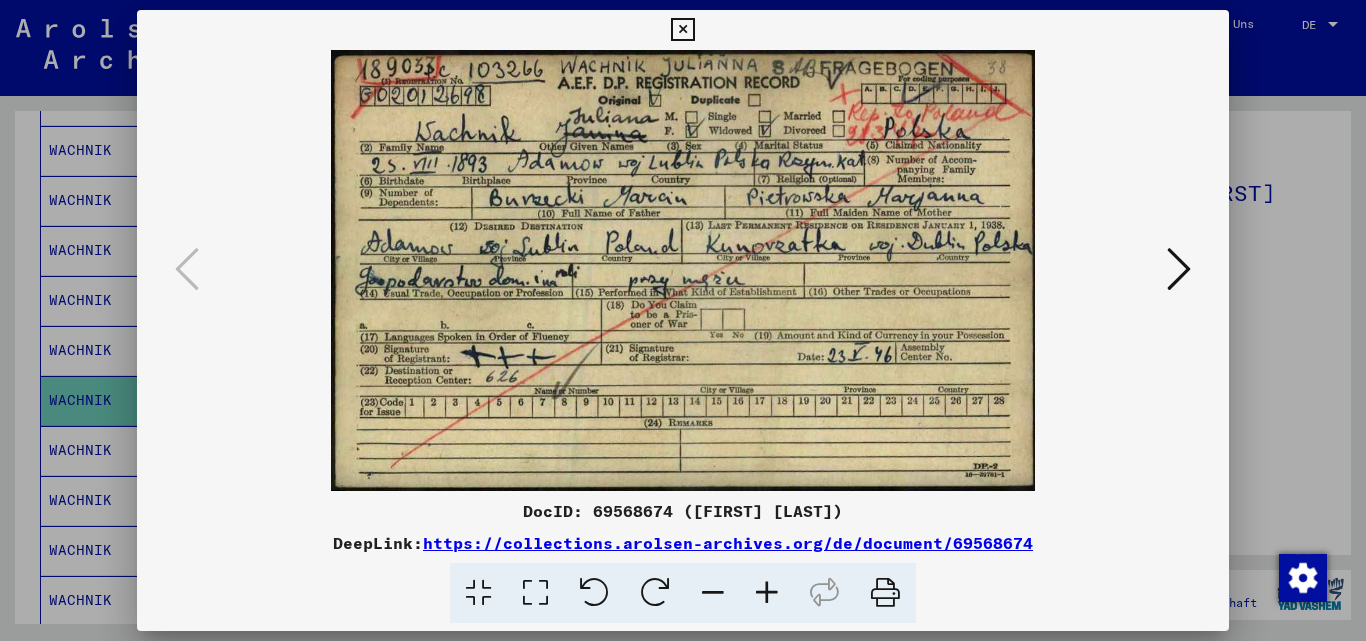 click at bounding box center [683, 320] 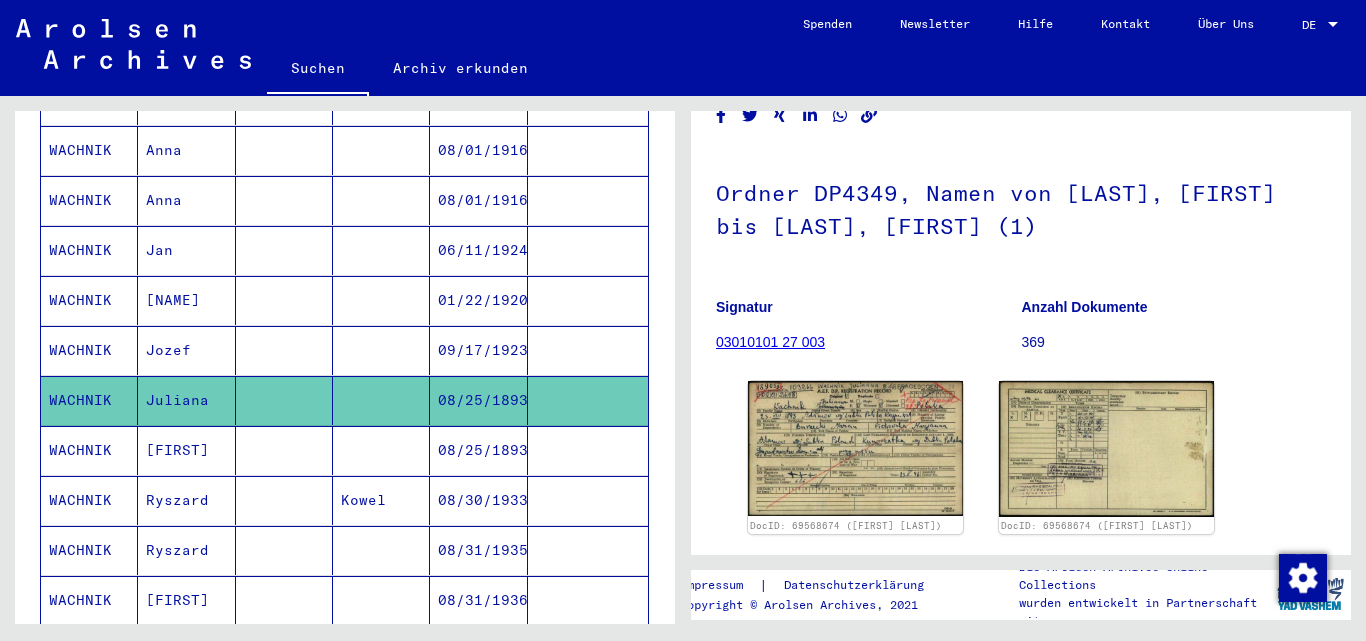 click on "Ryszard" at bounding box center [186, 550] 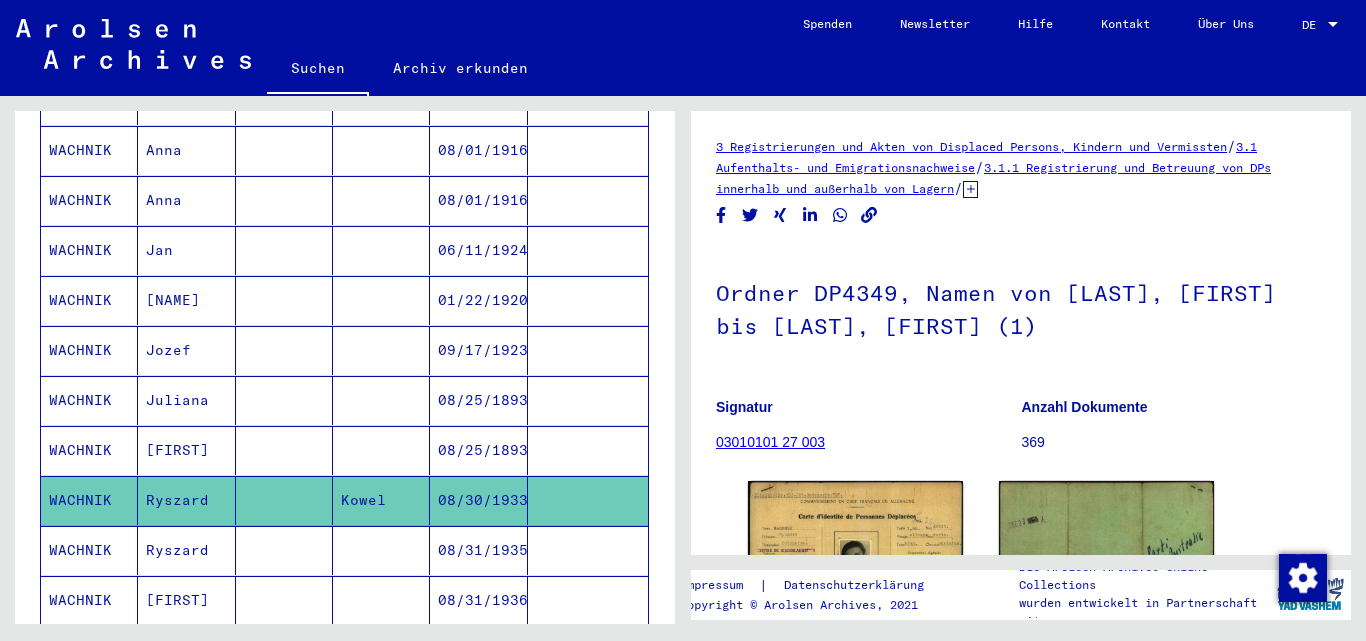 scroll, scrollTop: 0, scrollLeft: 0, axis: both 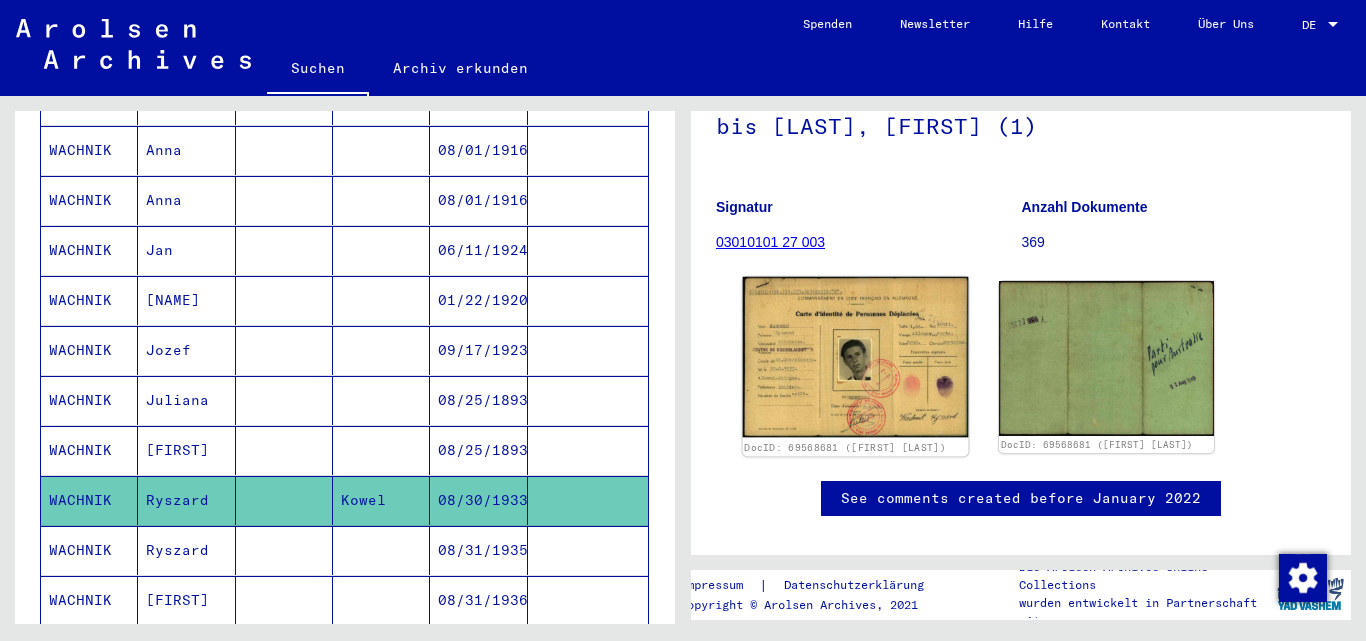 click 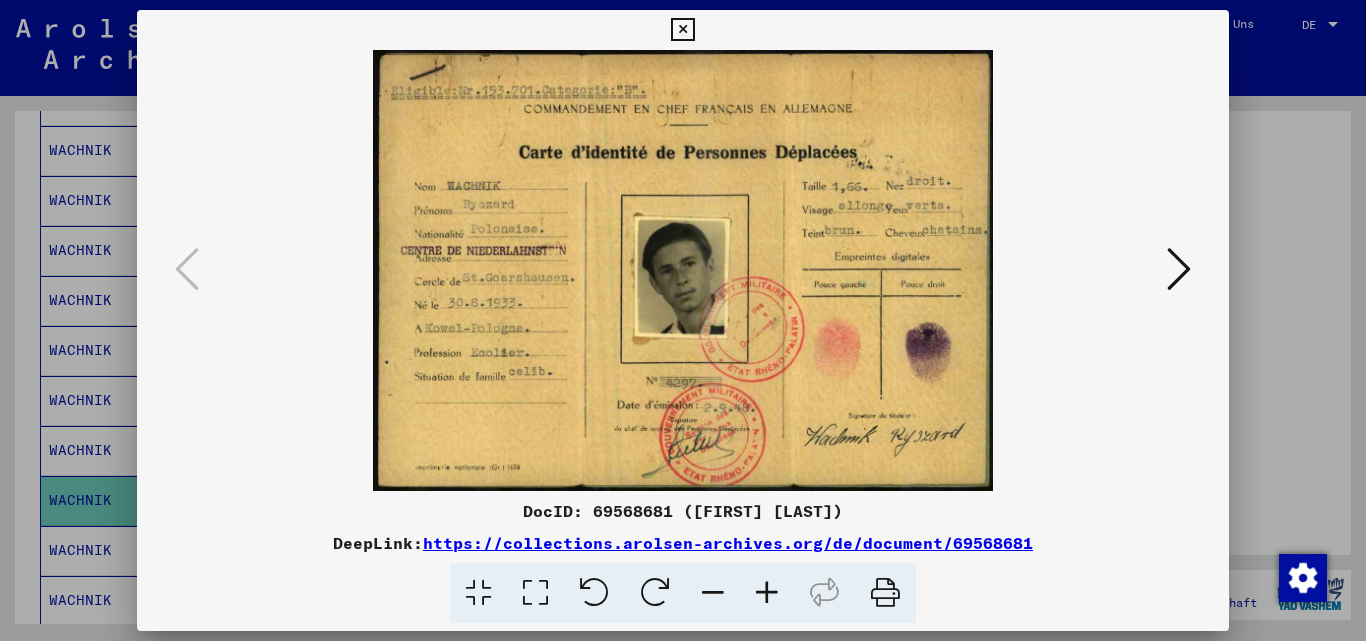click at bounding box center [683, 320] 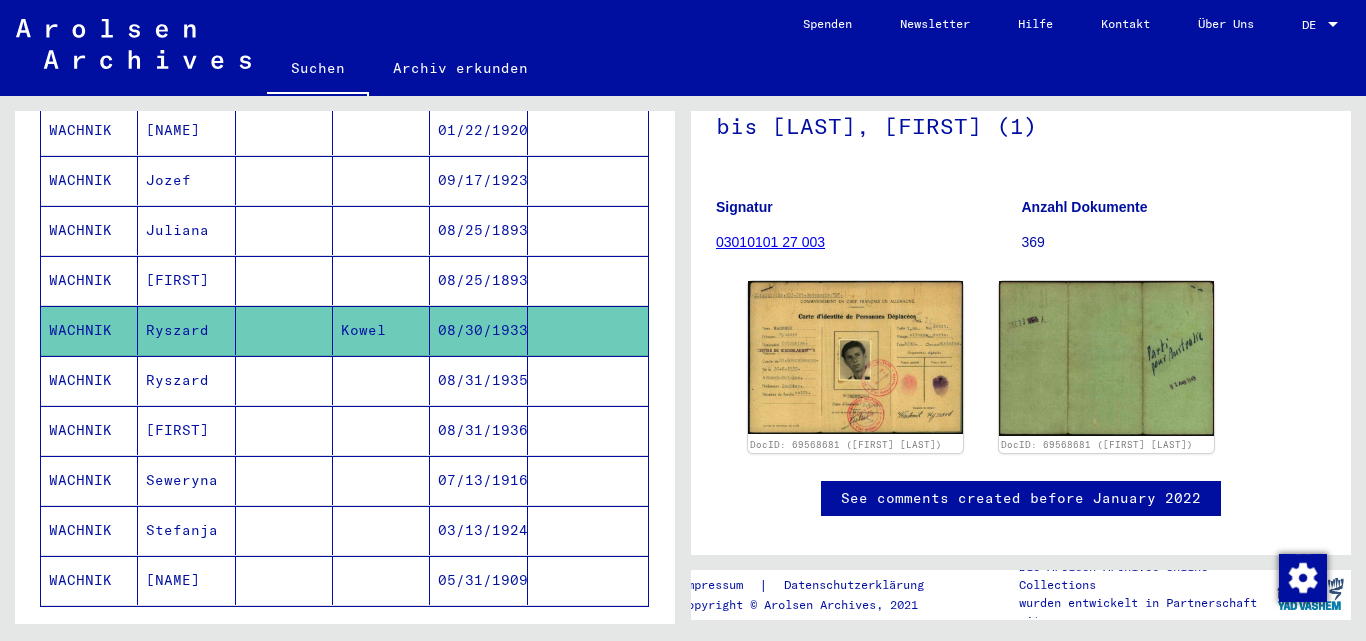 scroll, scrollTop: 1100, scrollLeft: 0, axis: vertical 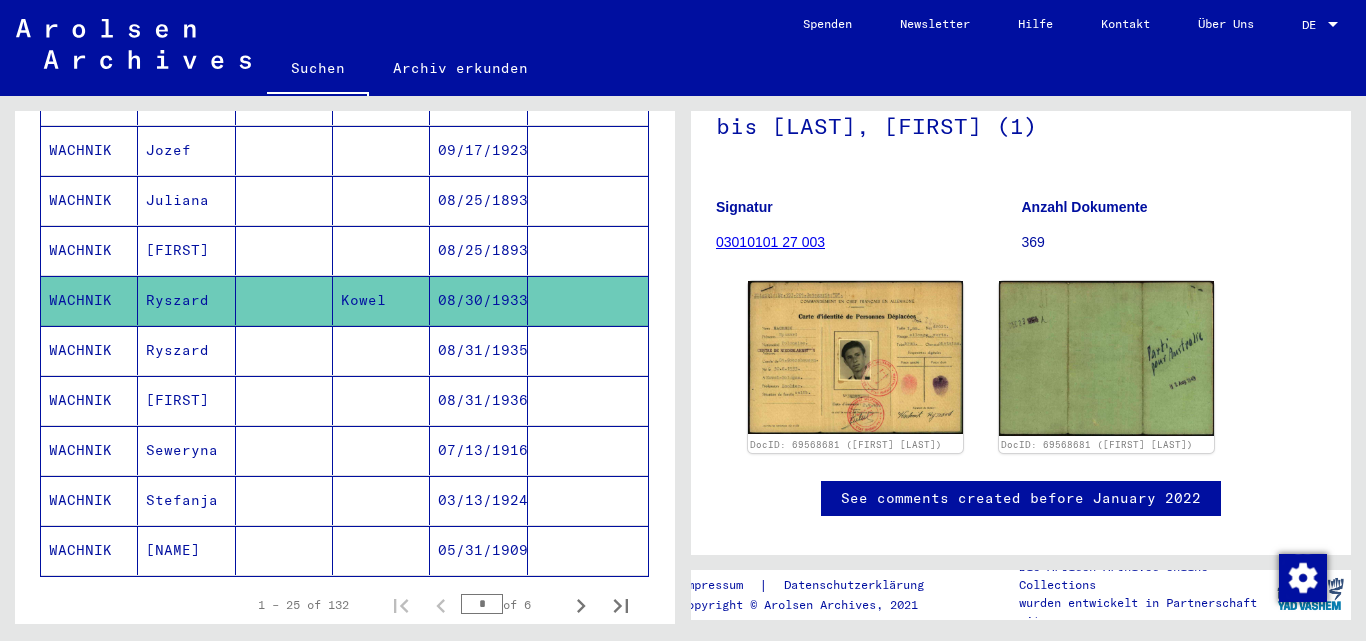 click on "[NAME]" 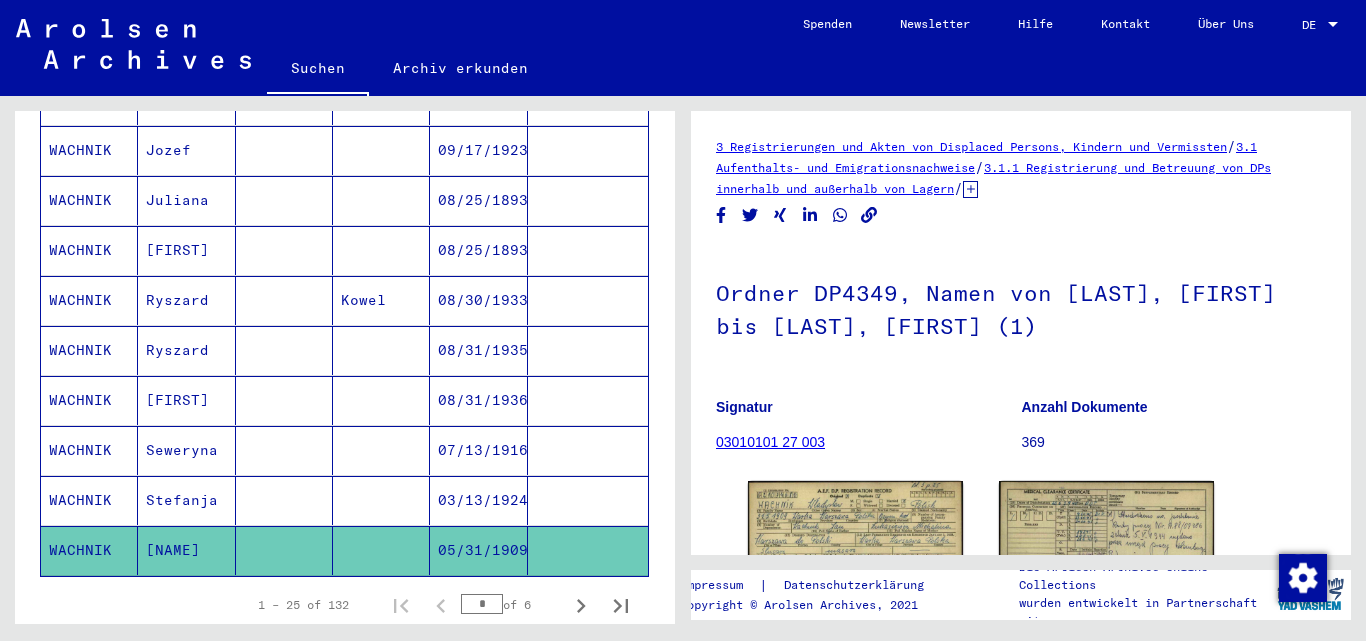 scroll, scrollTop: 0, scrollLeft: 0, axis: both 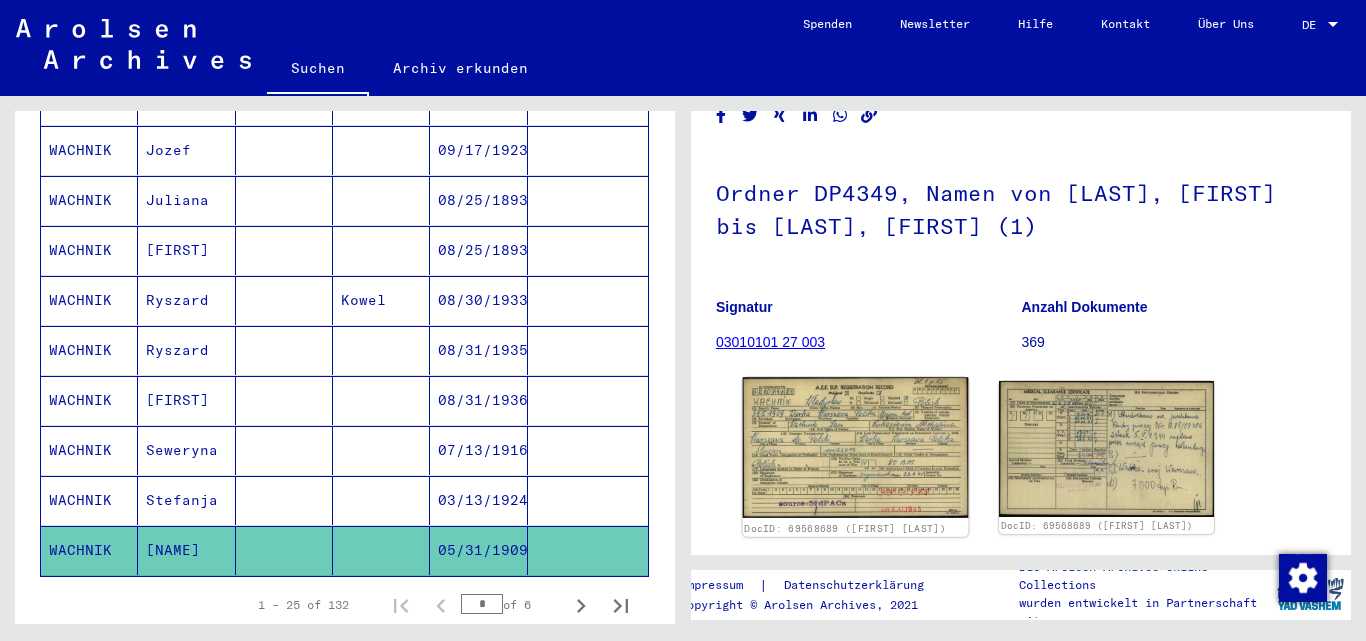 click 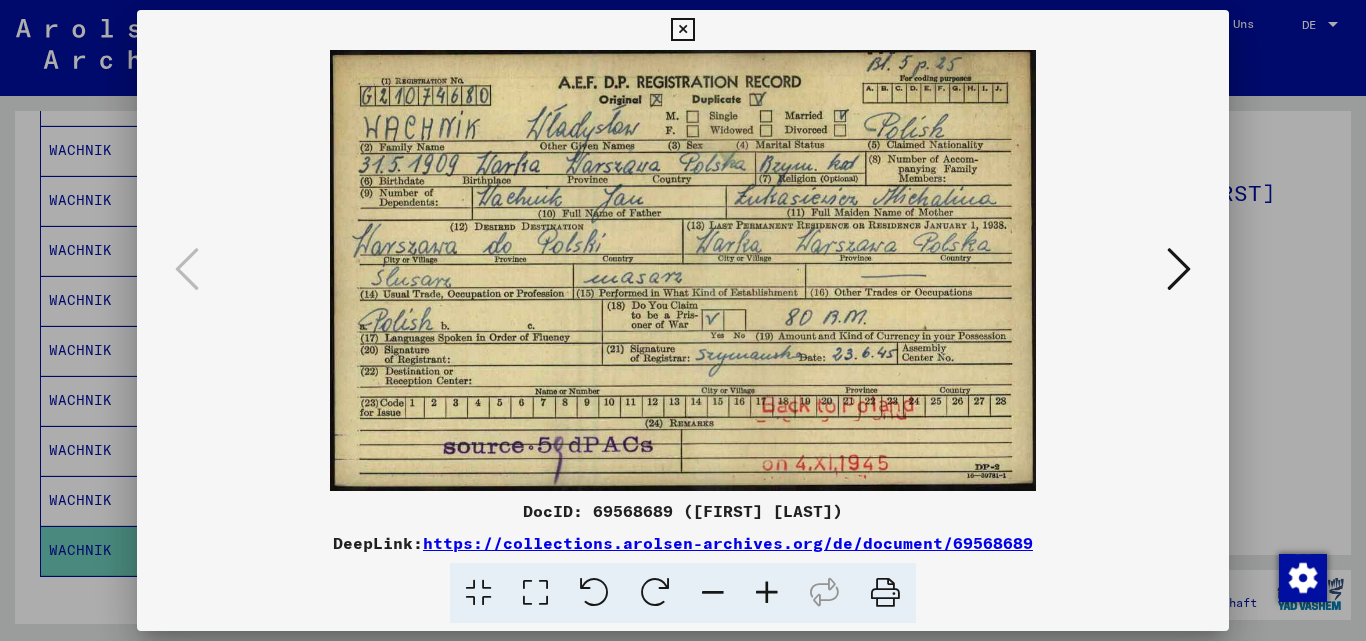 click at bounding box center (1179, 270) 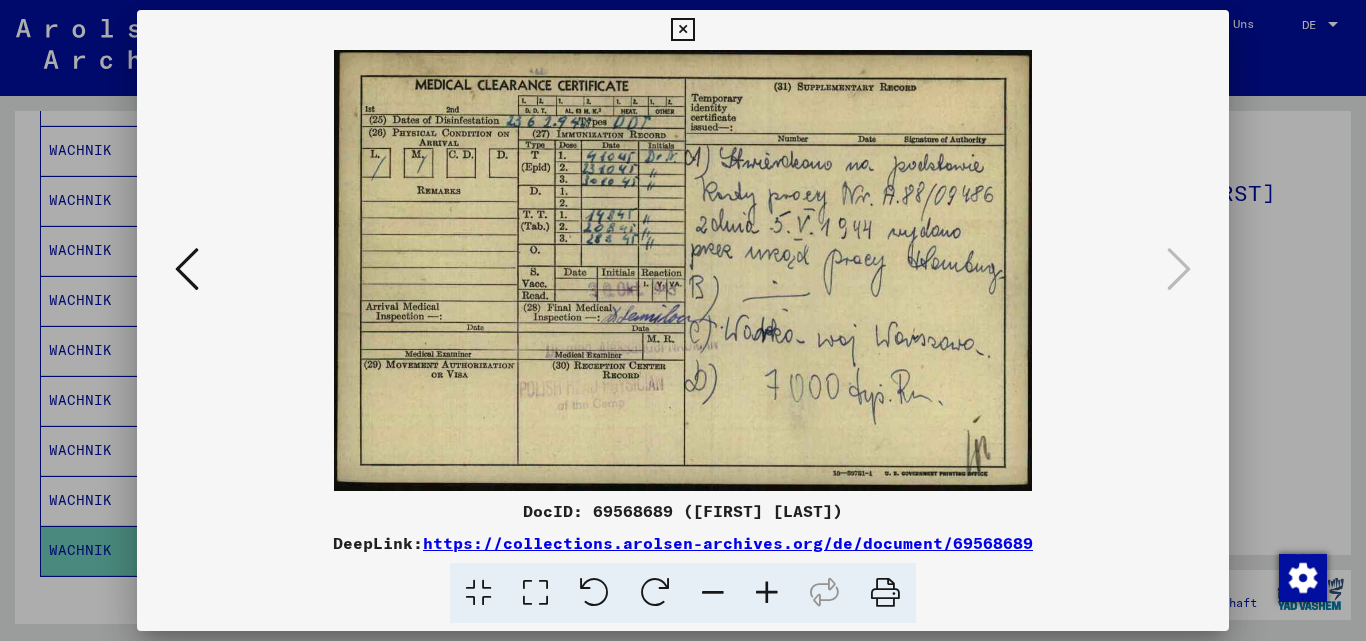 click at bounding box center (187, 270) 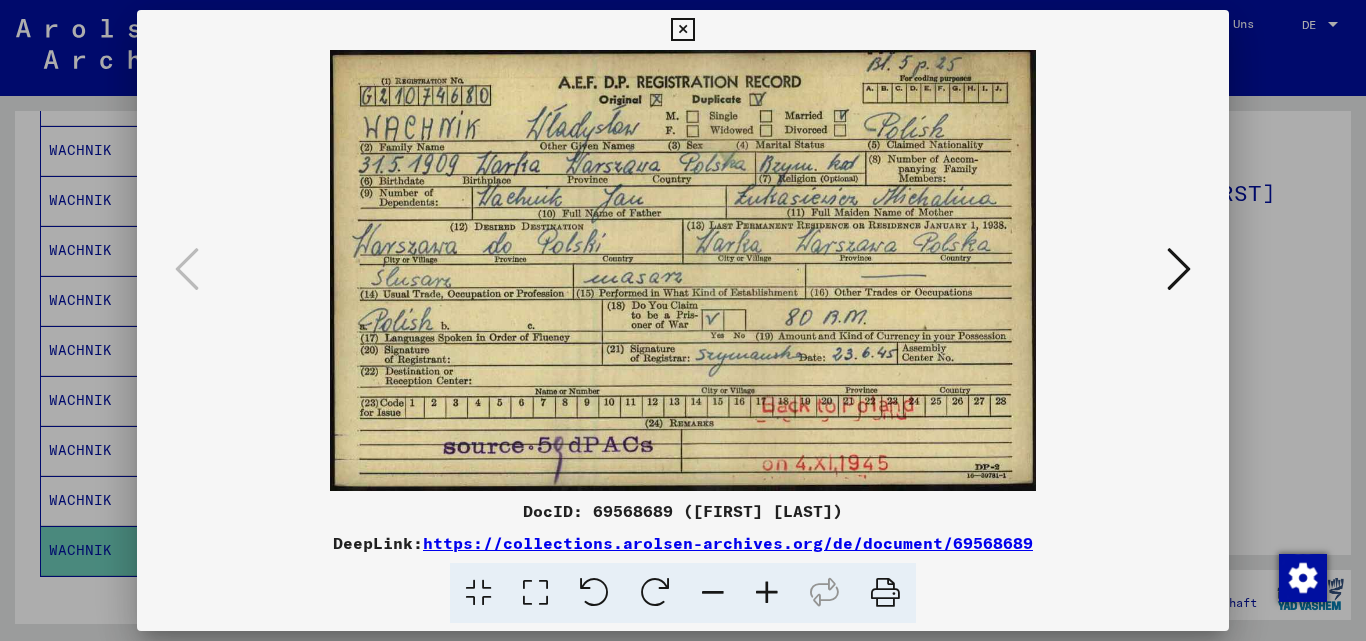 click at bounding box center [683, 320] 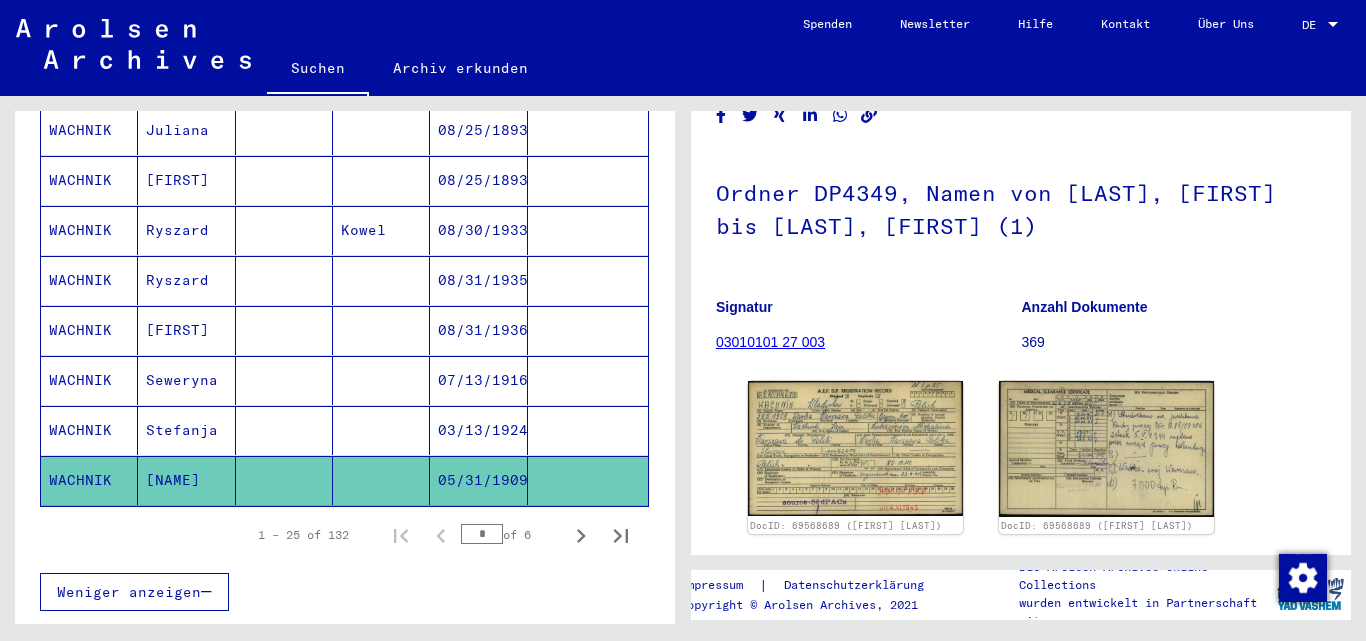 scroll, scrollTop: 1200, scrollLeft: 0, axis: vertical 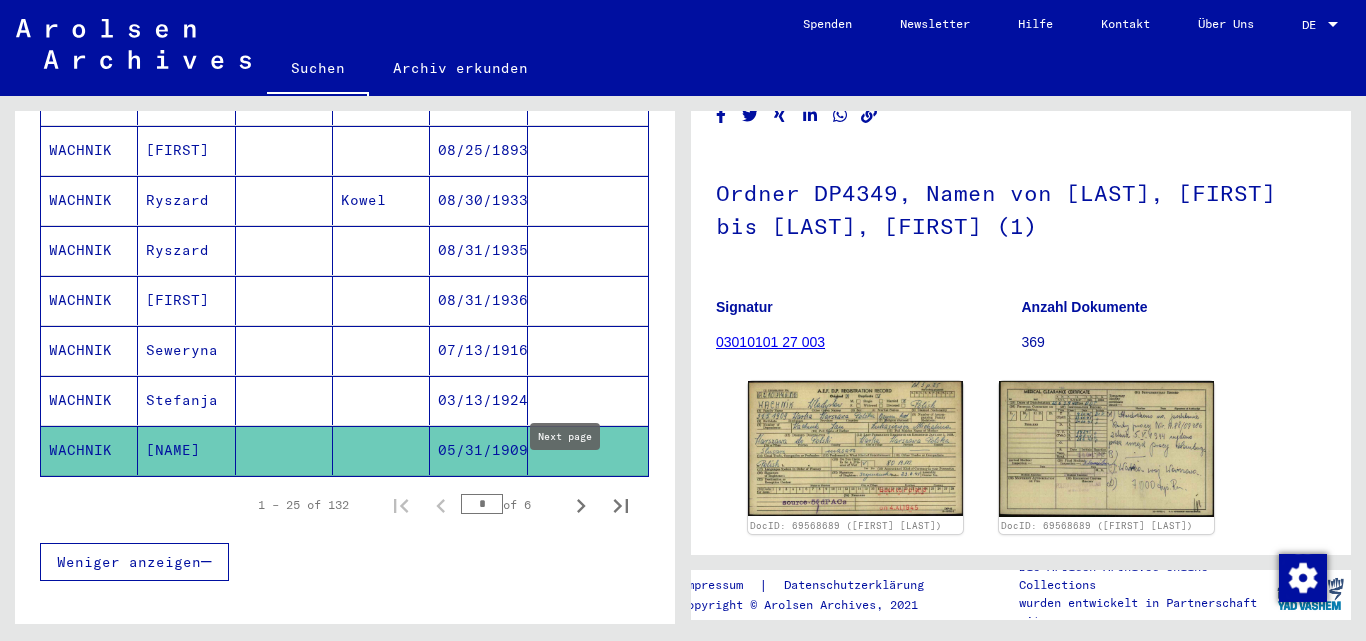 click 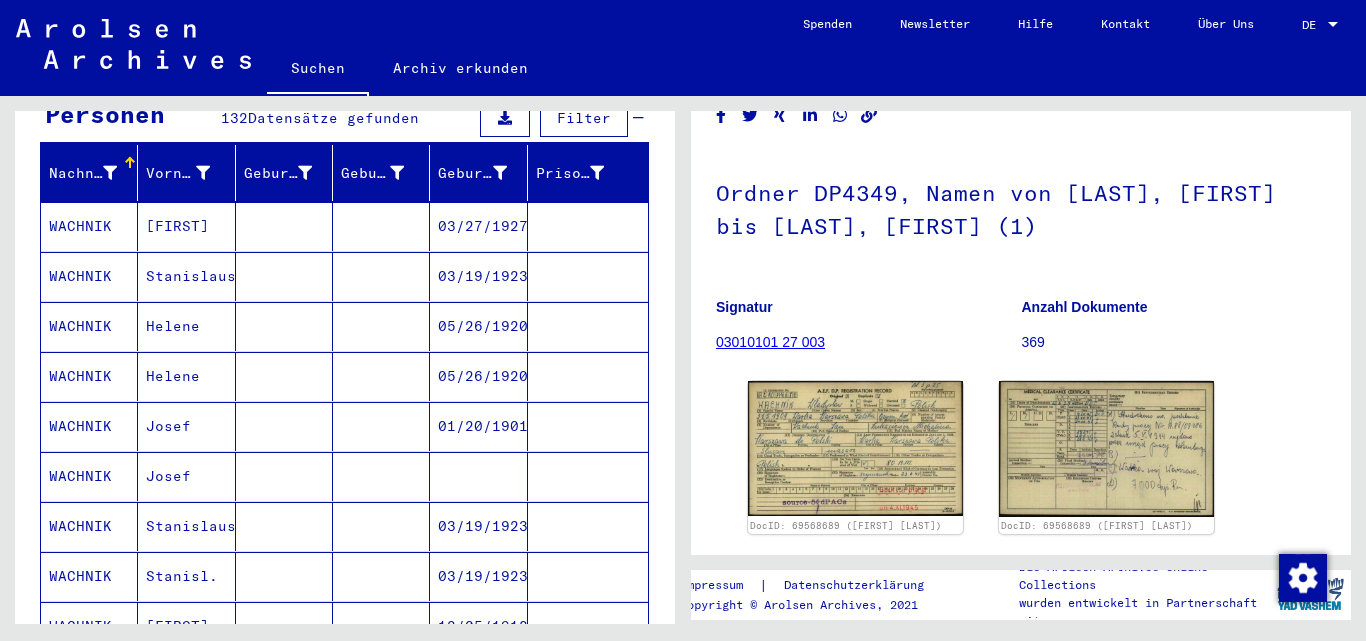 scroll, scrollTop: 200, scrollLeft: 0, axis: vertical 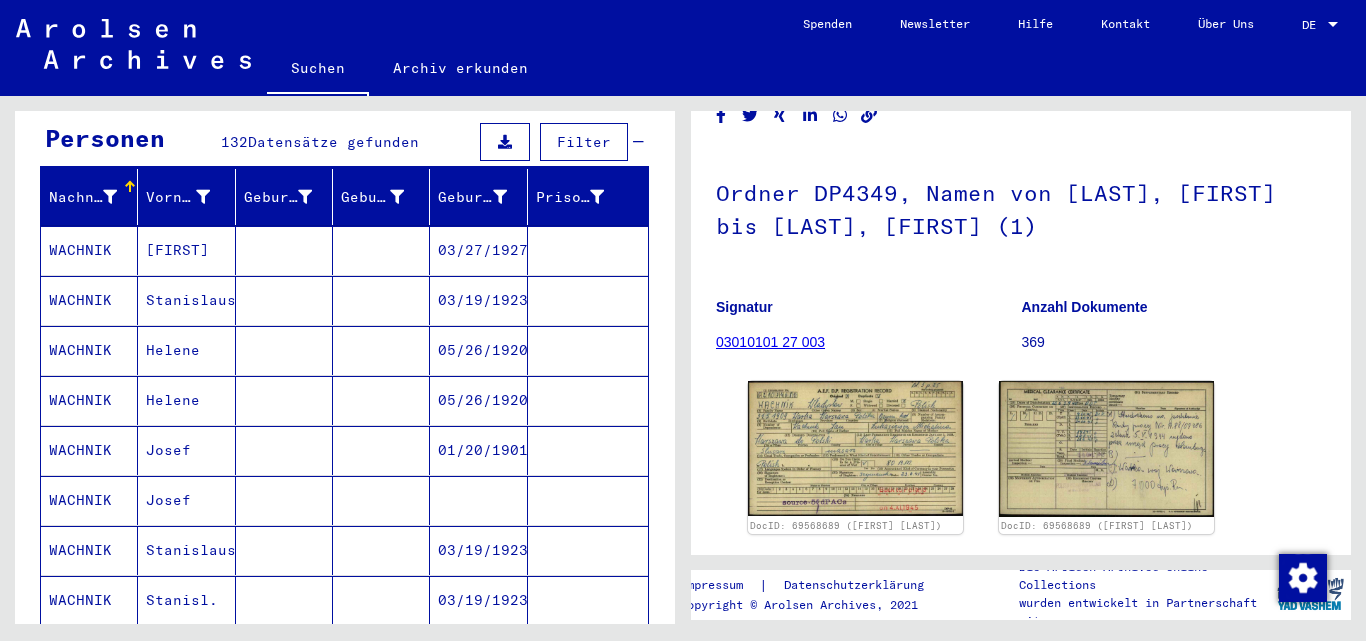 click on "[FIRST]" at bounding box center (186, 300) 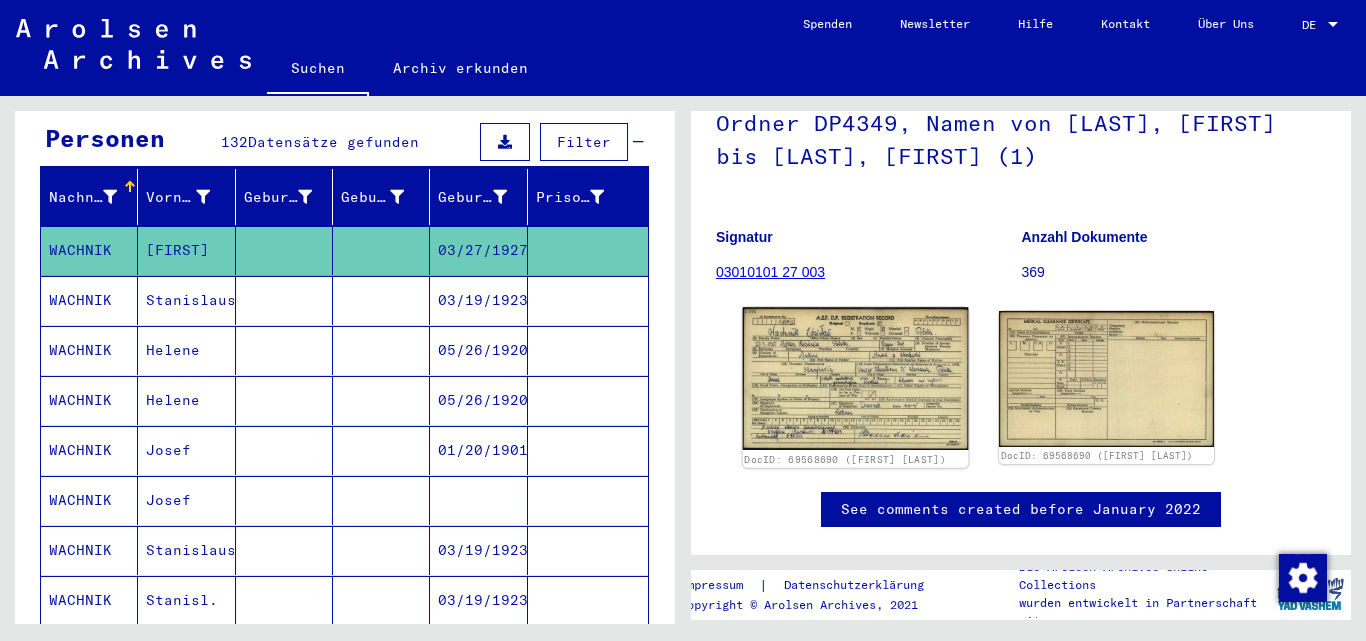 scroll, scrollTop: 200, scrollLeft: 0, axis: vertical 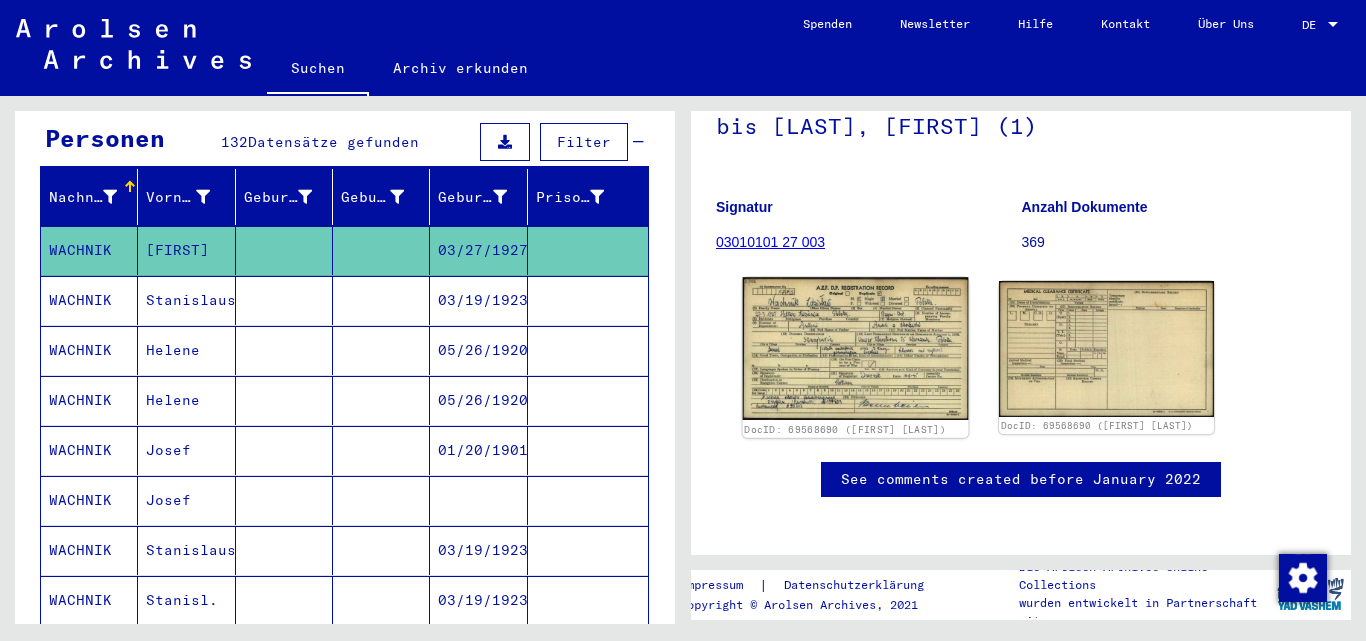 click 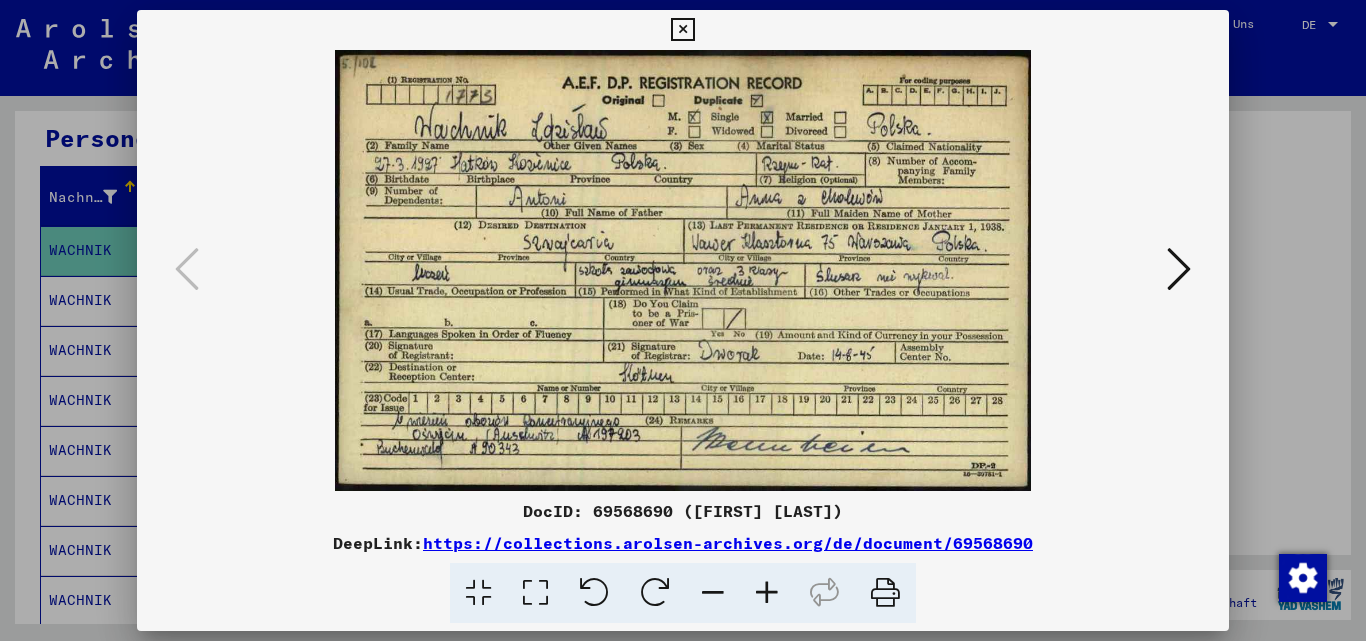 click at bounding box center (683, 320) 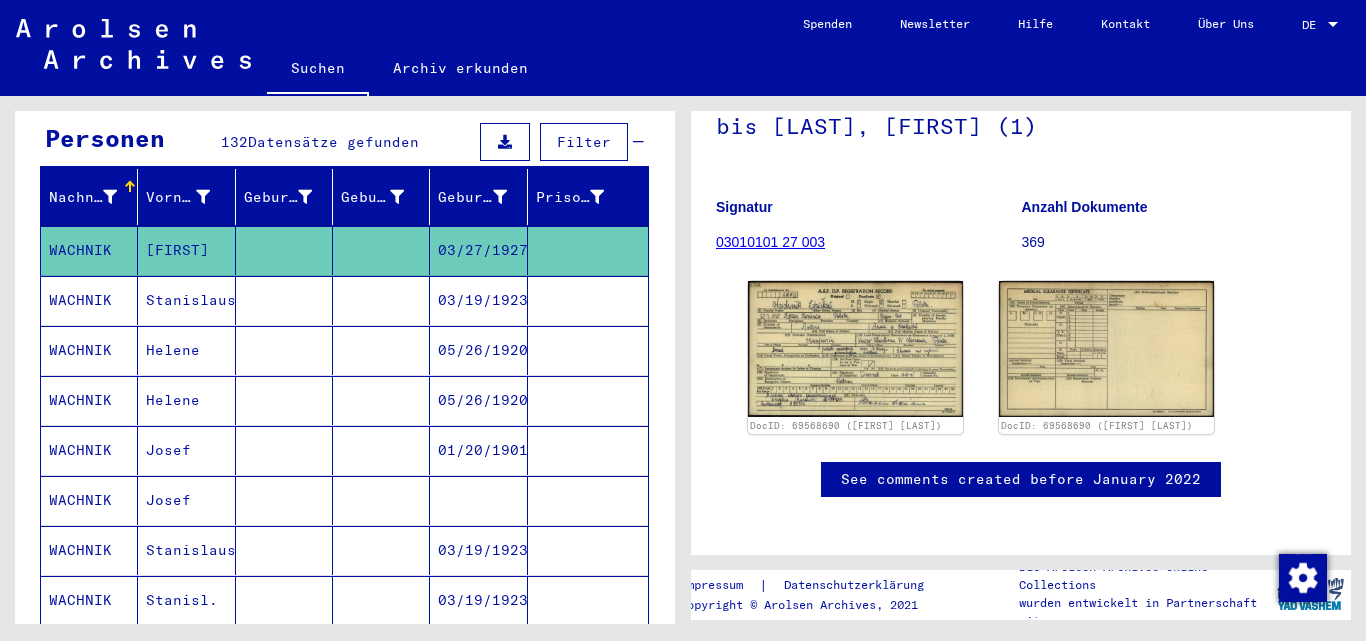 click at bounding box center [381, 350] 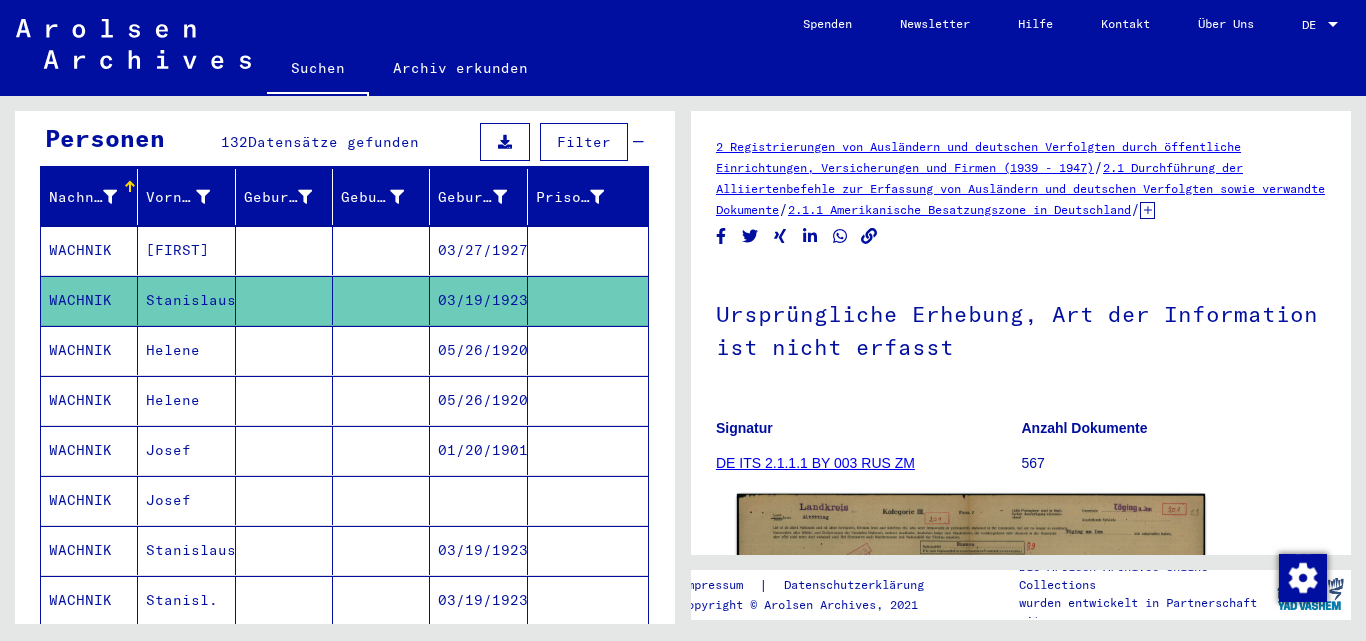 scroll, scrollTop: 400, scrollLeft: 0, axis: vertical 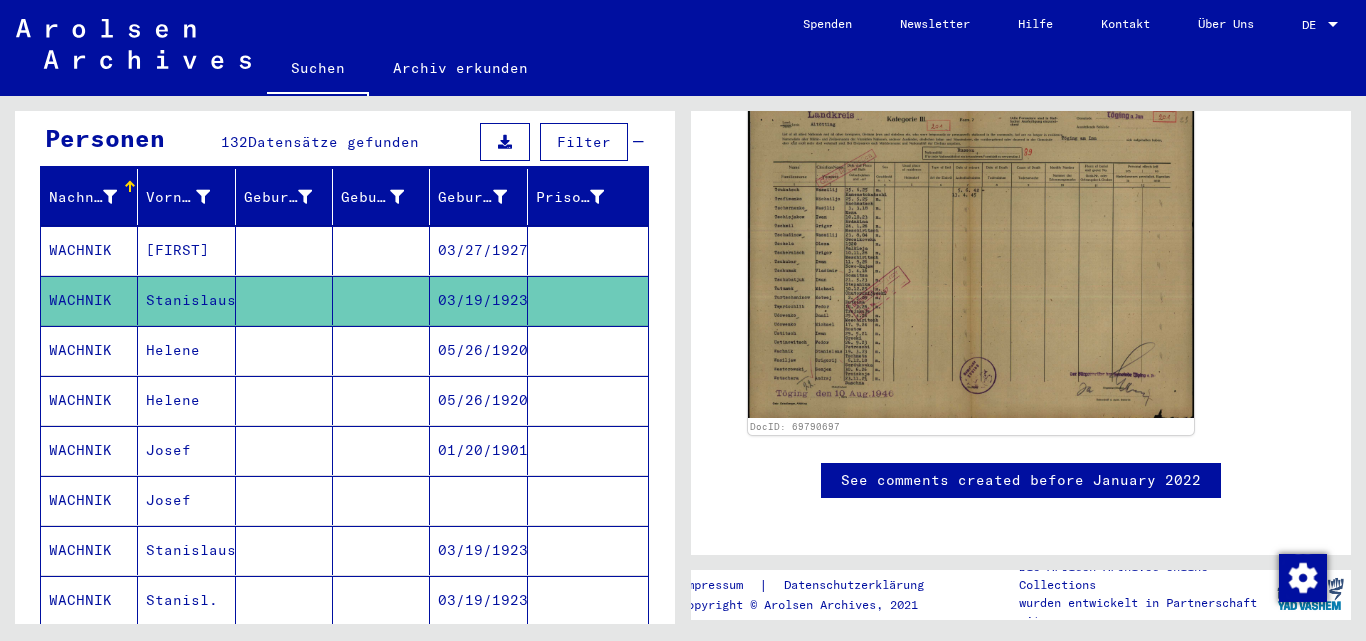 click on "05/26/1920" at bounding box center (478, 400) 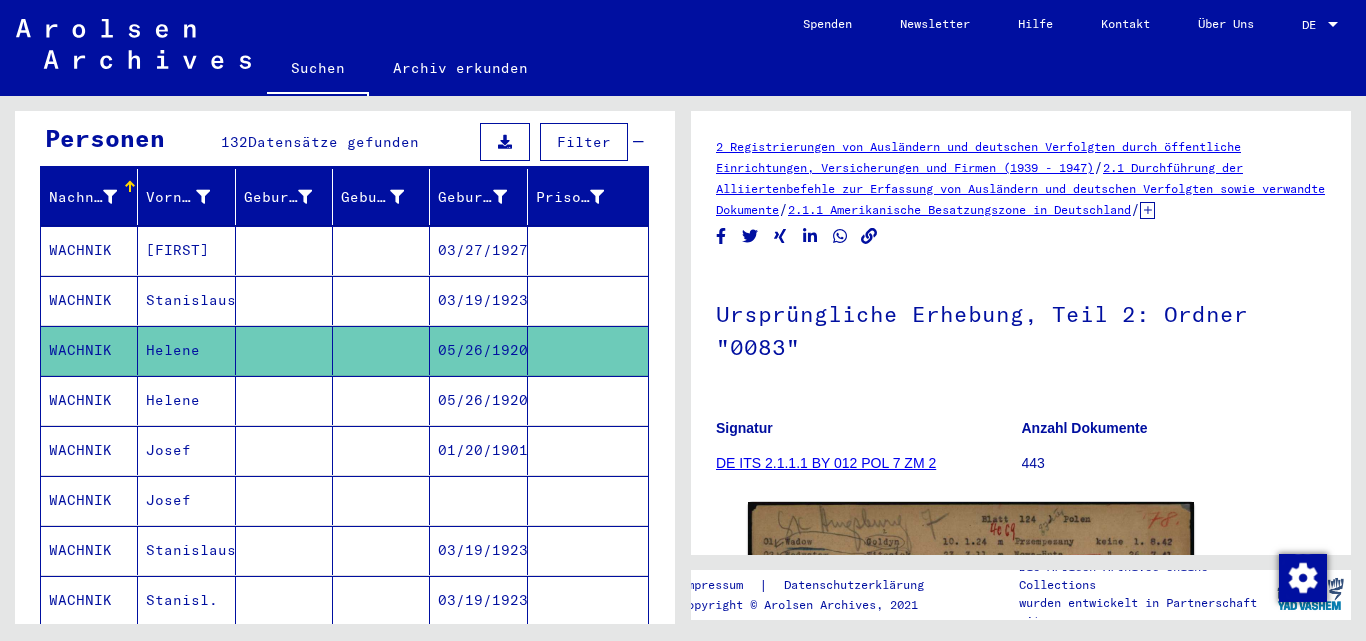 scroll, scrollTop: 0, scrollLeft: 0, axis: both 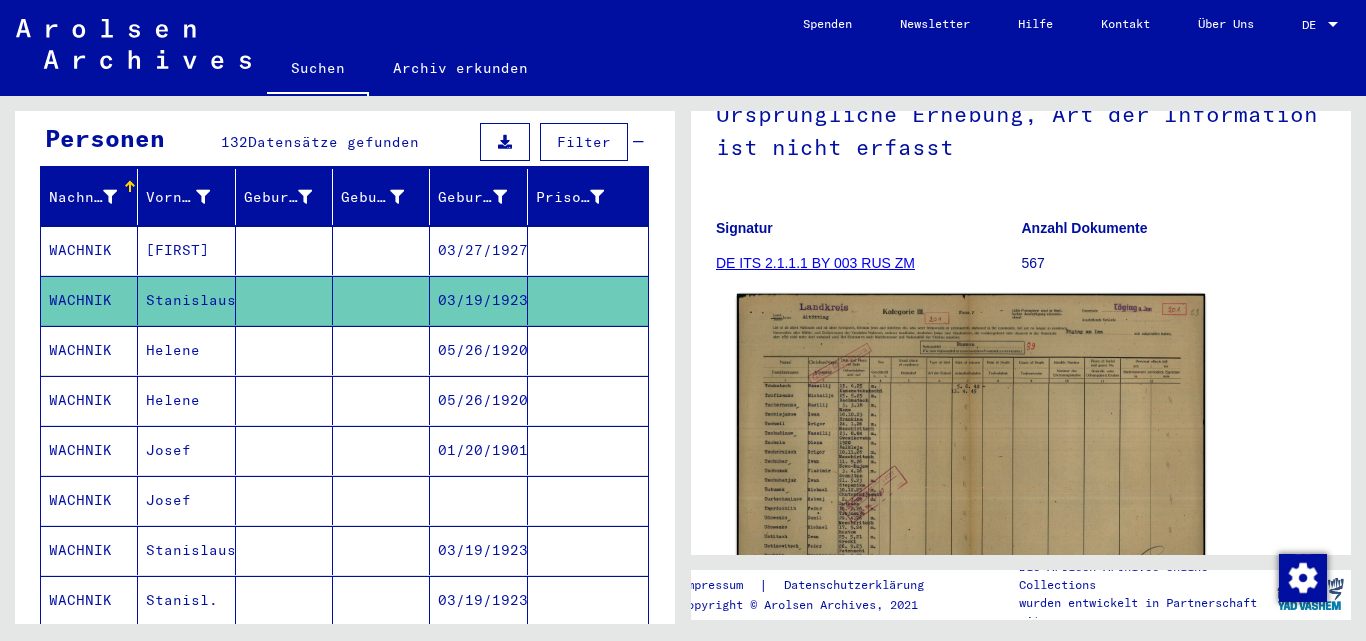 click 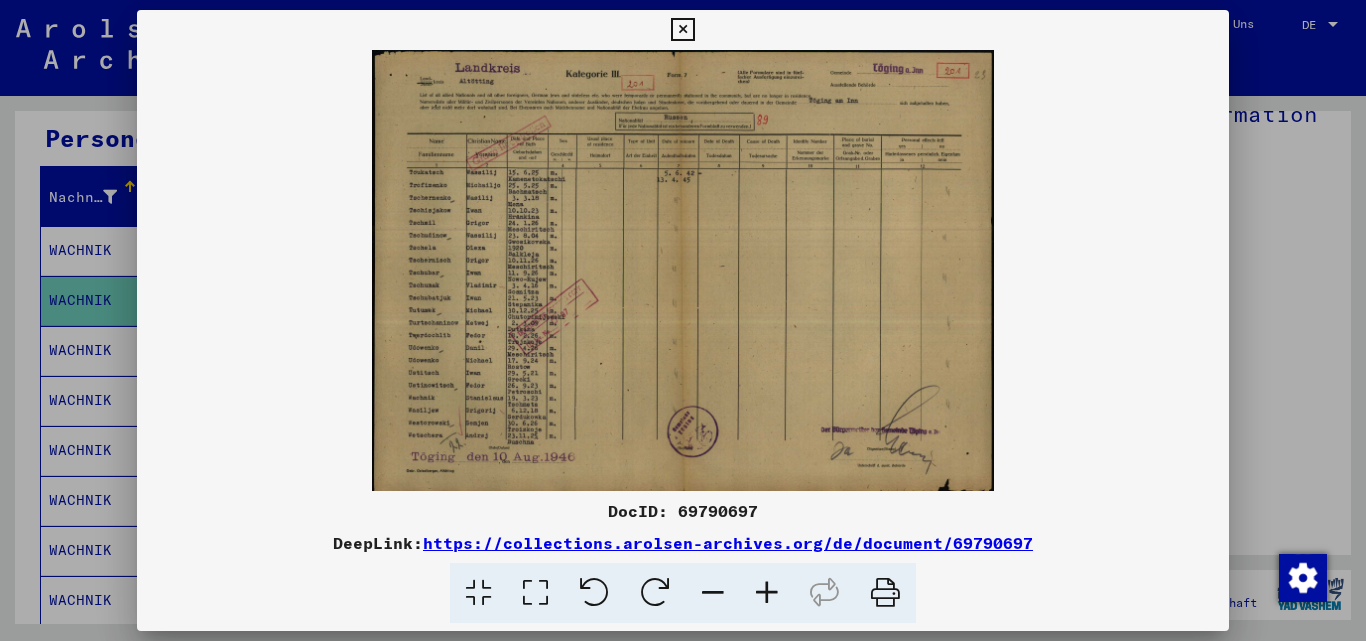 click at bounding box center [767, 593] 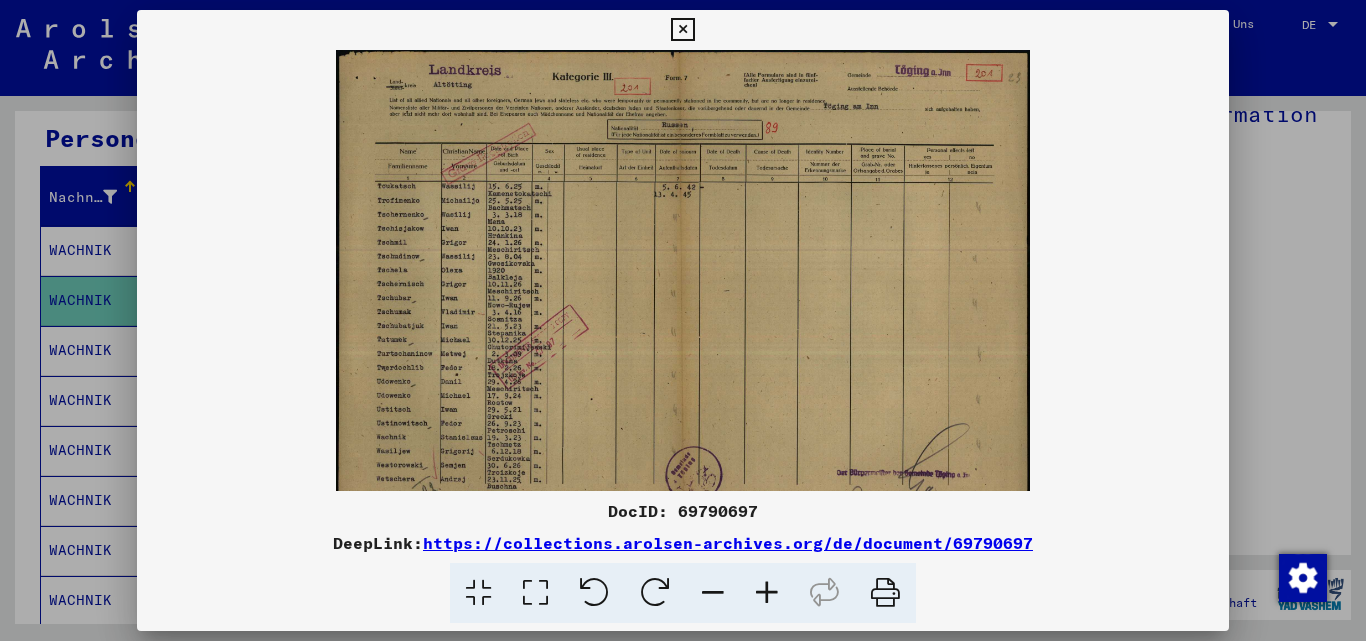 click at bounding box center [767, 593] 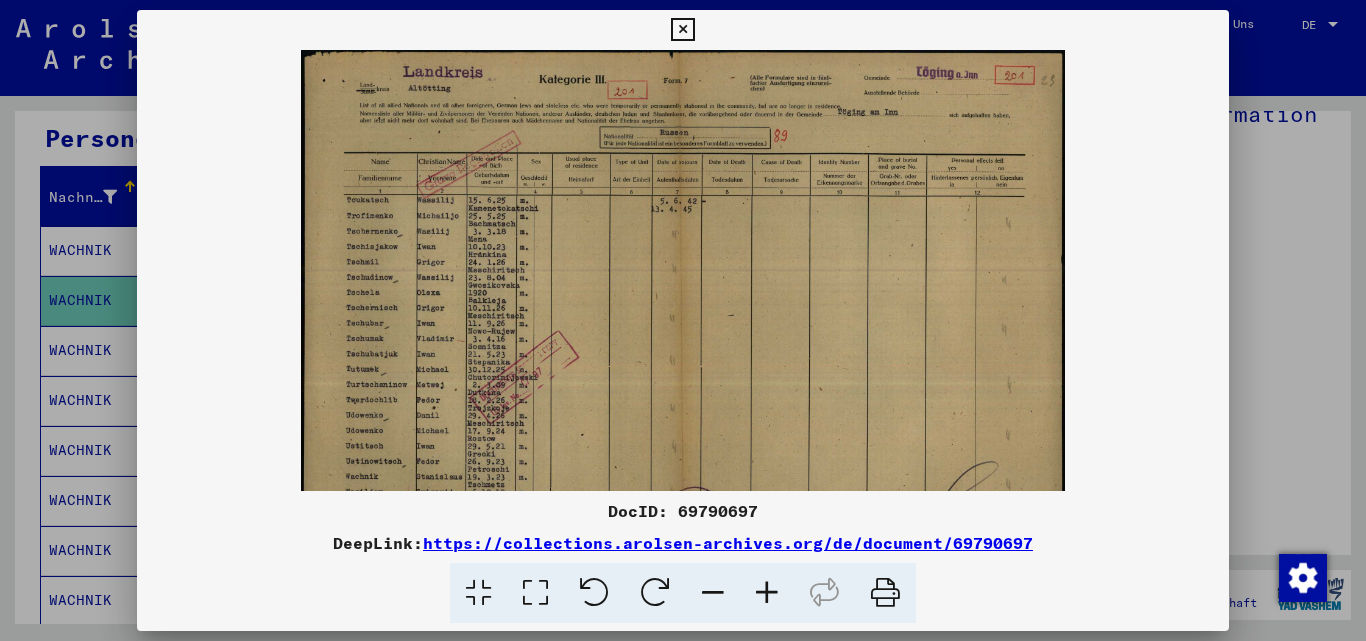 click at bounding box center (767, 593) 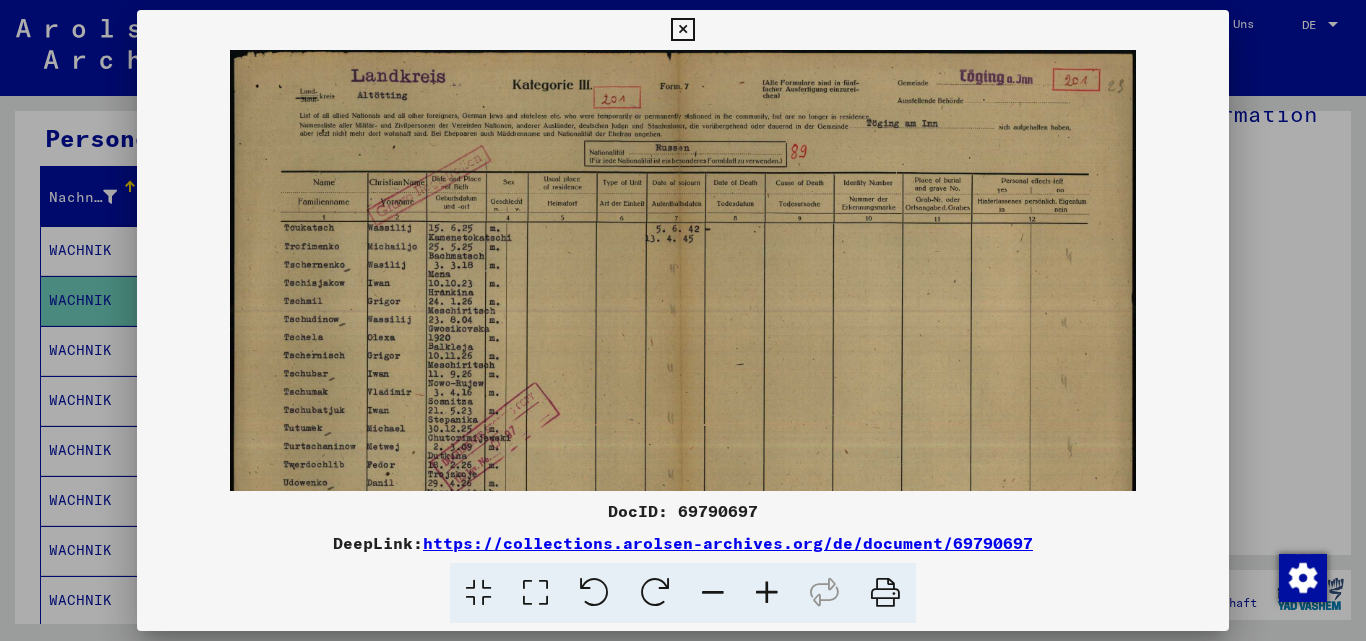 click at bounding box center [767, 593] 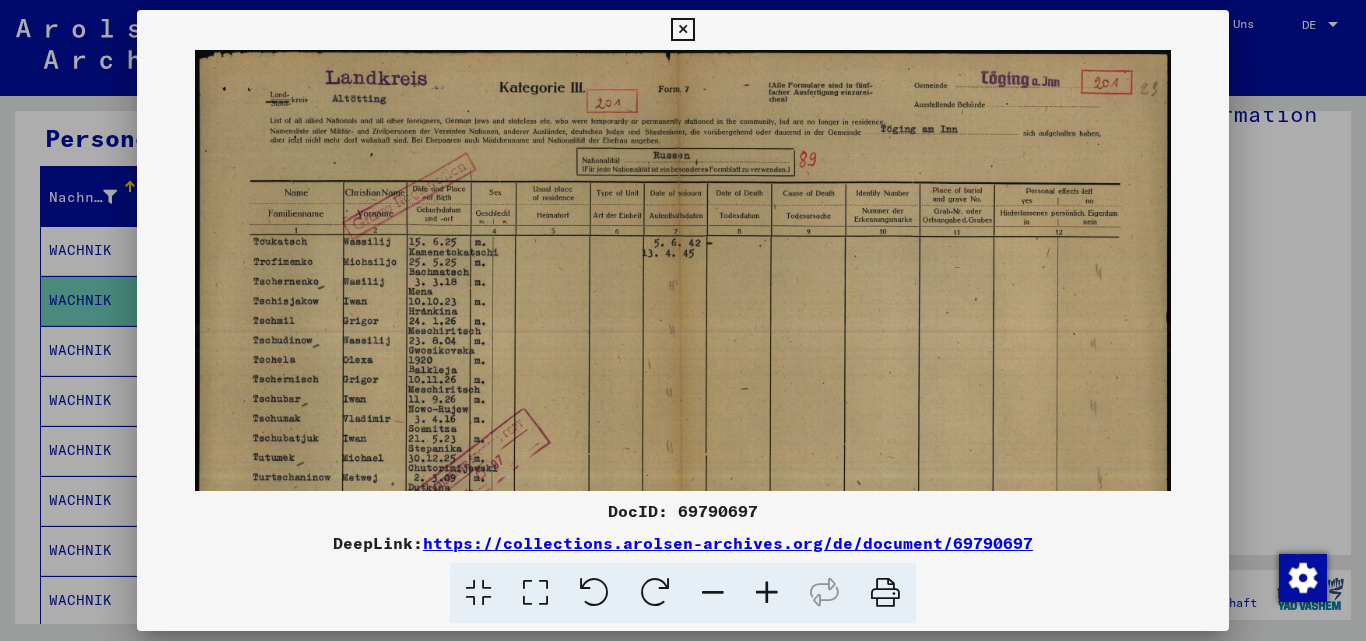 click at bounding box center [767, 593] 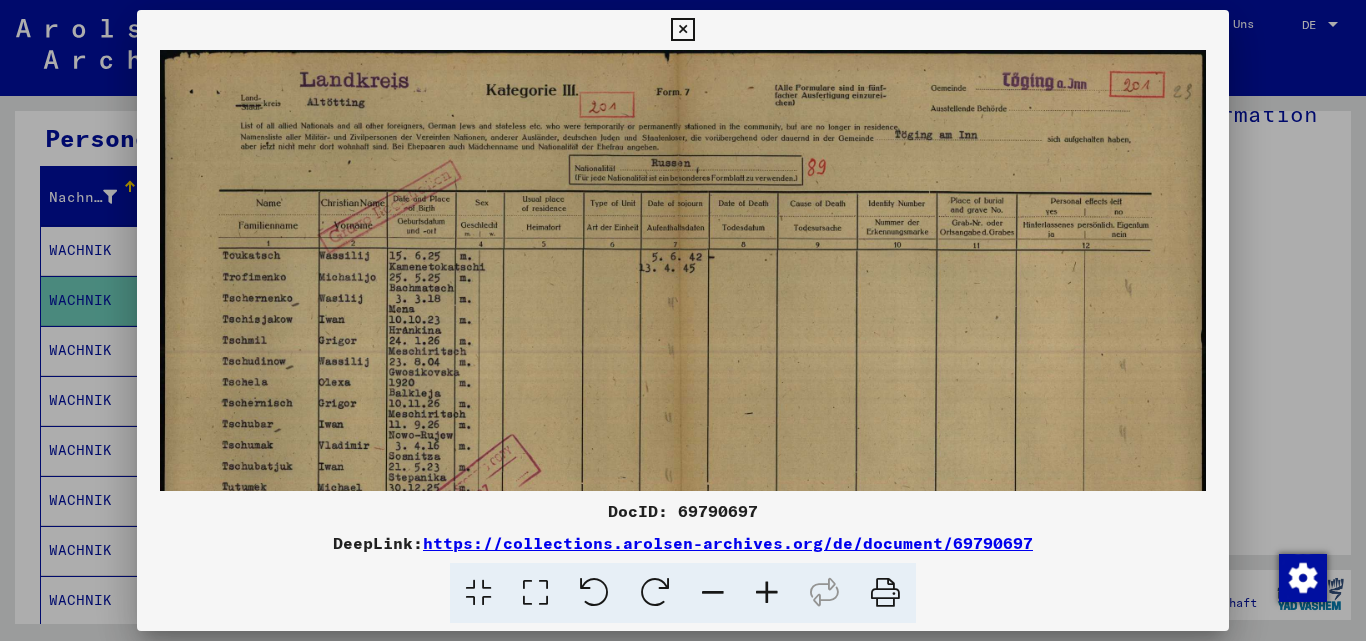 click at bounding box center (767, 593) 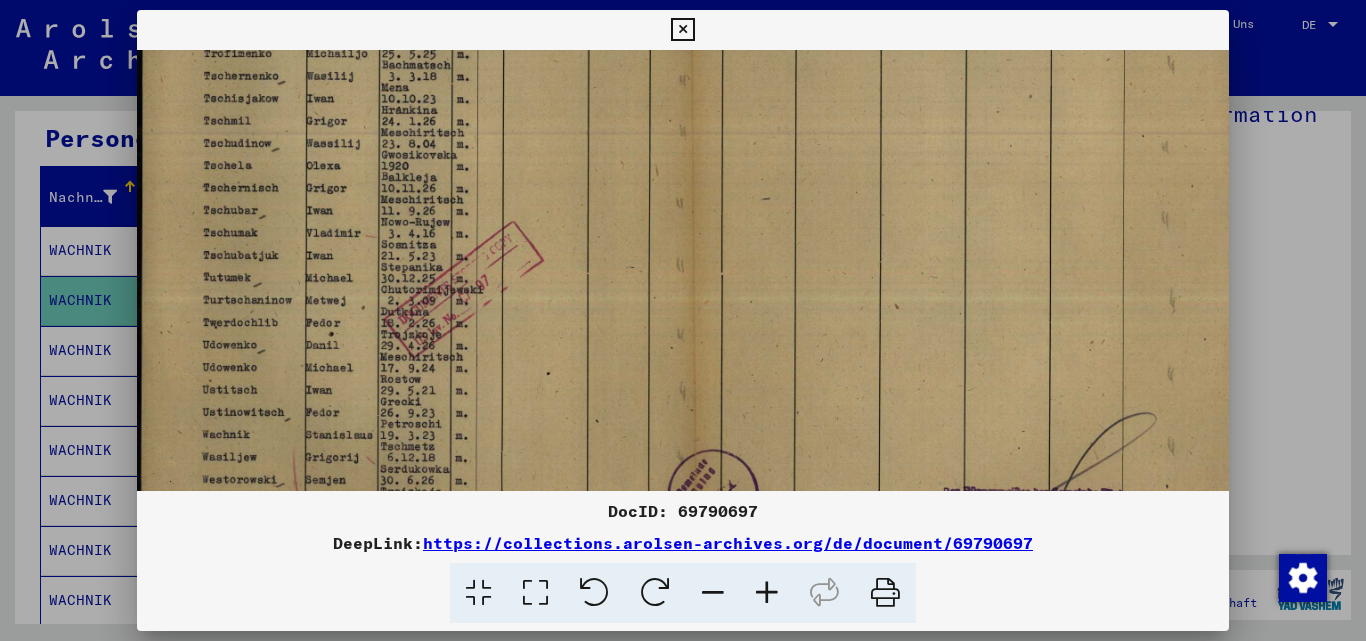 drag, startPoint x: 711, startPoint y: 374, endPoint x: 846, endPoint y: 135, distance: 274.49225 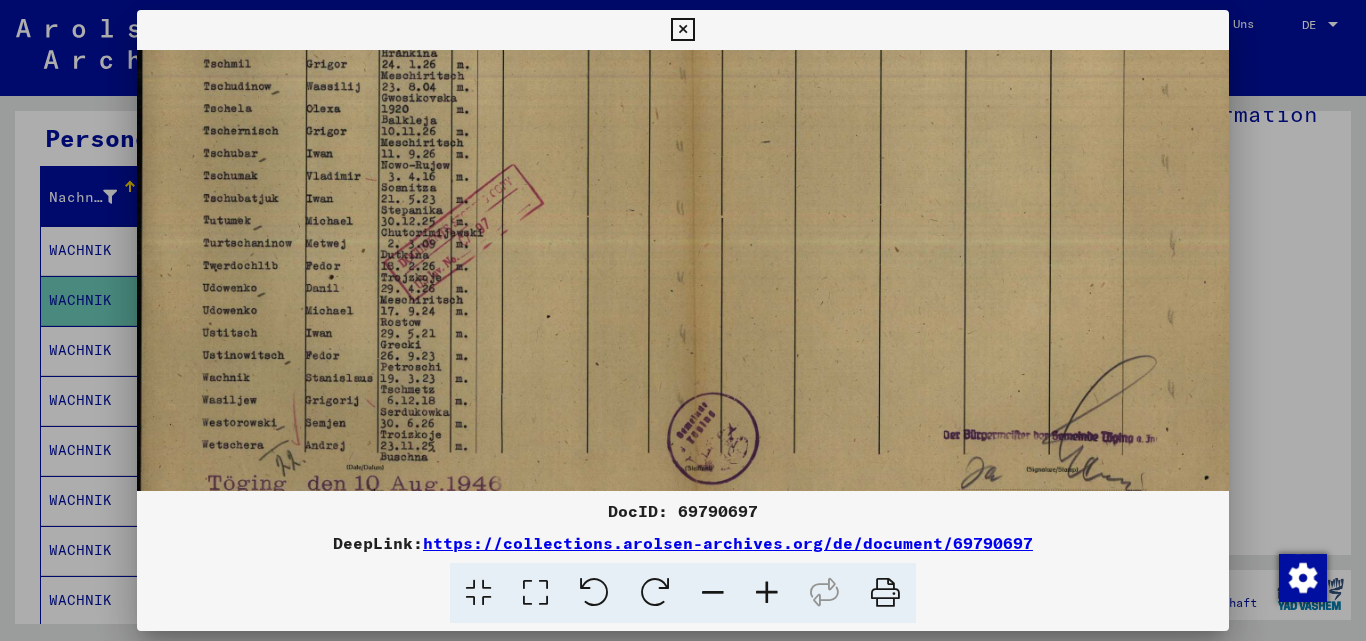 scroll, scrollTop: 303, scrollLeft: 0, axis: vertical 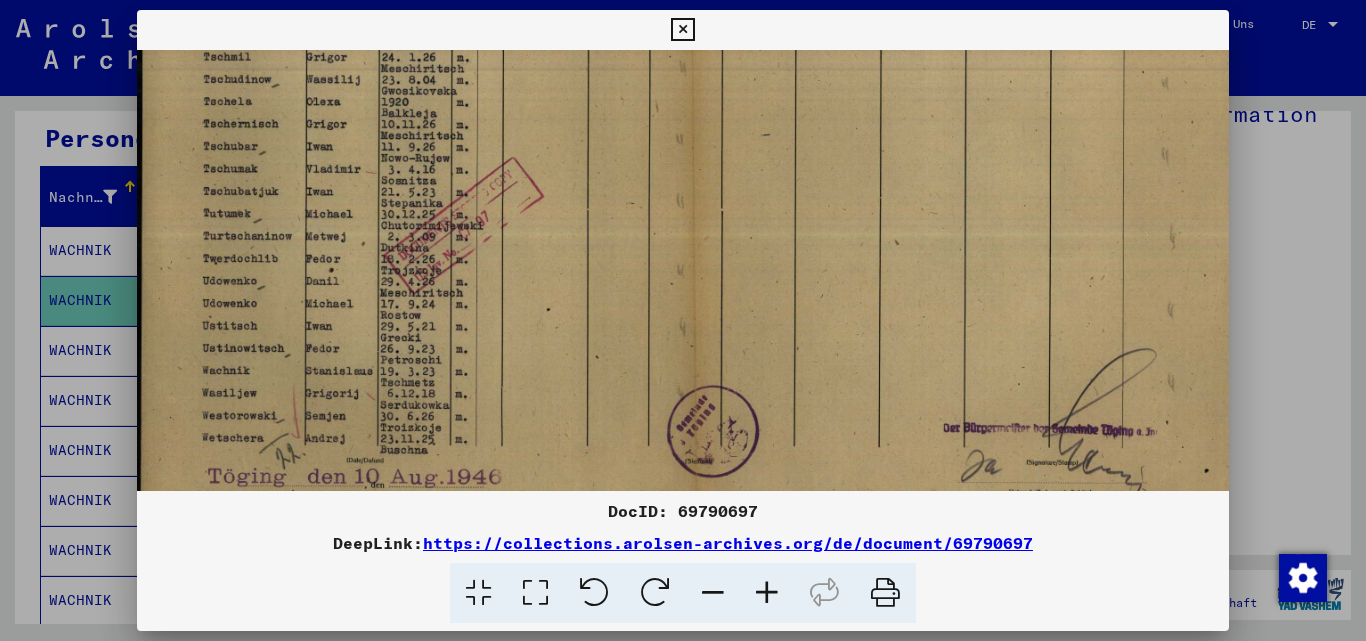 drag, startPoint x: 729, startPoint y: 328, endPoint x: 753, endPoint y: 264, distance: 68.35203 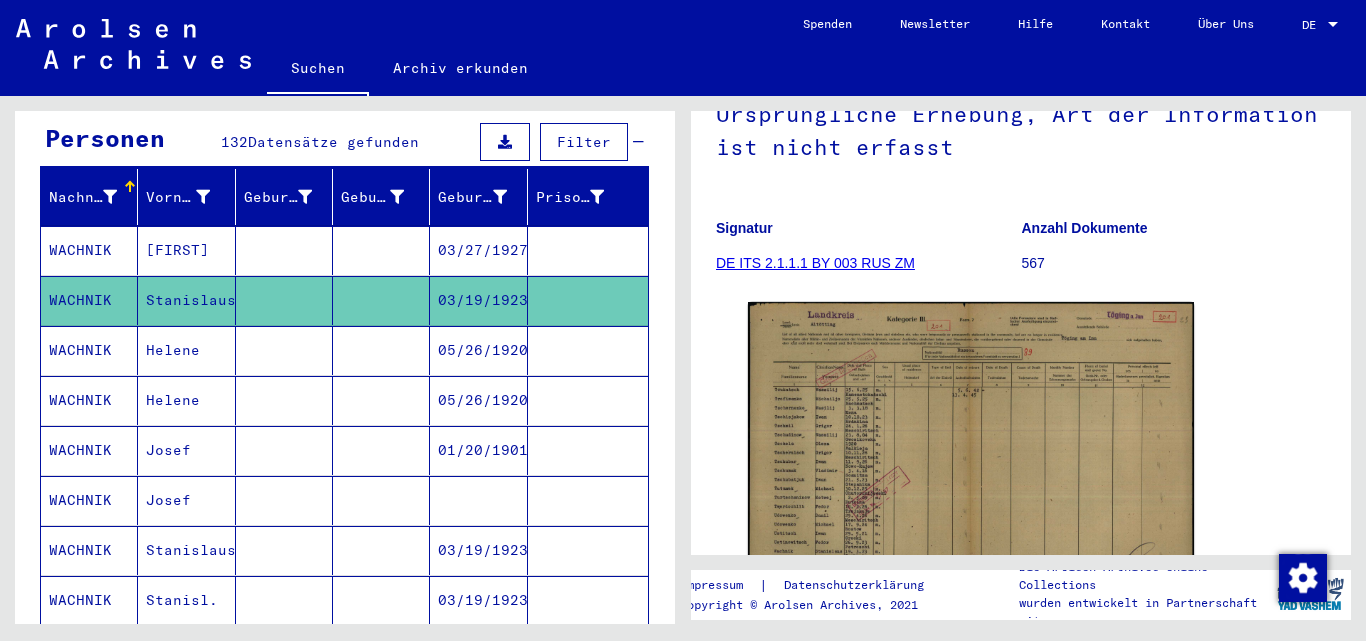 click on "Josef" at bounding box center (186, 550) 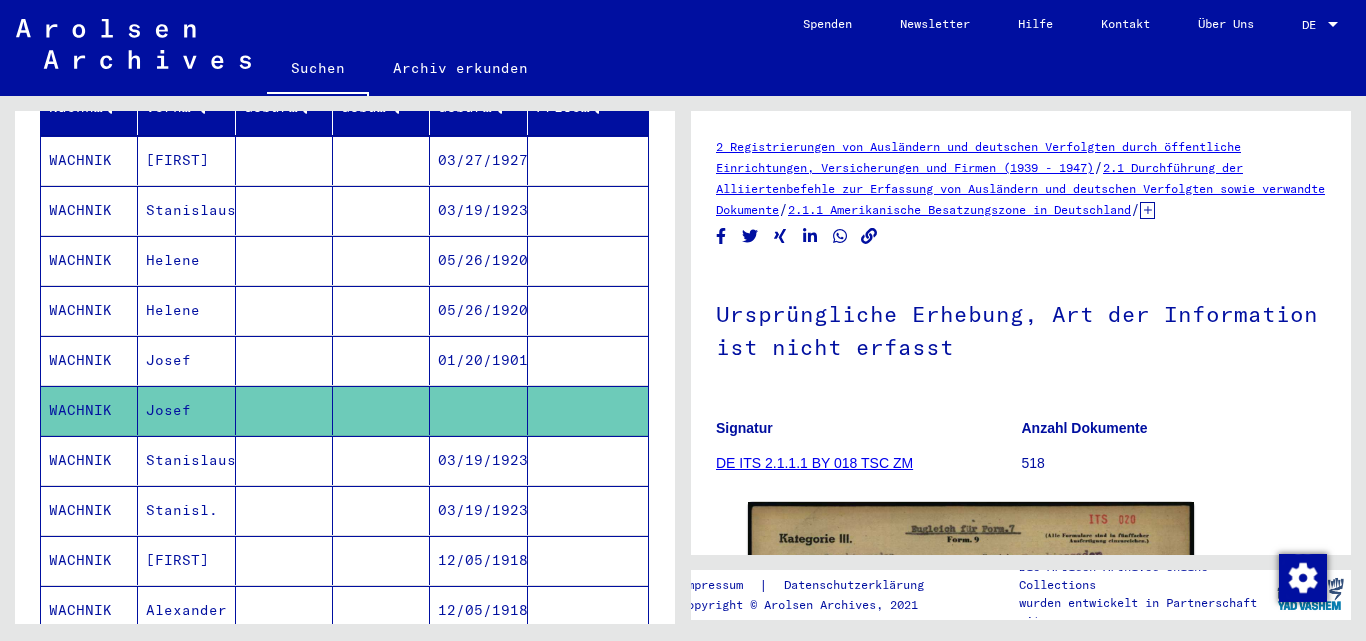 scroll, scrollTop: 0, scrollLeft: 0, axis: both 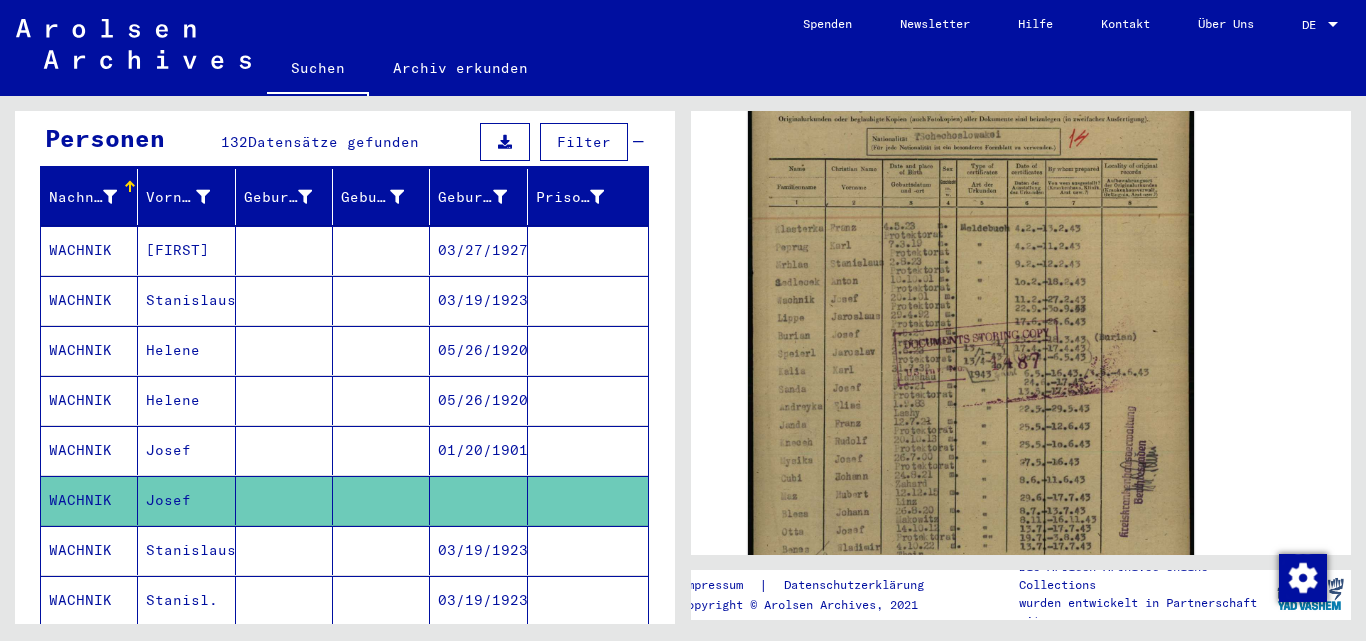 click on "Josef" at bounding box center (186, 500) 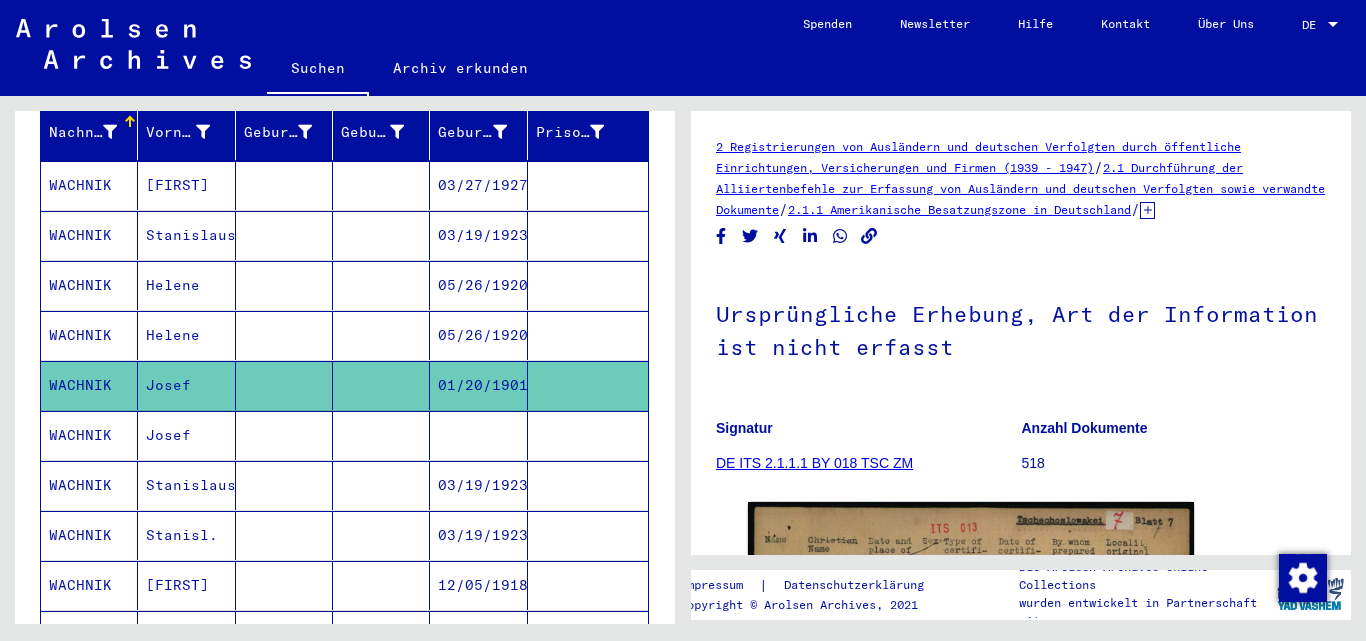 scroll, scrollTop: 300, scrollLeft: 0, axis: vertical 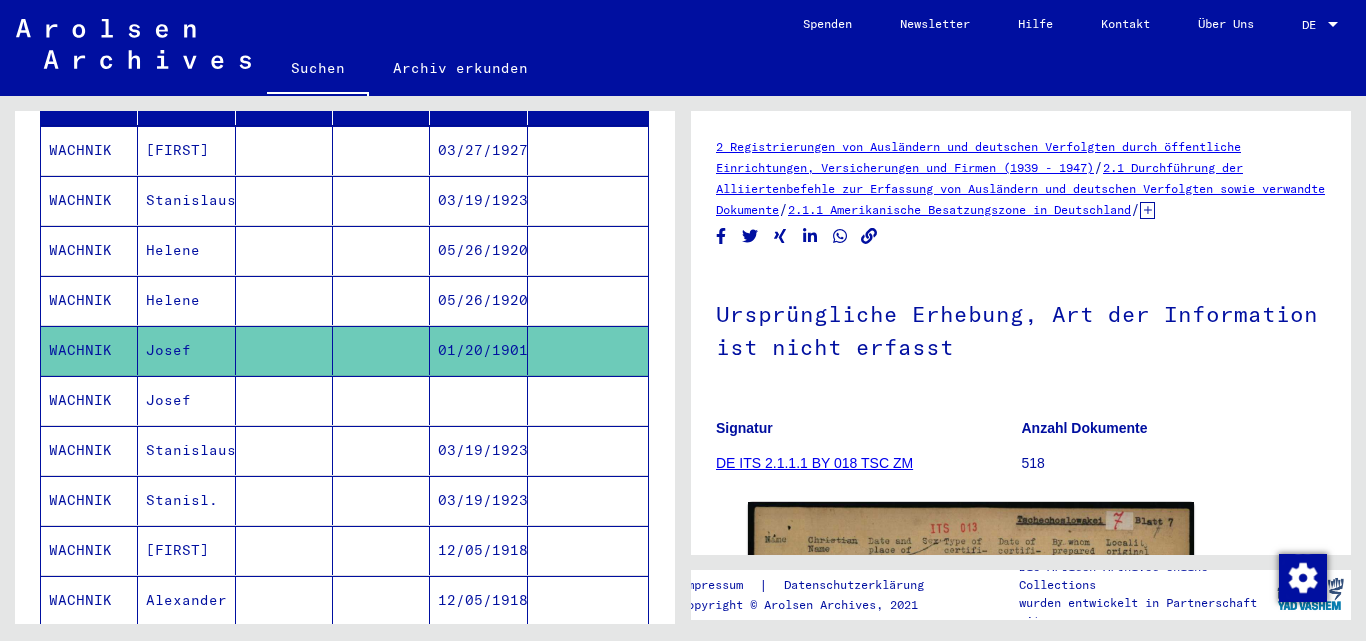 click on "Stanislaus" at bounding box center (186, 500) 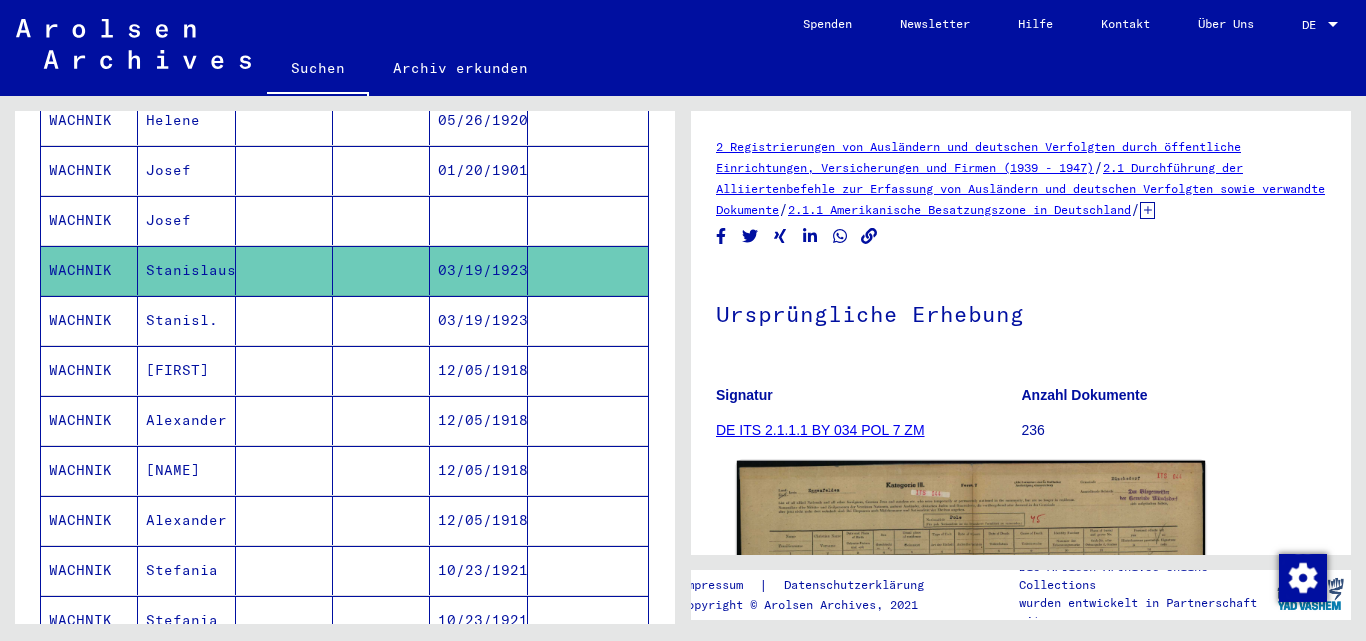 scroll, scrollTop: 500, scrollLeft: 0, axis: vertical 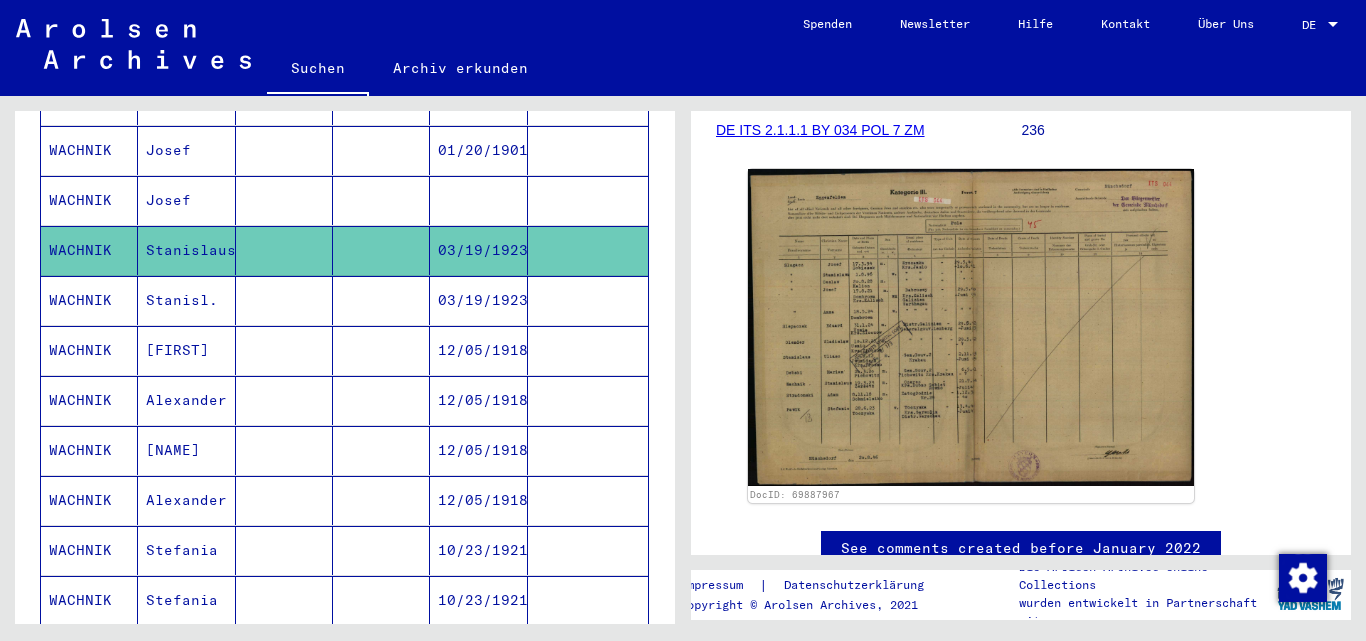 click on "Stanisl." at bounding box center (186, 350) 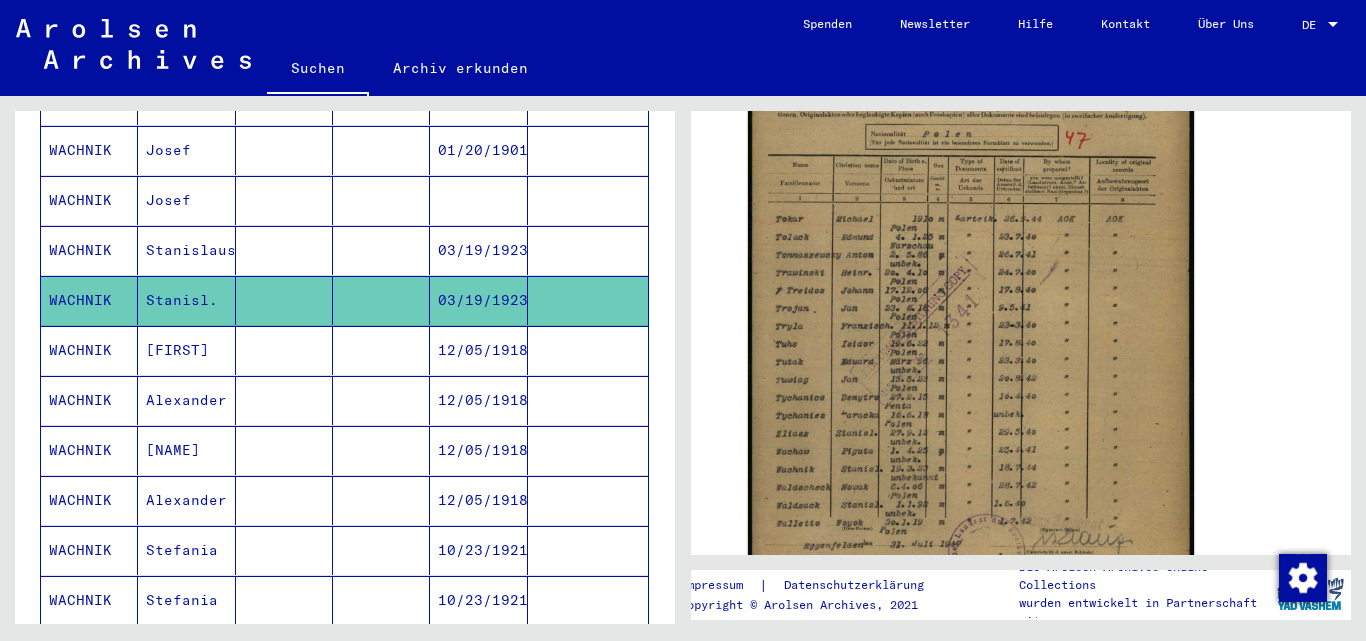 click on "[FIRST]" at bounding box center [186, 400] 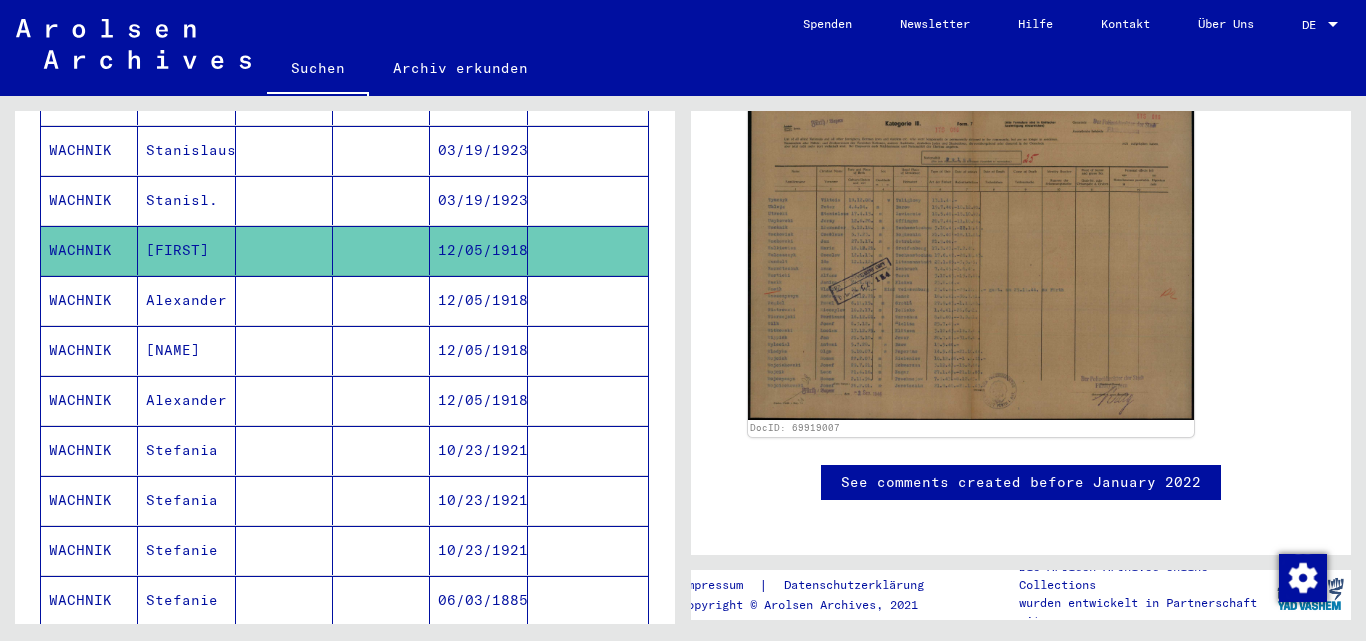 click on "10/23/1921" at bounding box center [478, 550] 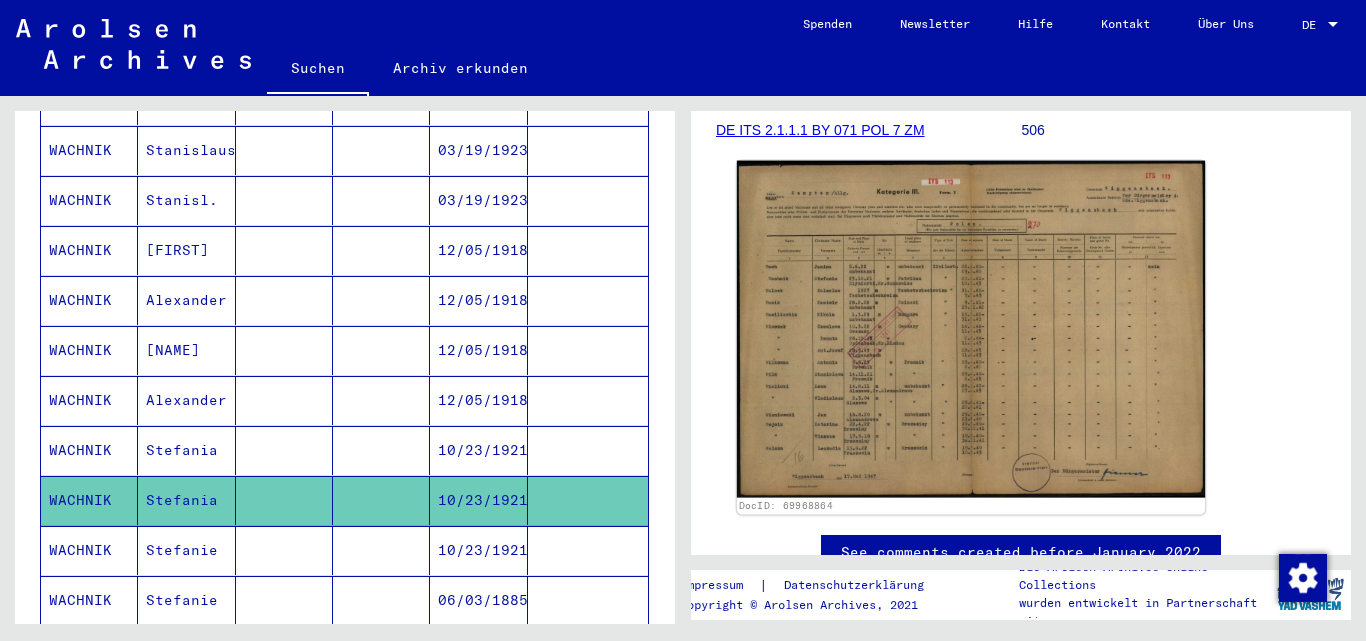 click 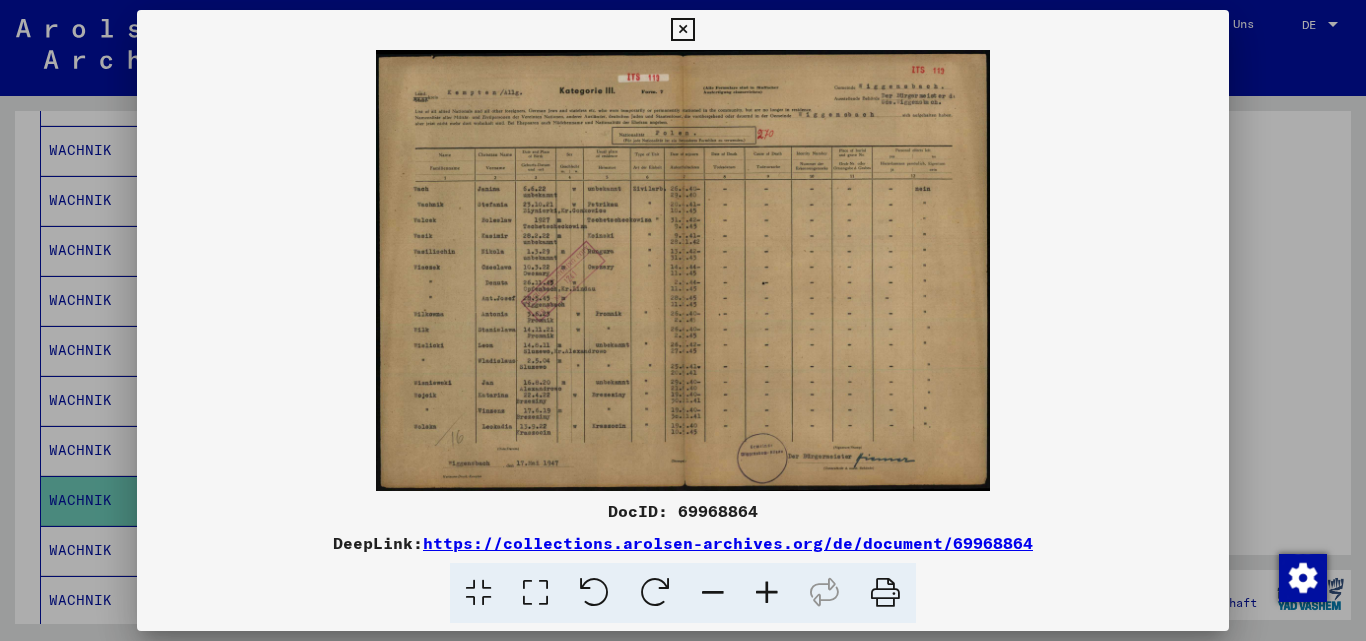 click at bounding box center (683, 320) 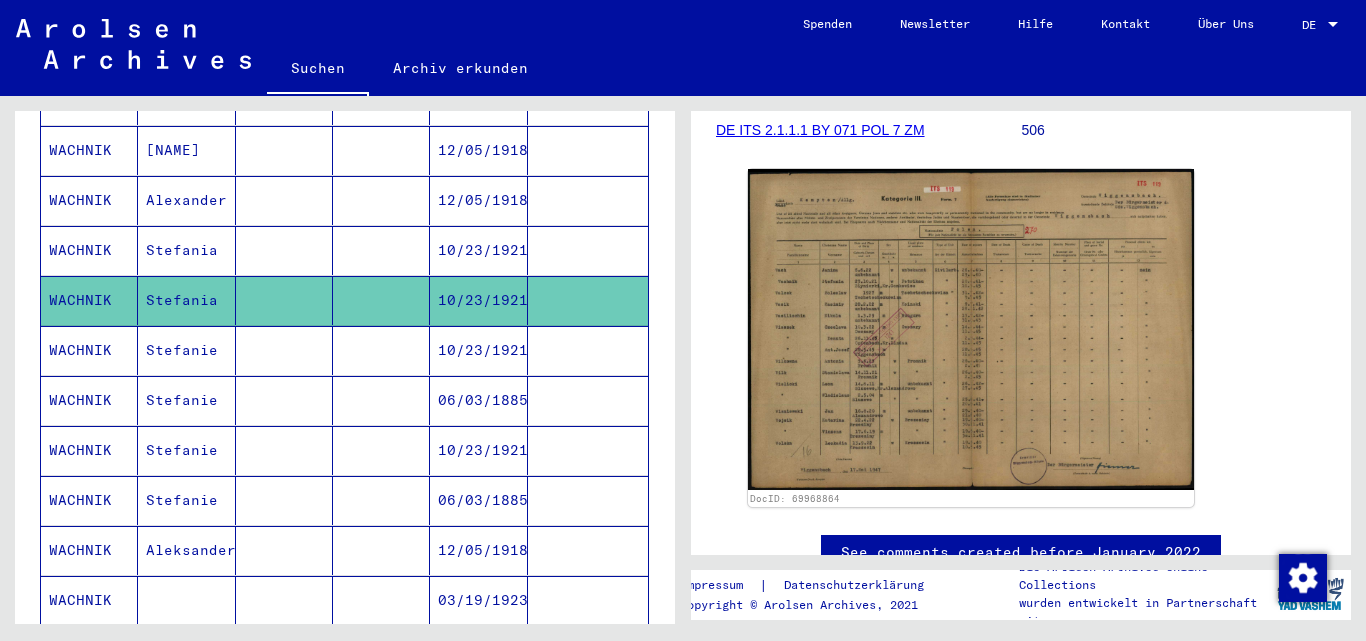click on "Nachname   Vorname   Geburtsname   Geburt‏   Geburtsdatum   Prisoner #   WACHNIK   Lozislaw         03/27/1927      WACHNIK   Stanislaus         03/19/1923      WACHNIK   Helene         05/26/1920      WACHNIK   Helene         05/26/1920      WACHNIK   Josef         01/20/1901      WACHNIK   Josef               WACHNIK   Stanislaus         03/19/1923      WACHNIK   Stanisl.         03/19/1923      WACHNIK   Llexander         12/05/1918      WACHNIK   Alexander         12/05/1918      WACHNIK   Alexand.         12/05/1918      WACHNIK   Alexander         12/05/1918      WACHNIK   Stefania         10/23/1921      WACHNIK   Stefania         10/23/1921      WACHNIK   Stefanie         10/23/1921      WACHNIK   Stefanie         06/03/1885      WACHNIK   Stefanie         10/23/1921      WACHNIK   Stefanie         06/03/1885      WACHNIK   Aleksander         12/05/1918      WACHNIK            03/19/1923      WACHNIK   Helene         05/26/1920      WACHNIK   Helene         03/26/1920      WACHNIK   Helene" at bounding box center (344, 223) 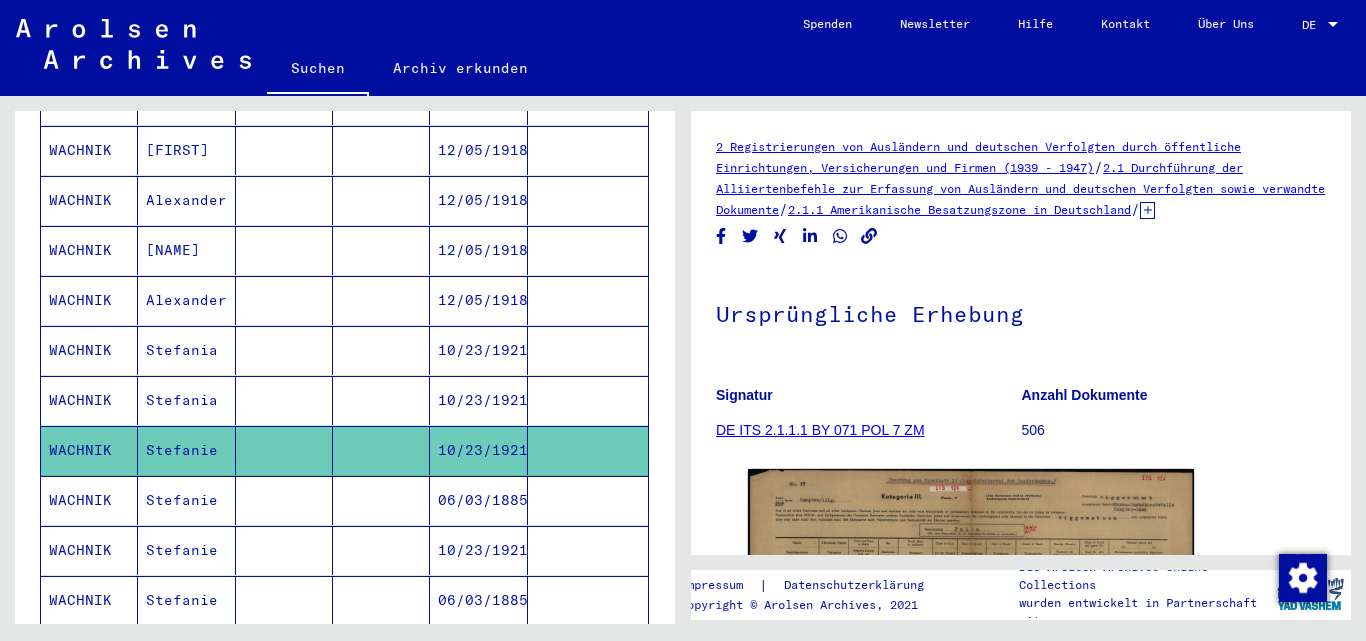 click on "Alexander" at bounding box center (186, 350) 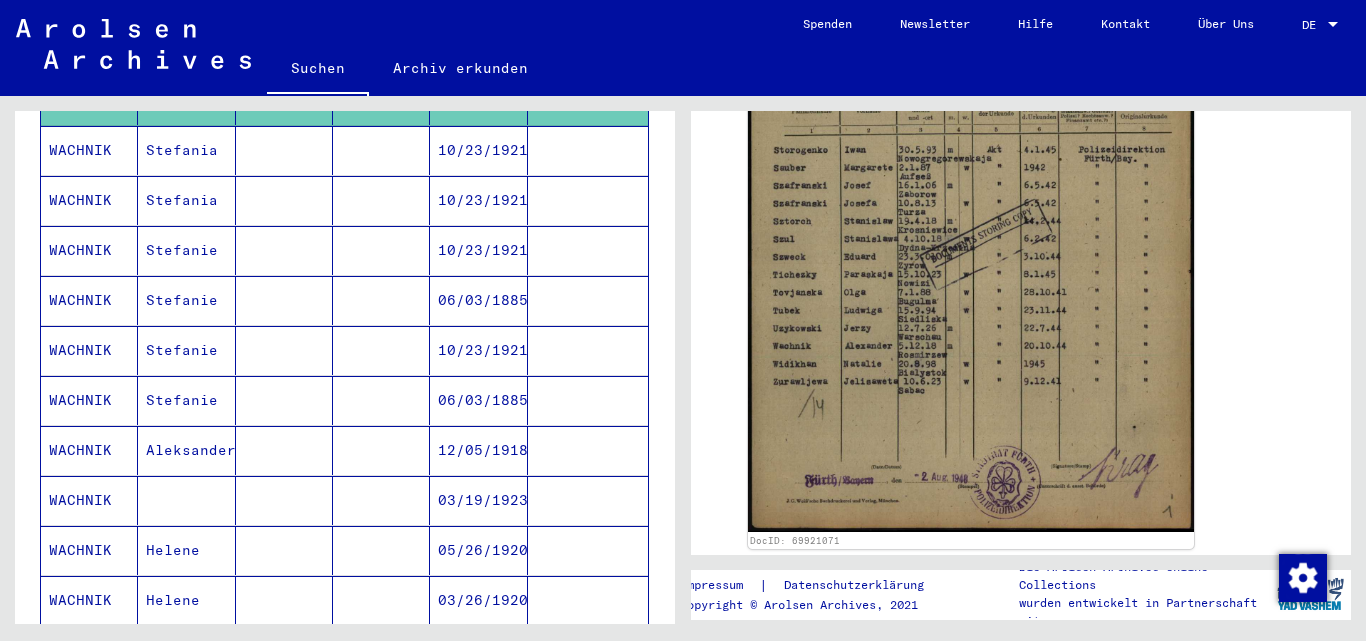 click on "Aleksander" at bounding box center (186, 500) 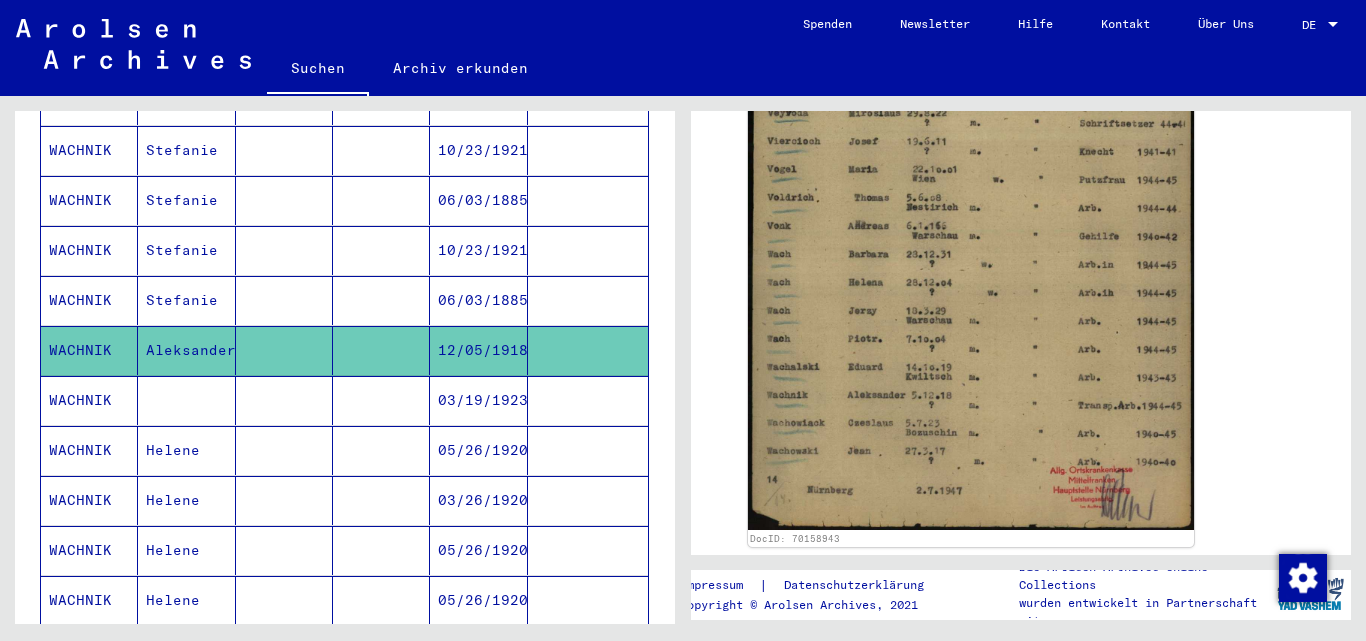 click on "WACHNIK" at bounding box center (89, 450) 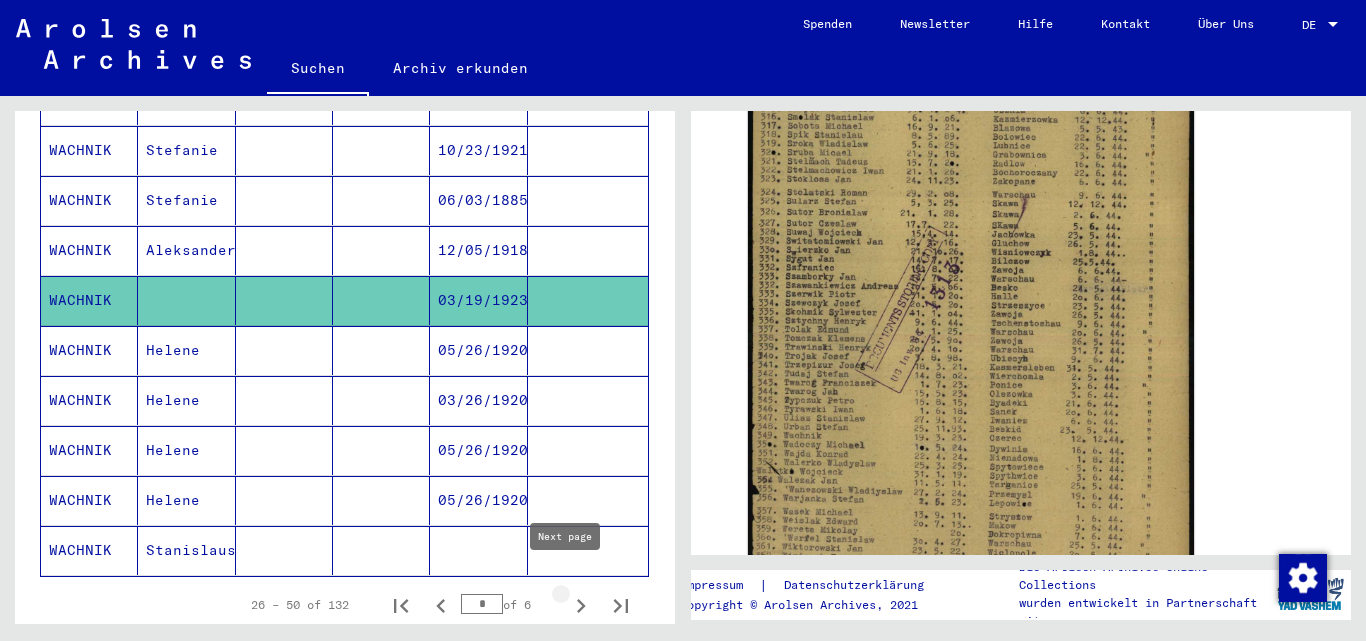 click 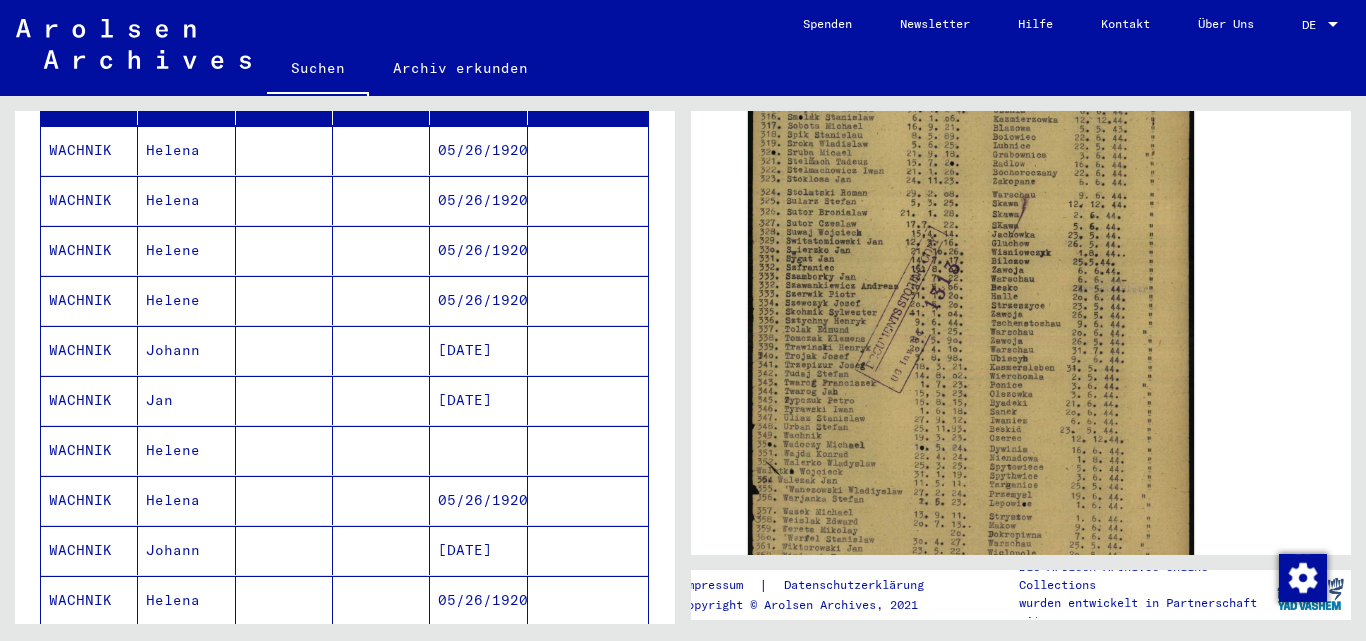 click on "Johann" at bounding box center (186, 400) 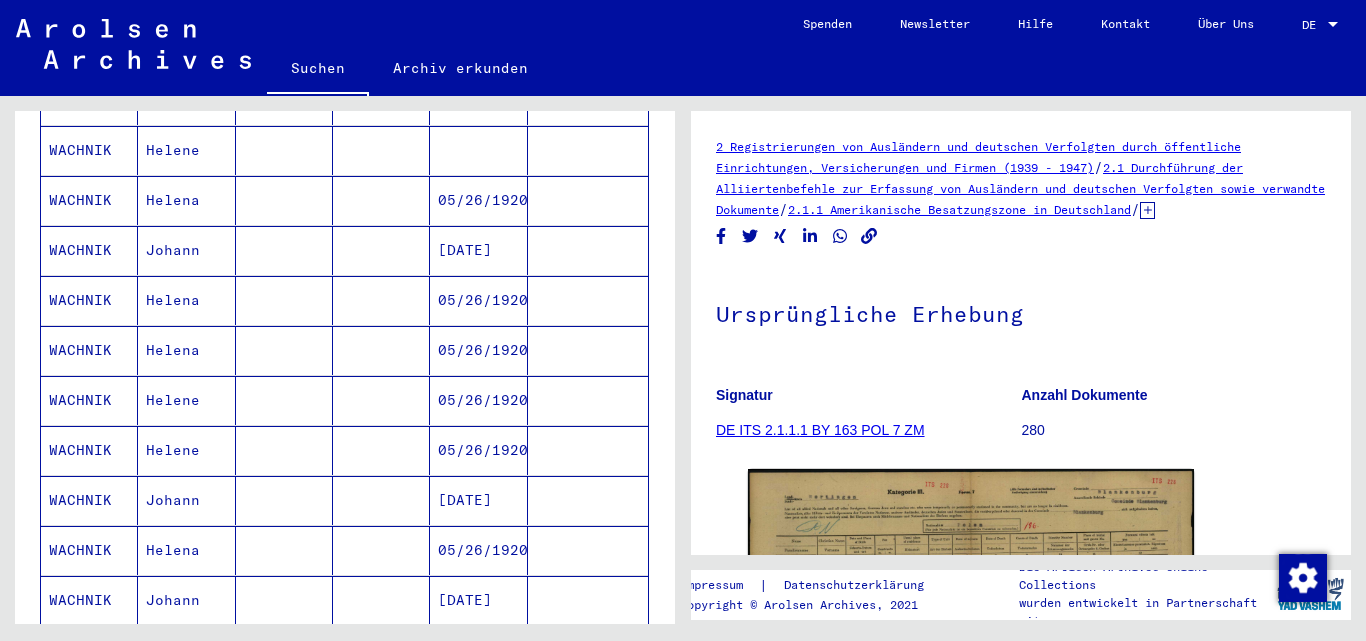click on "Johann" at bounding box center (186, 550) 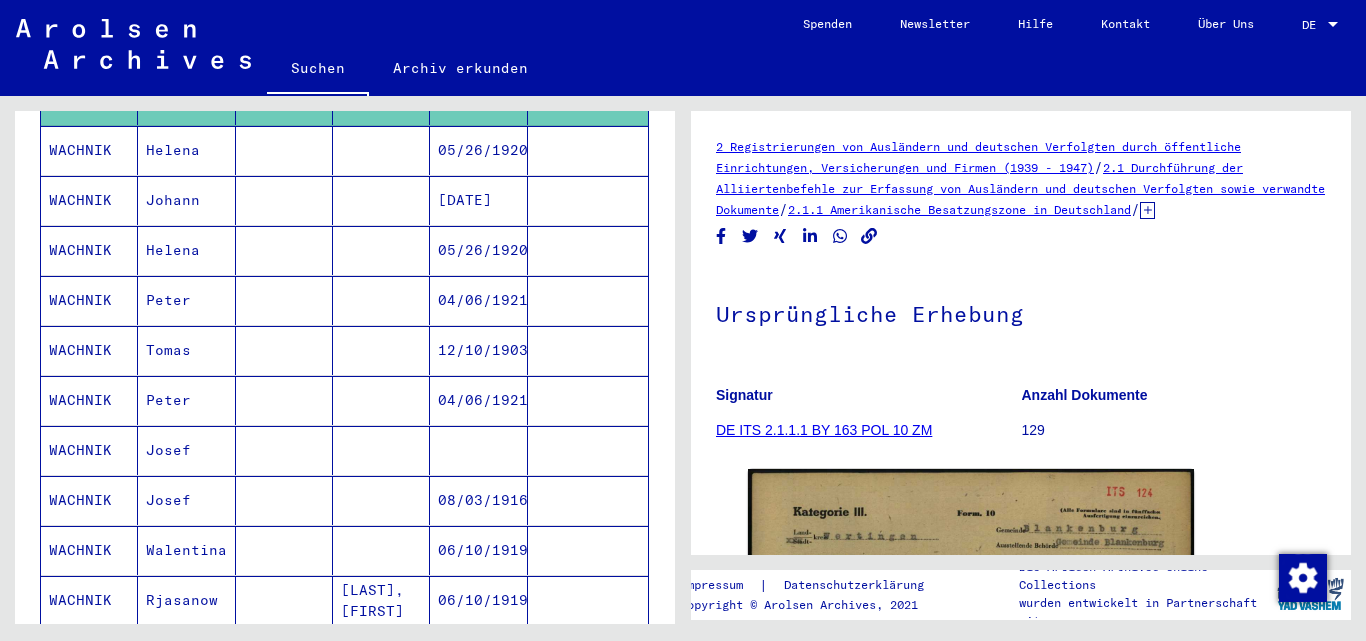 click at bounding box center (284, 450) 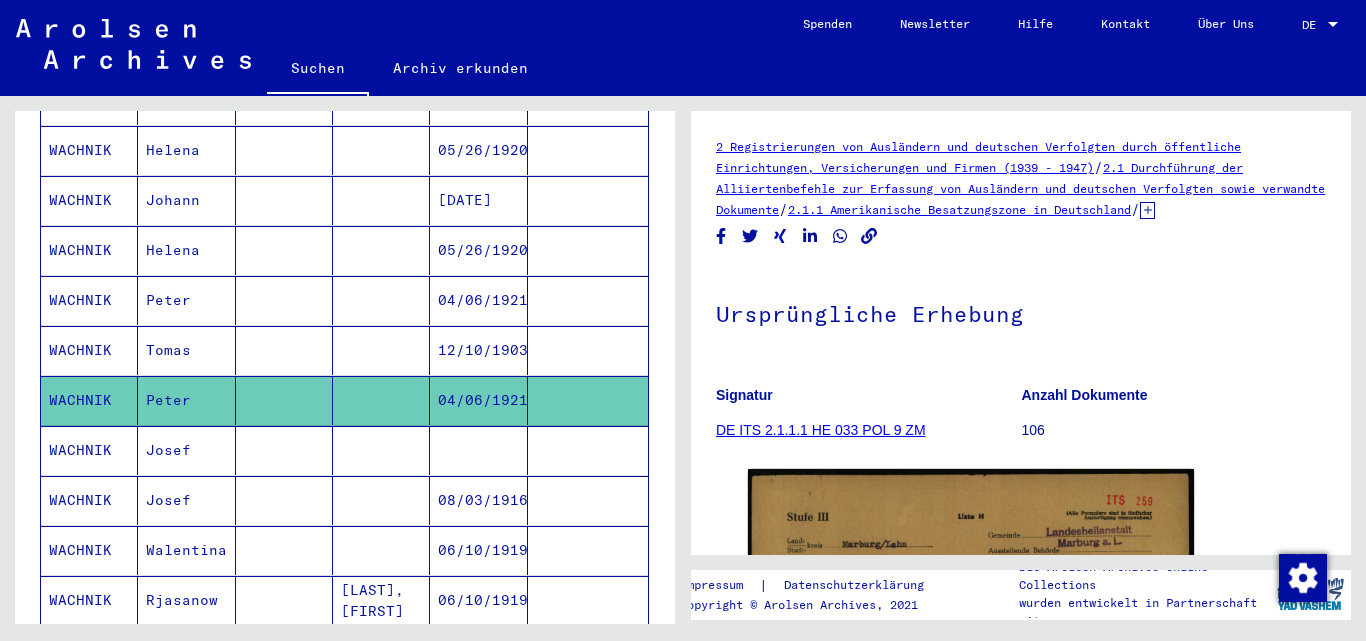 click on "Tomas" at bounding box center [186, 400] 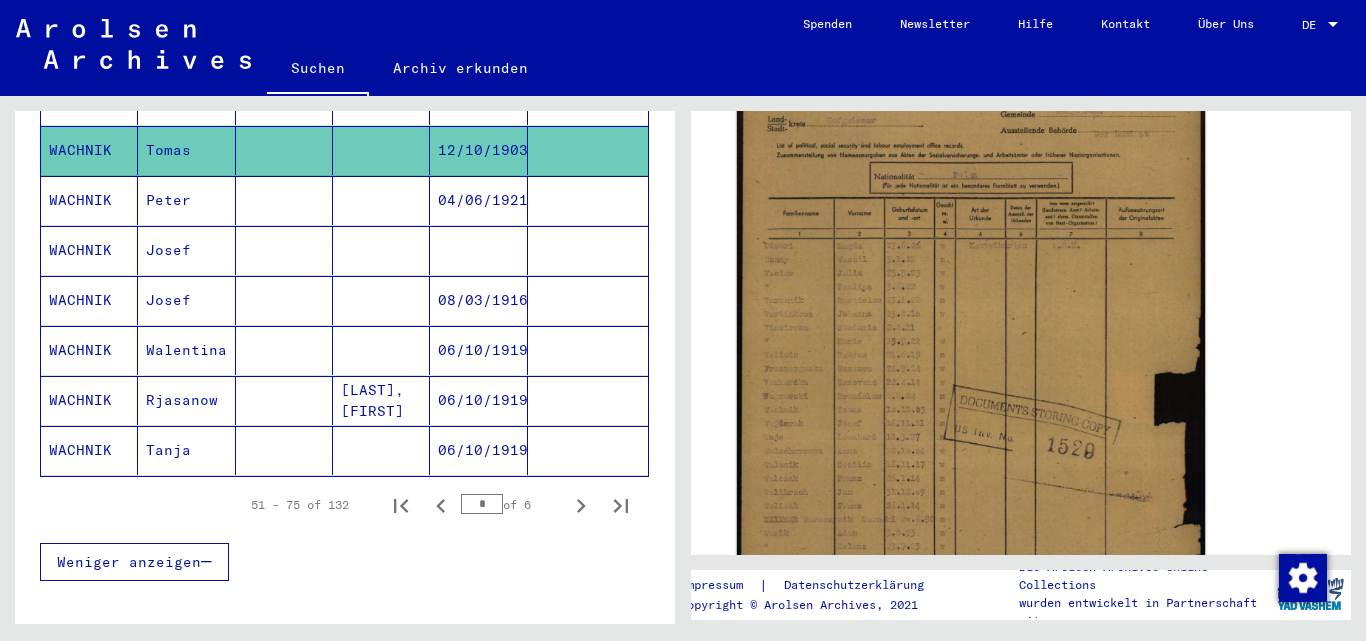 click 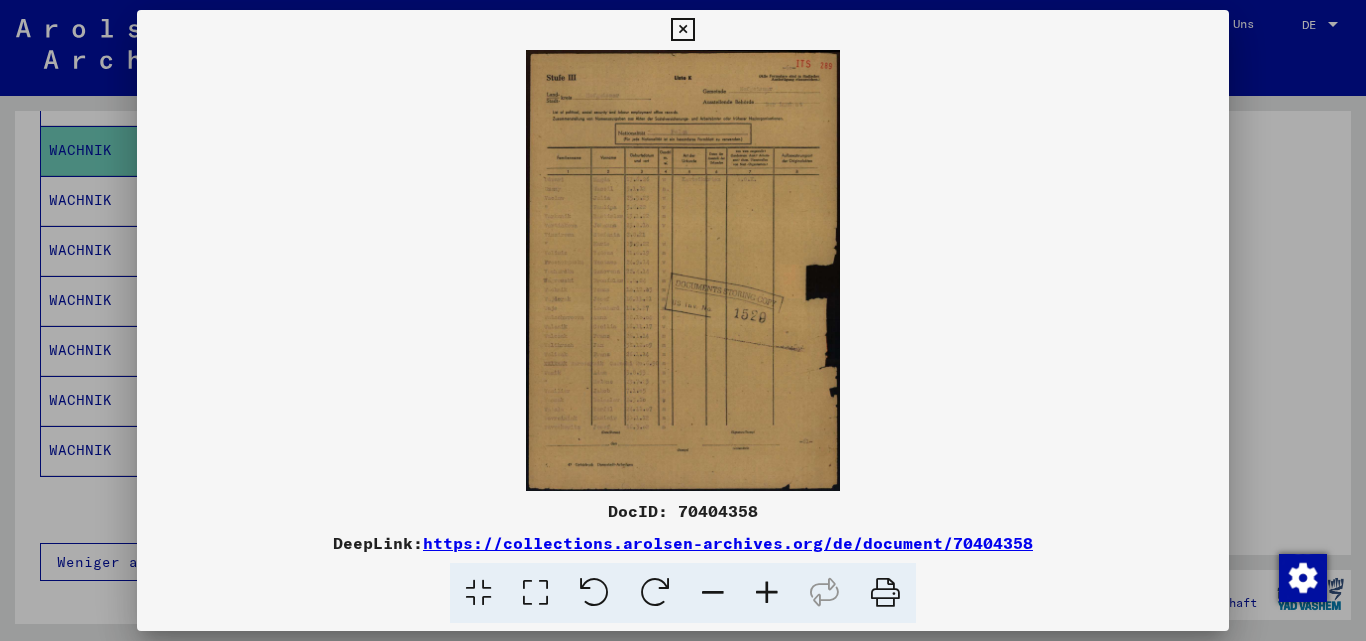 click at bounding box center (683, 320) 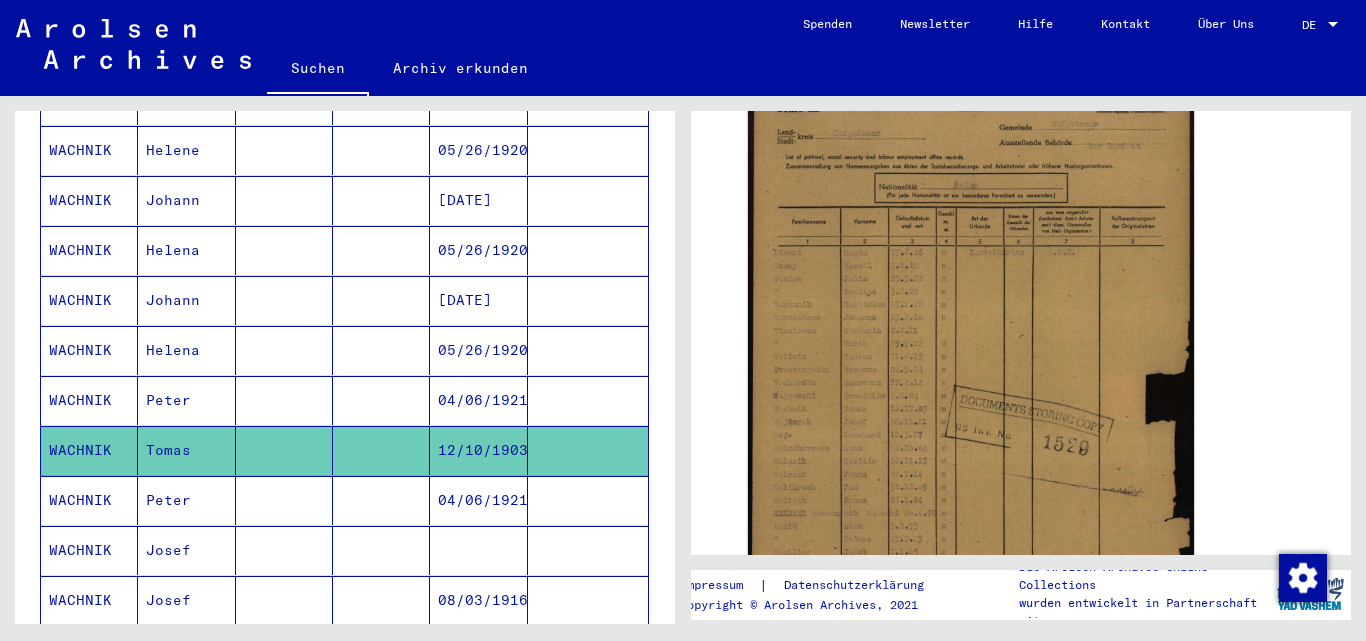 click at bounding box center (381, 400) 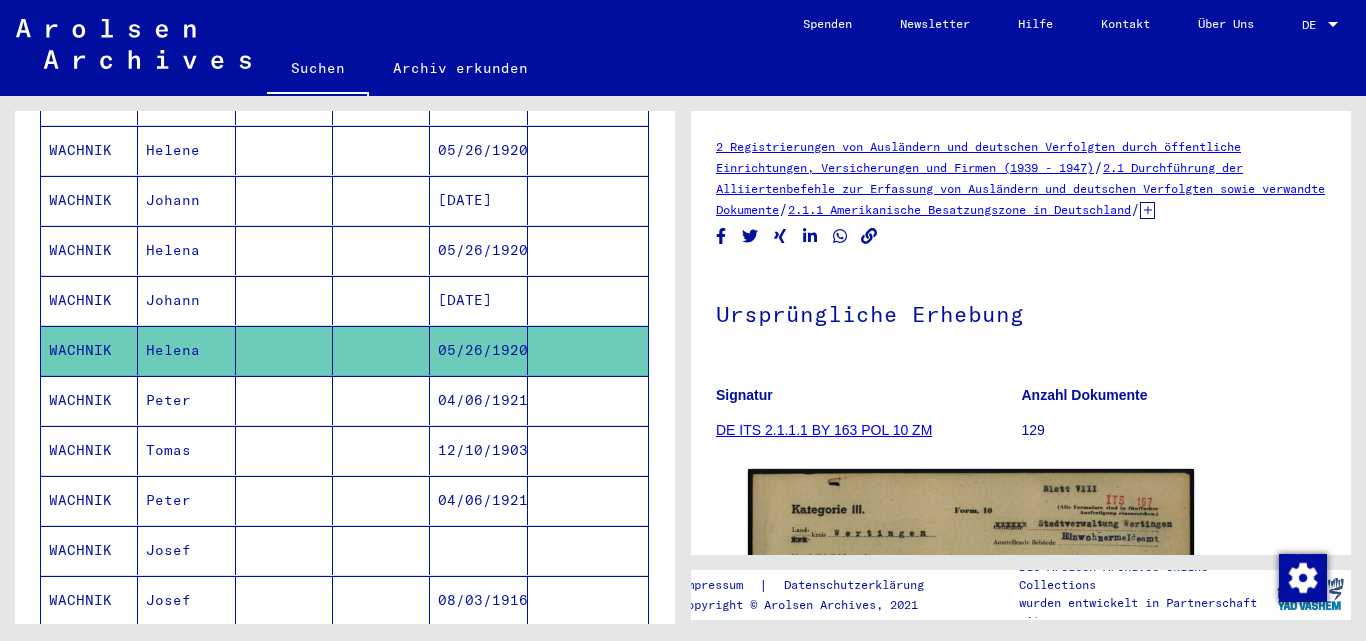 click at bounding box center [381, 450] 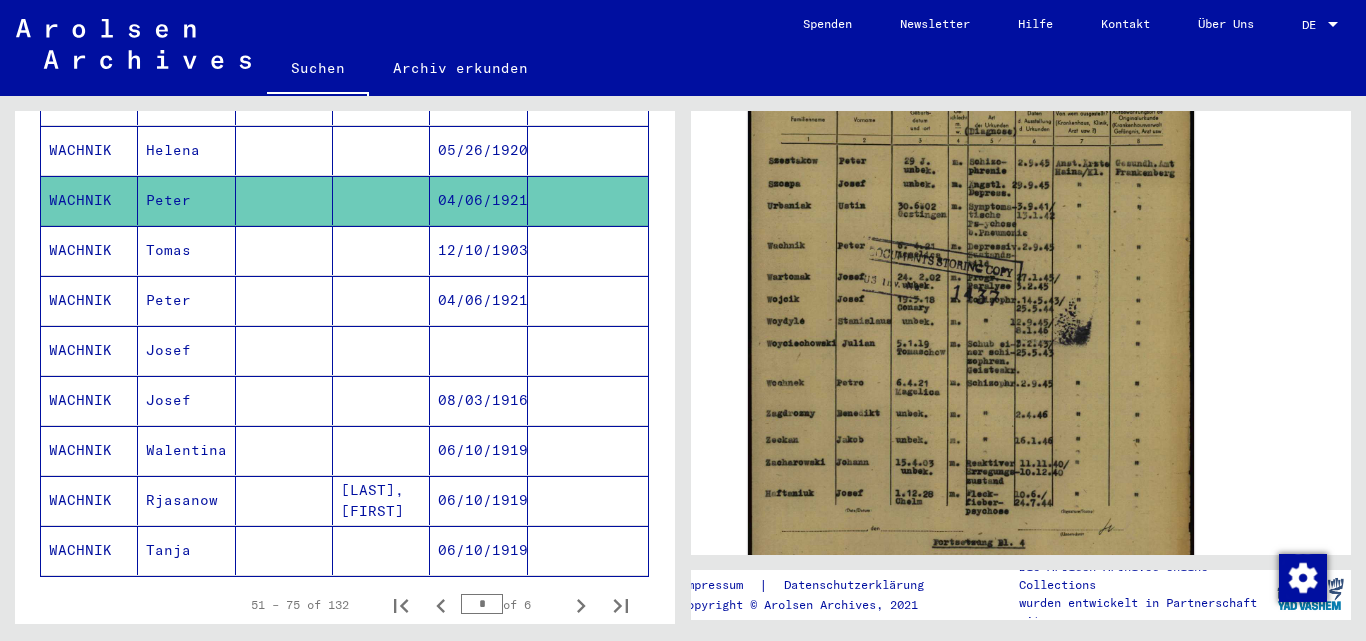 click on "Josef" at bounding box center (186, 400) 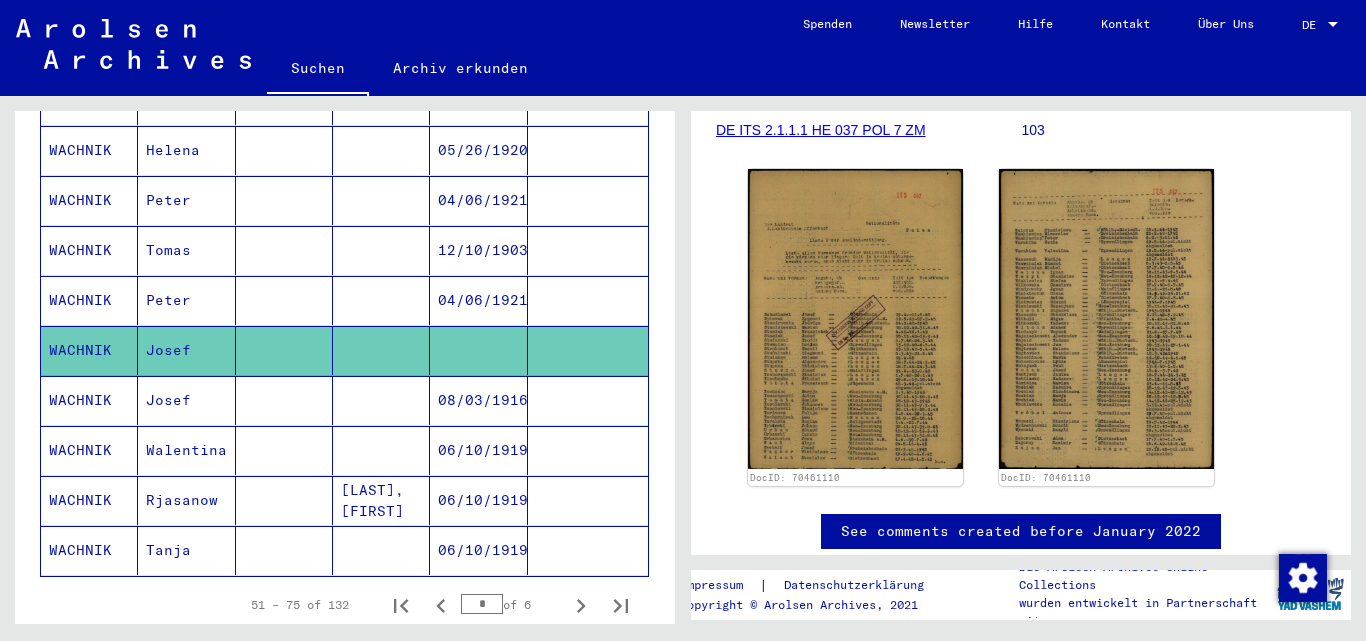 click at bounding box center (381, 450) 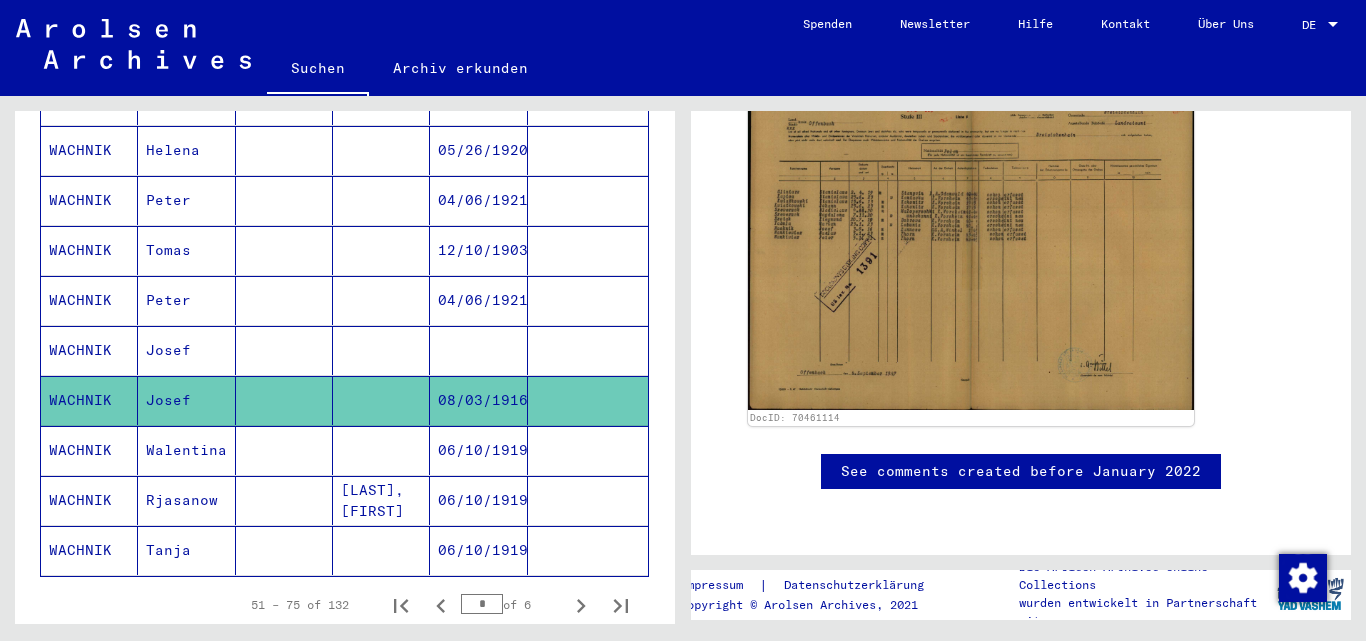 click on "Tanja" 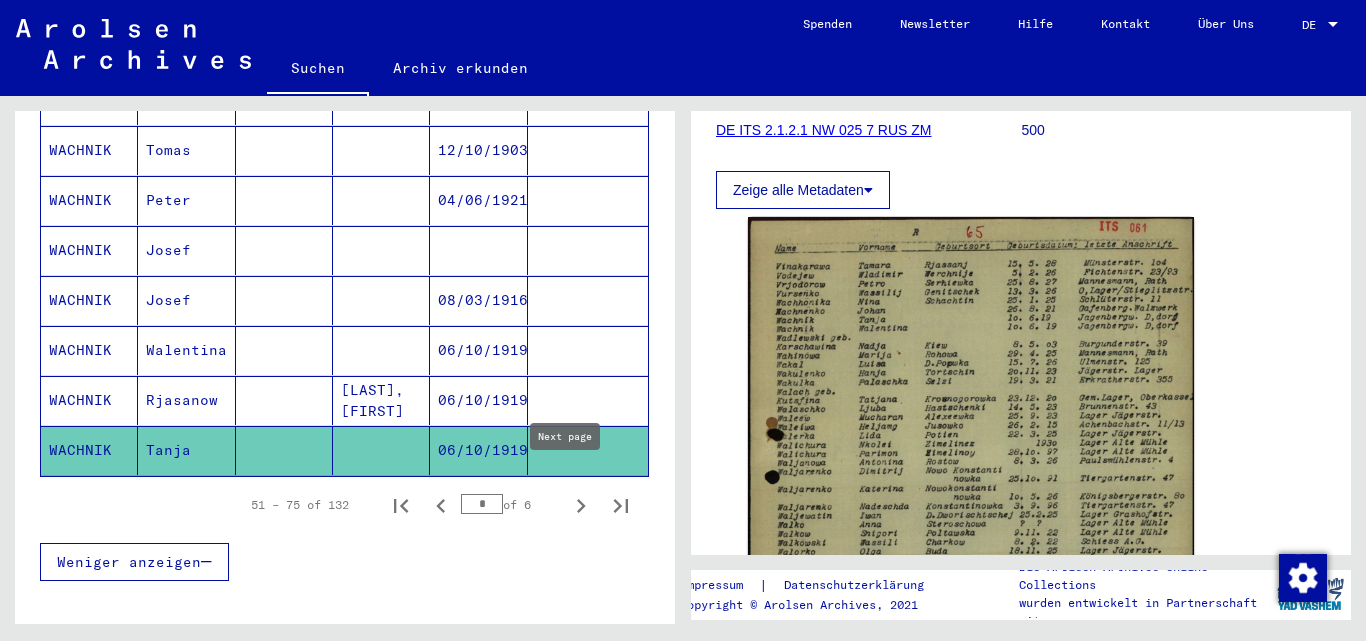 click 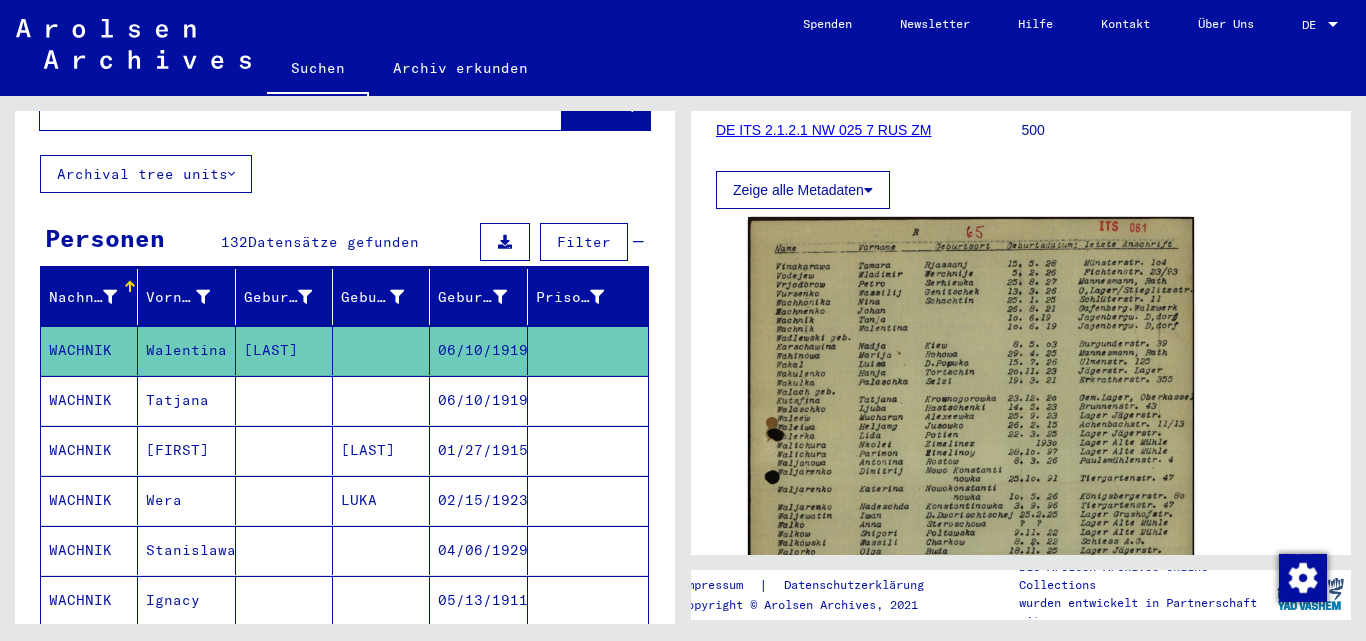click on "Tatjana" at bounding box center [186, 450] 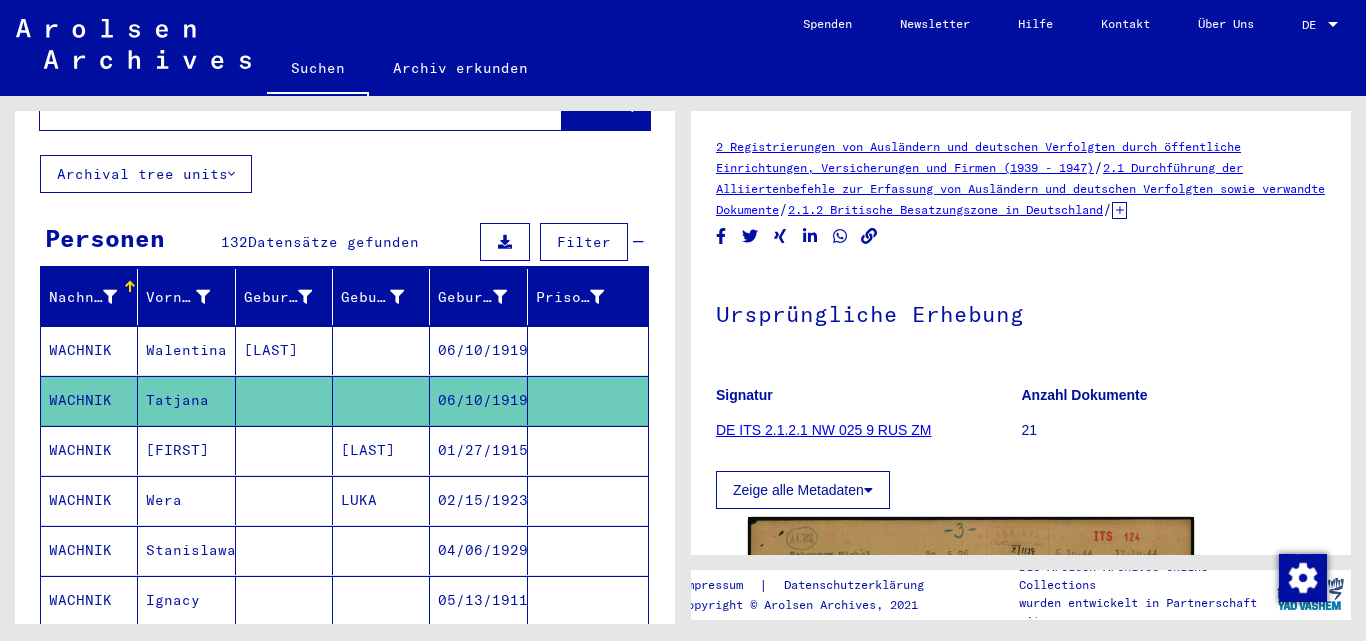 click on "[FIRST]" at bounding box center (186, 500) 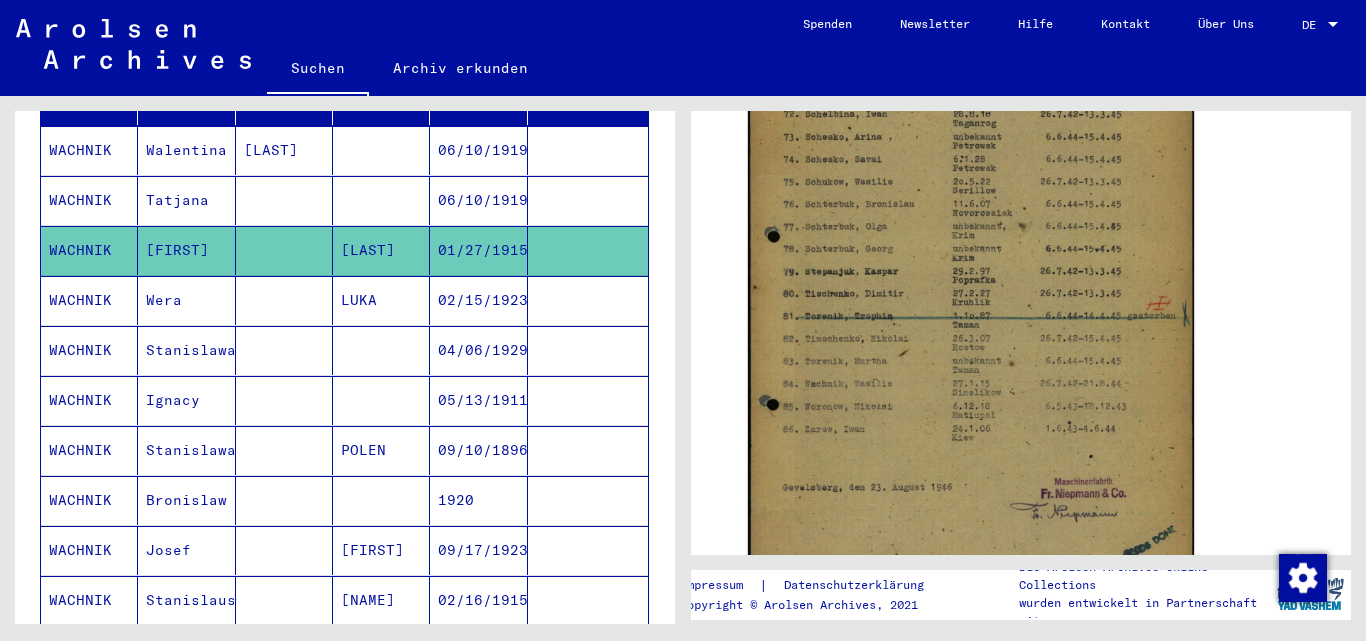 click on "Stanislawa" at bounding box center [186, 400] 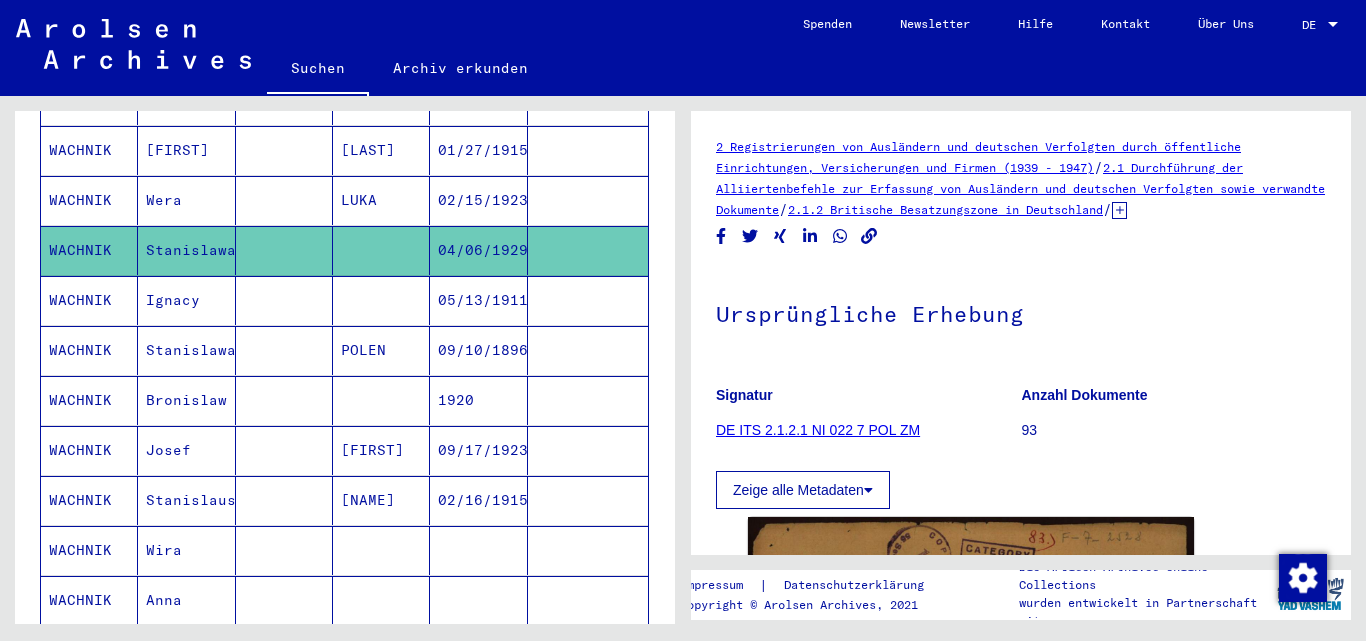 click on "Ignacy" at bounding box center (186, 350) 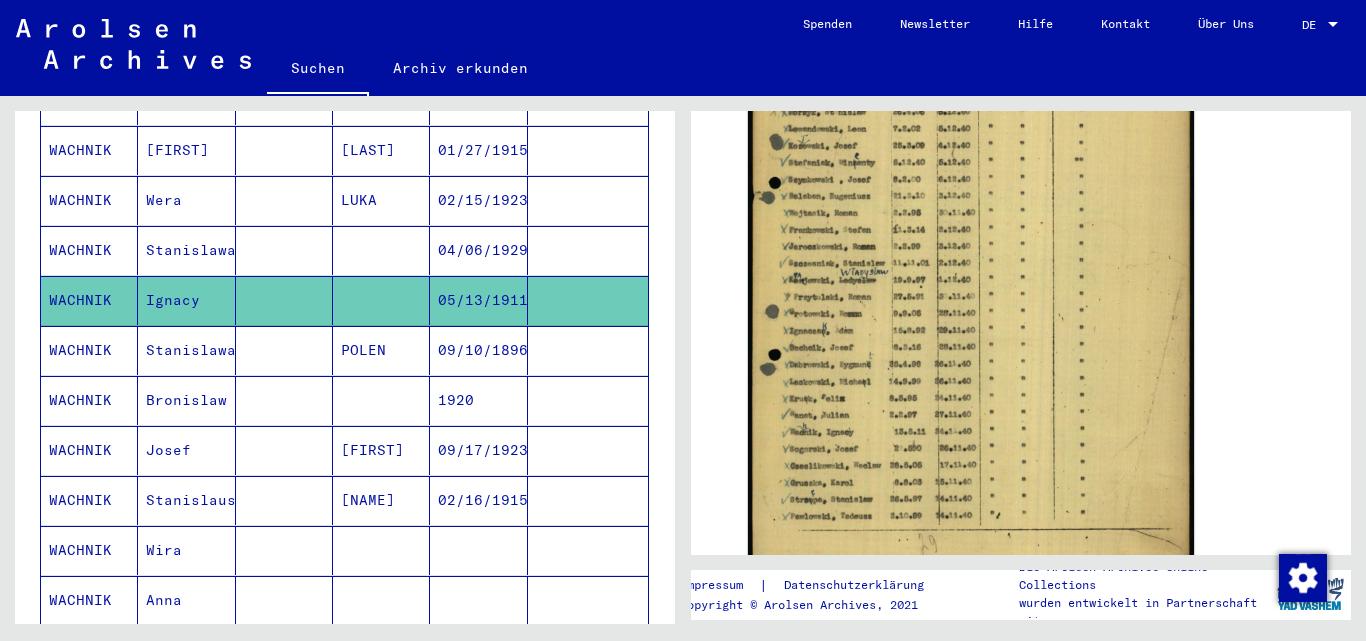 click at bounding box center (381, 450) 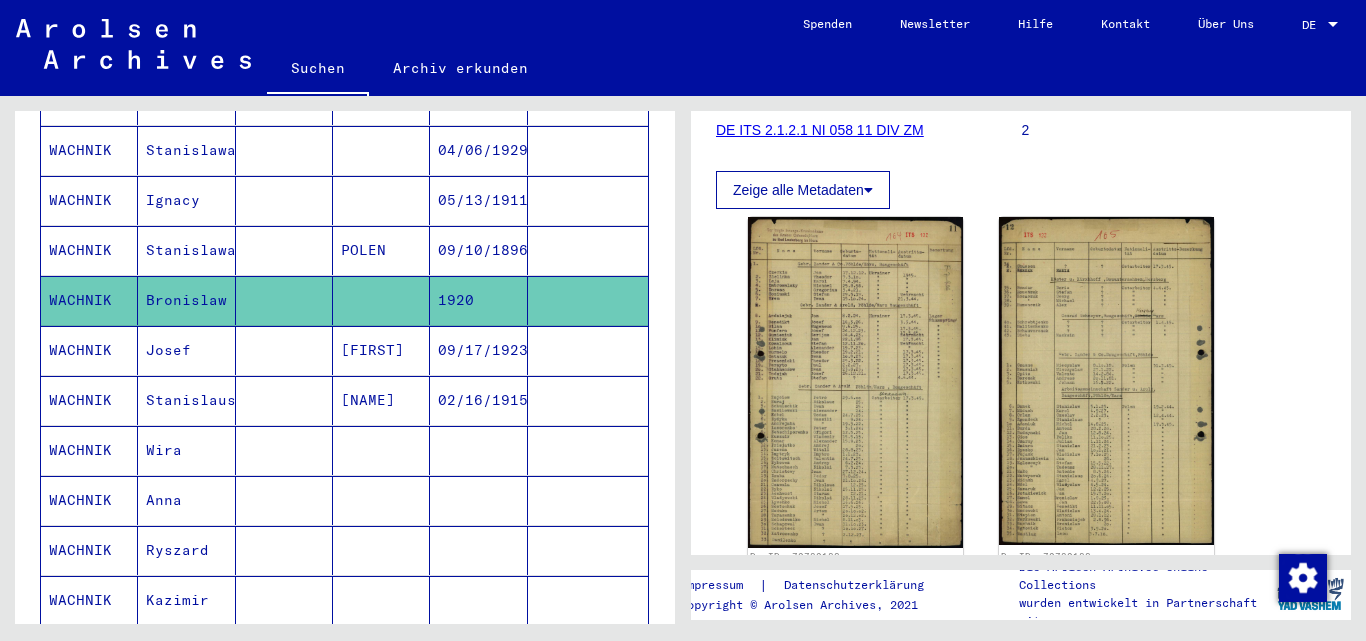 click on "[NAME]" at bounding box center [381, 450] 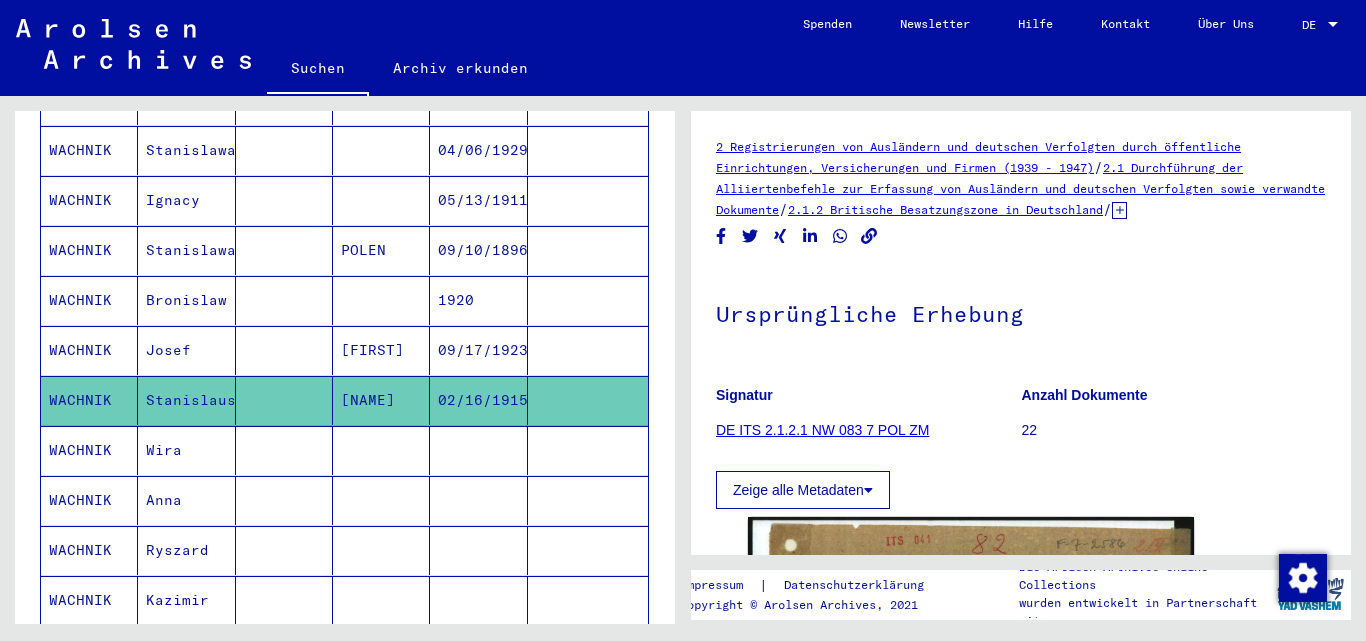 click at bounding box center (284, 400) 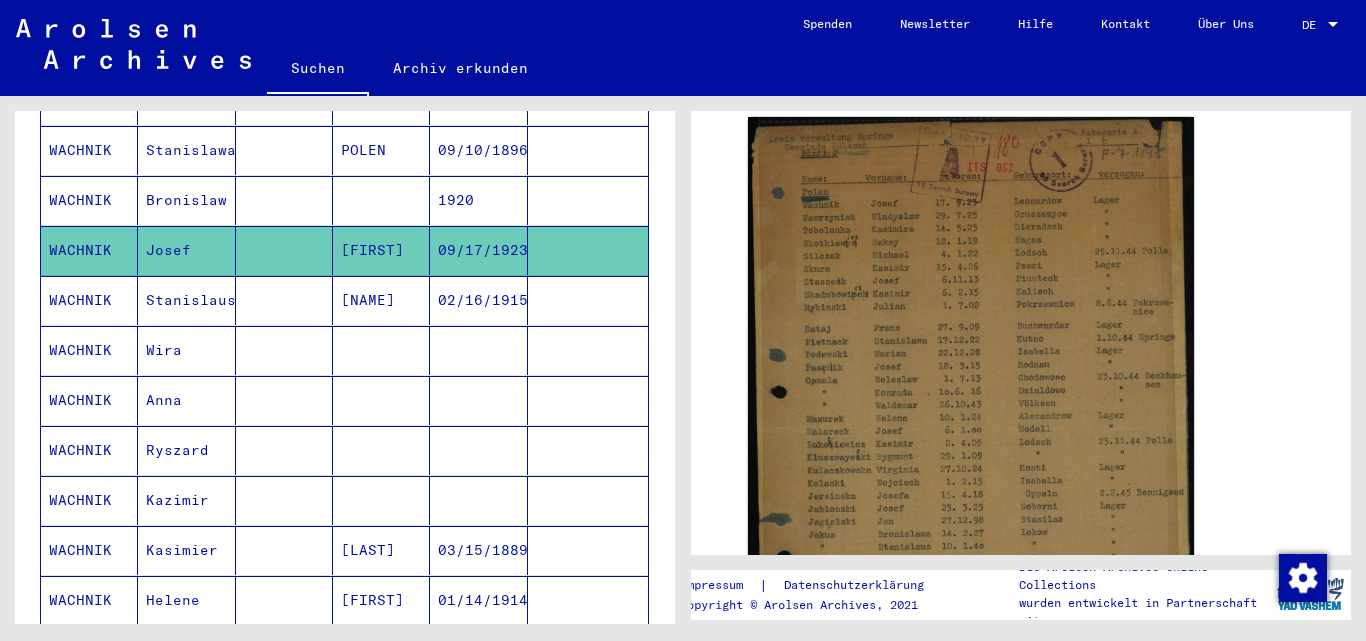 click on "Ryszard" at bounding box center (186, 500) 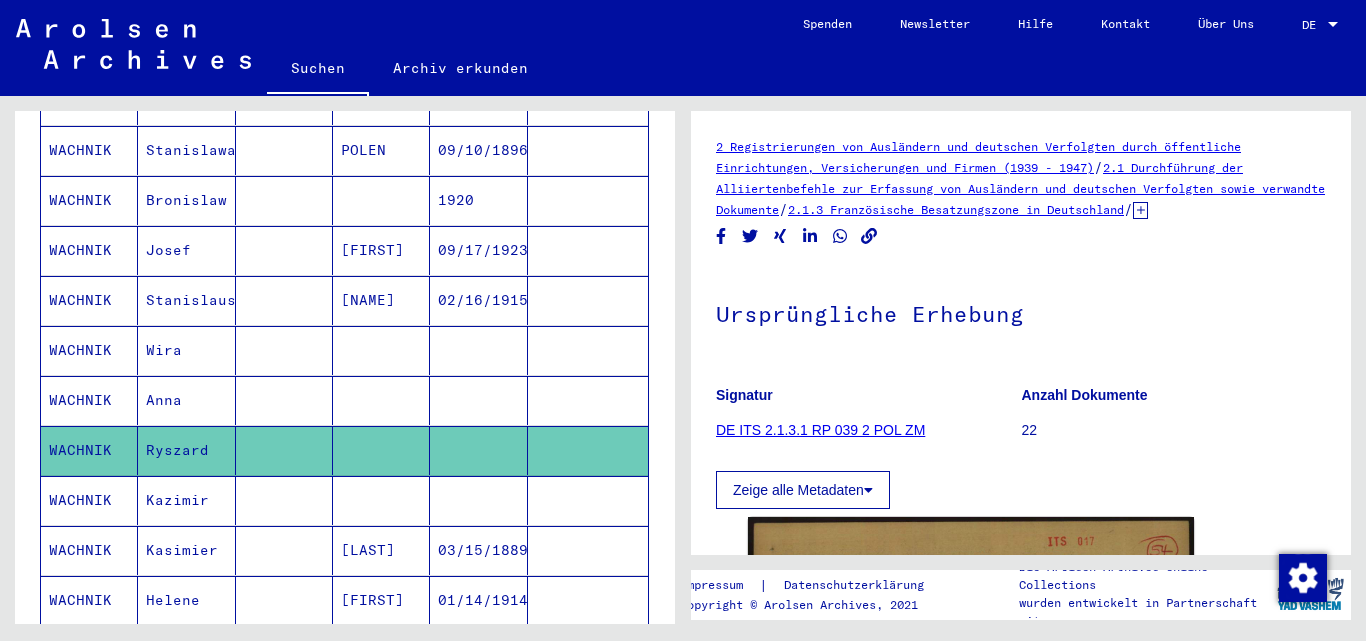 click on "Kazimir" at bounding box center [186, 550] 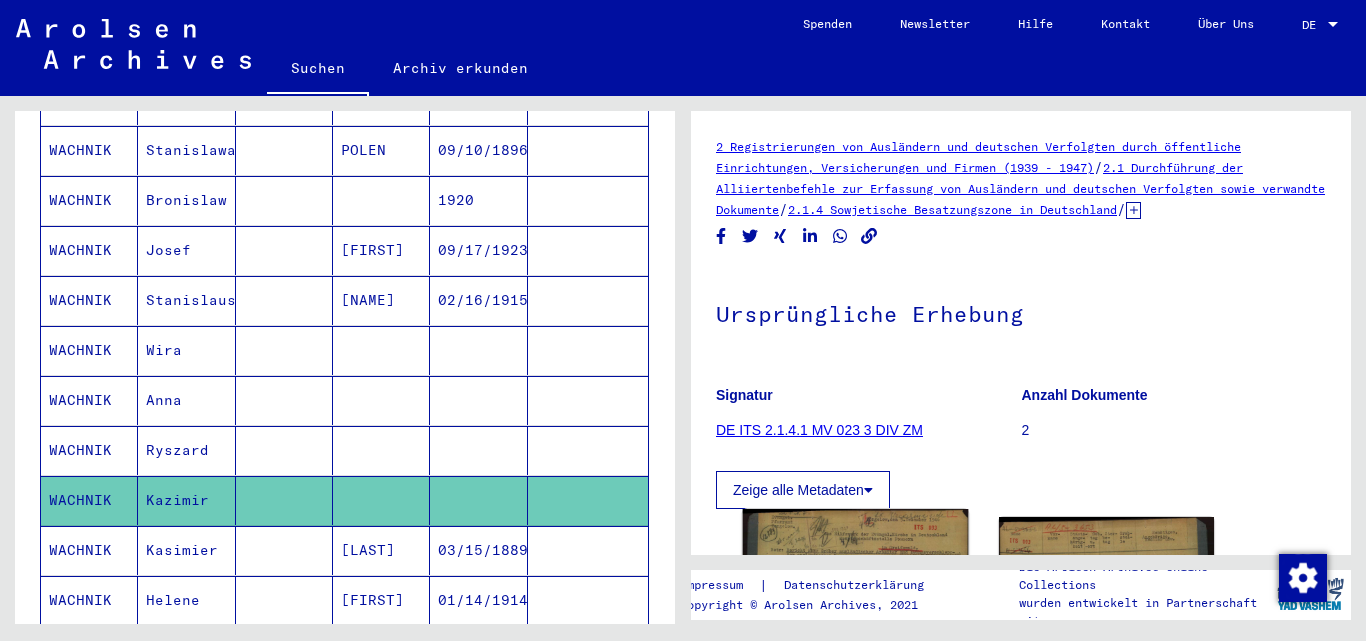 scroll, scrollTop: 300, scrollLeft: 0, axis: vertical 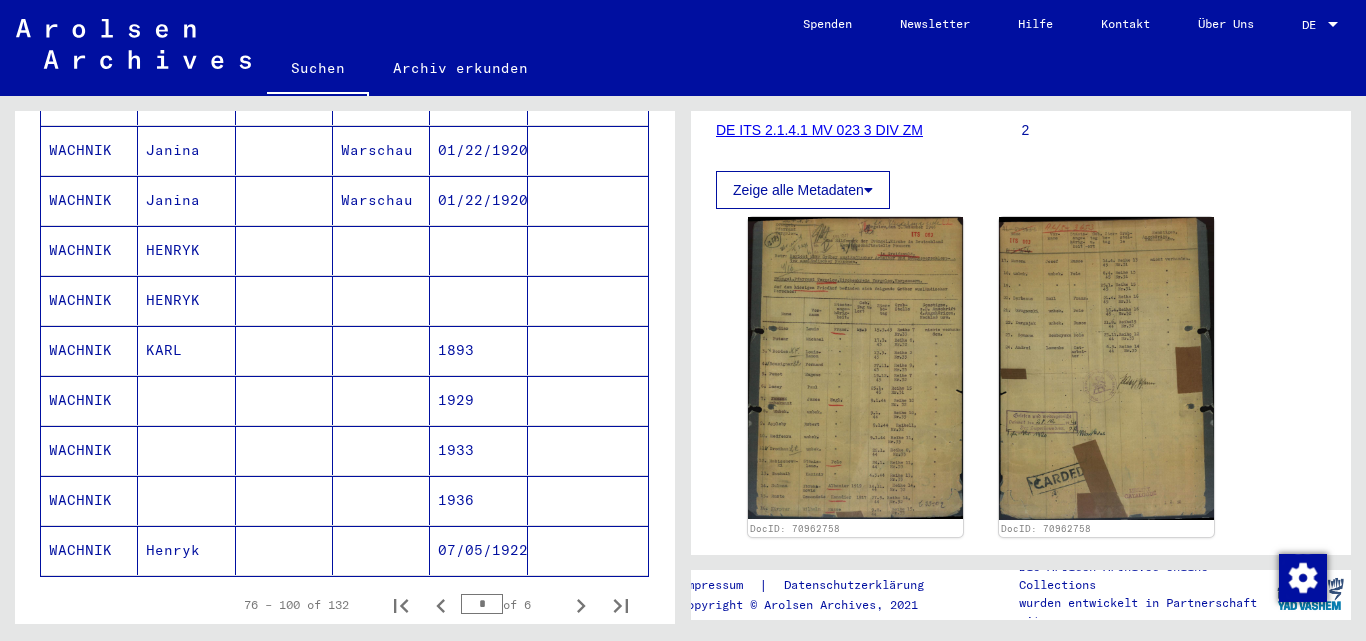 click on "HENRYK" at bounding box center [186, 300] 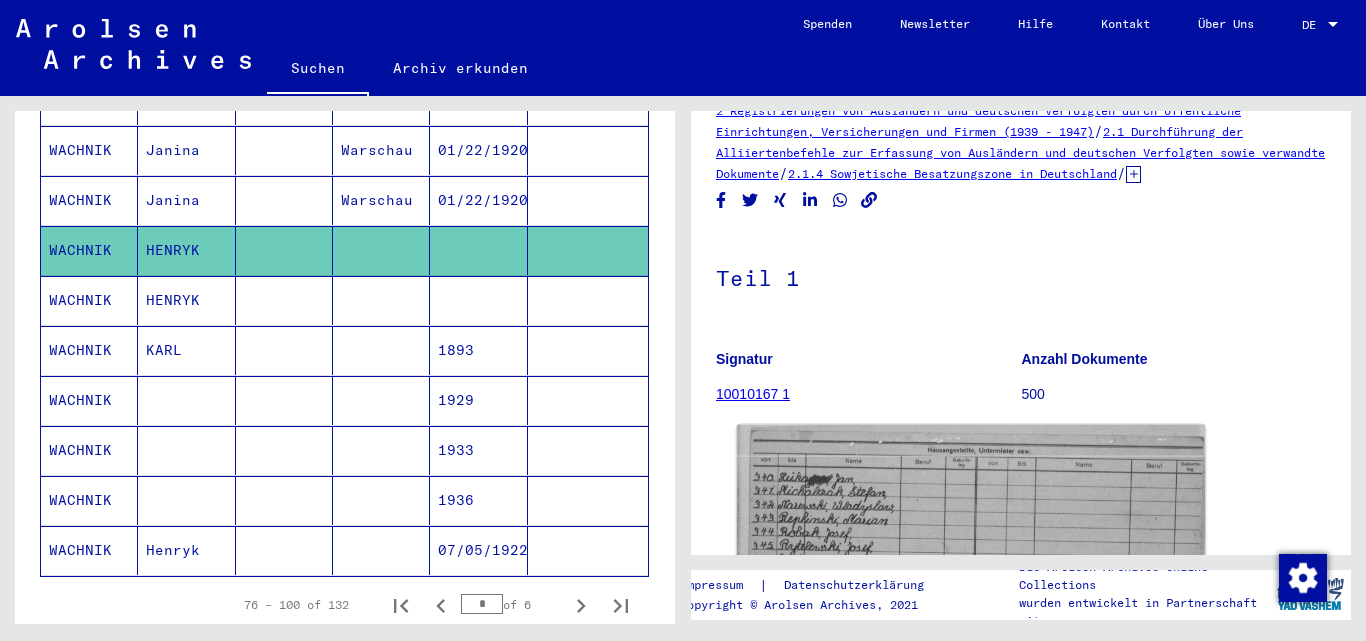 scroll, scrollTop: 300, scrollLeft: 0, axis: vertical 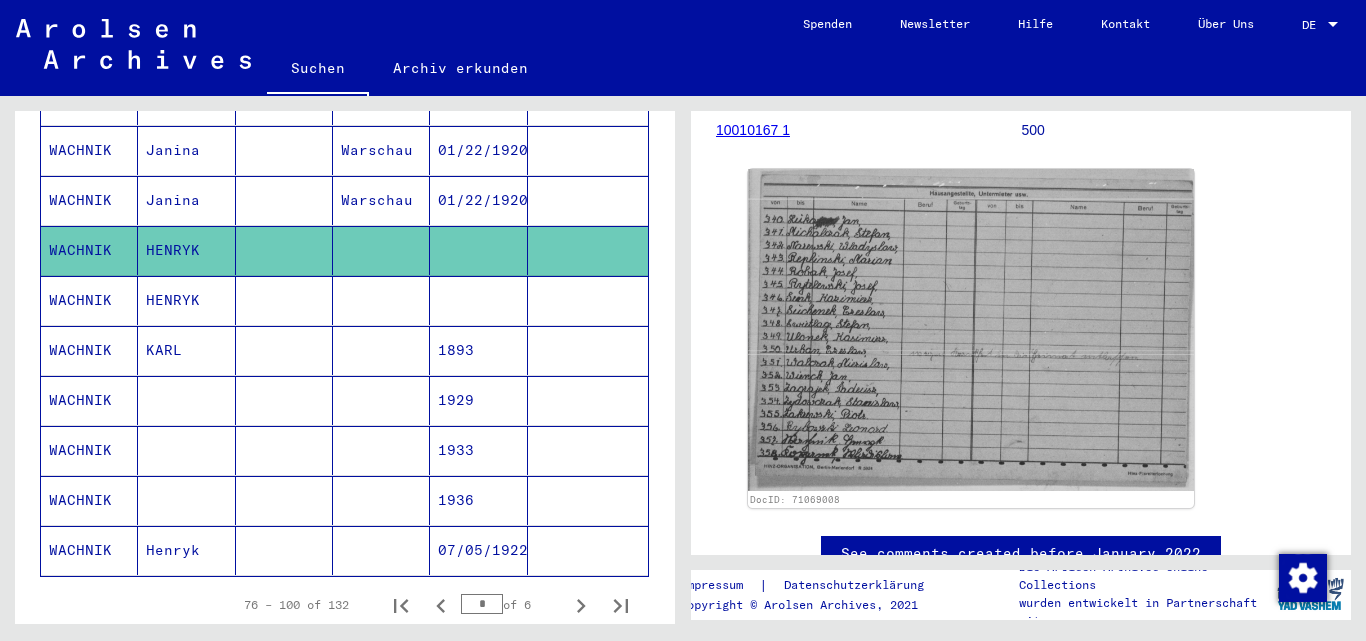 click on "1929" at bounding box center (478, 450) 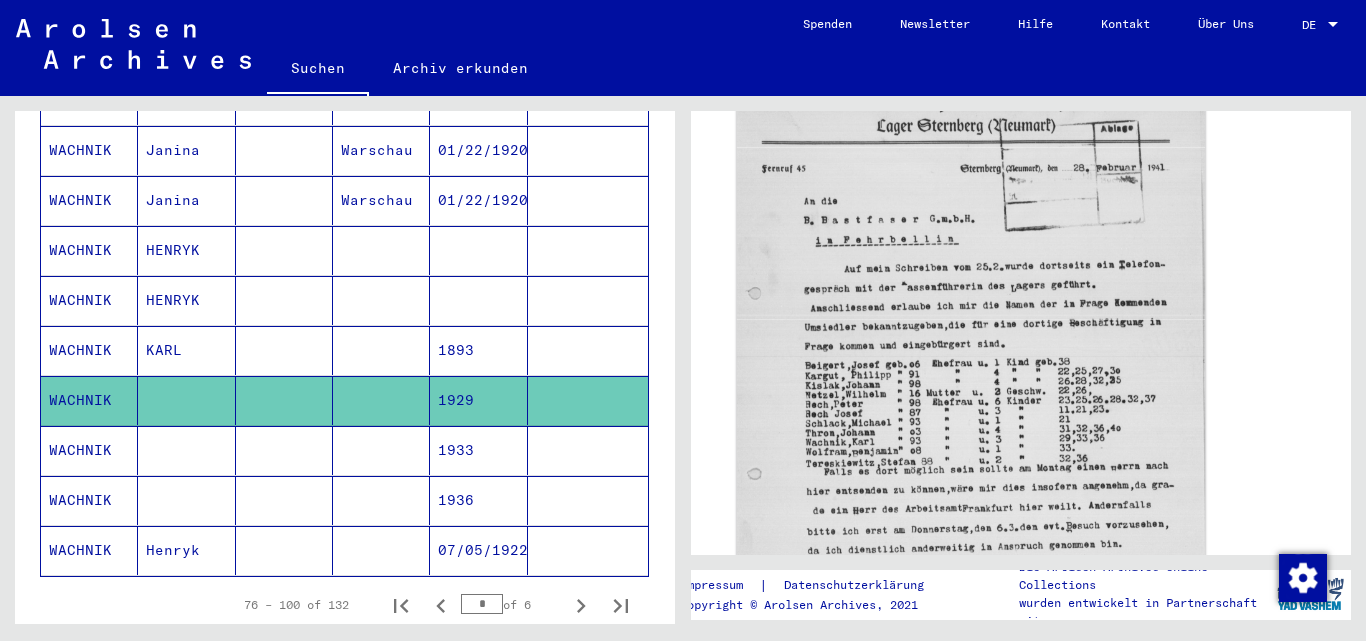 scroll, scrollTop: 500, scrollLeft: 0, axis: vertical 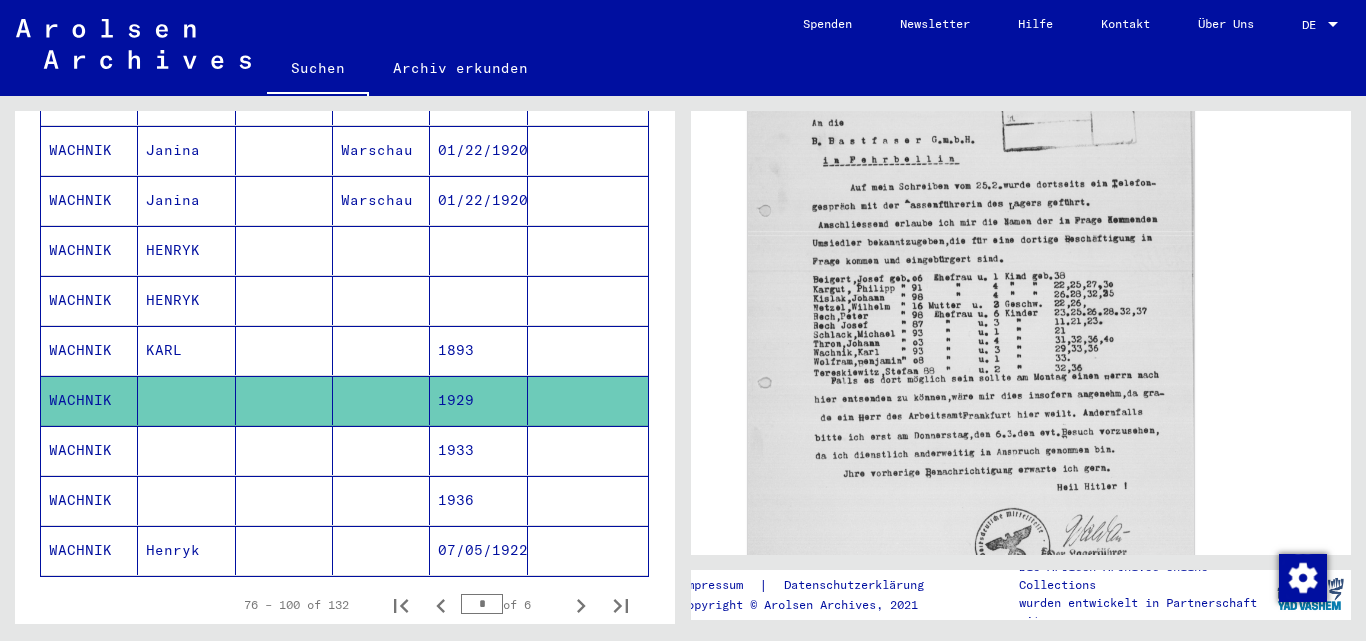 click on "07/05/1922" 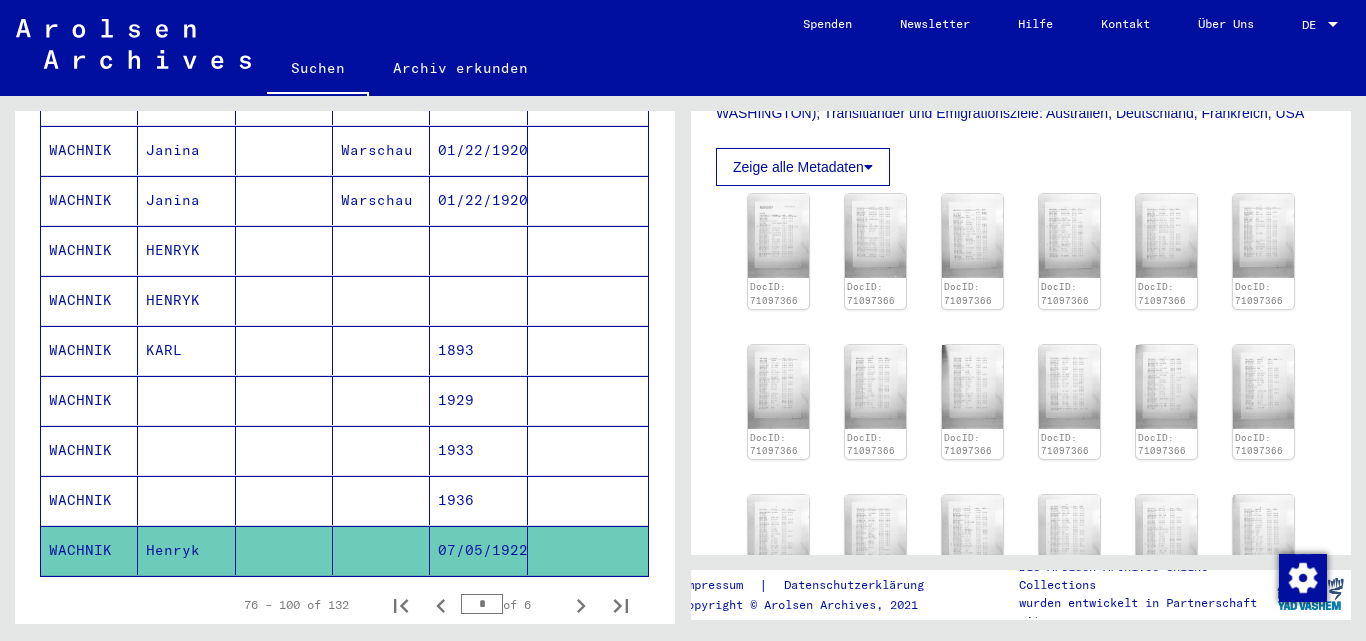 scroll, scrollTop: 398, scrollLeft: 0, axis: vertical 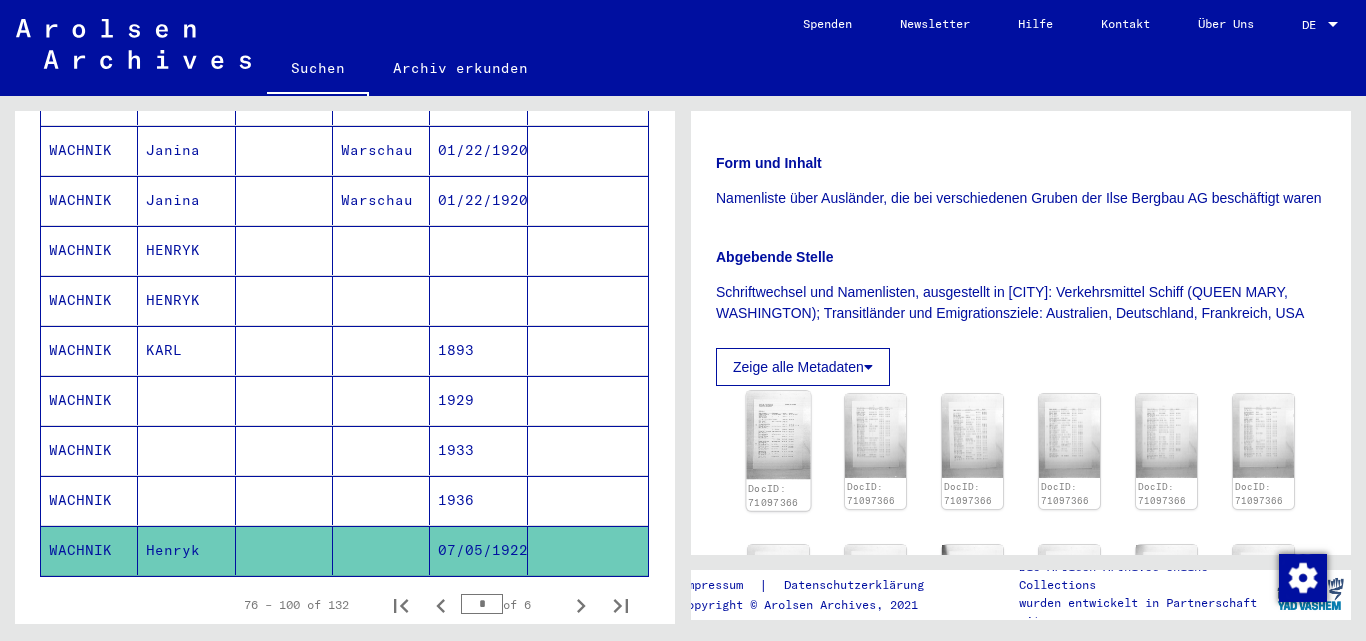 click 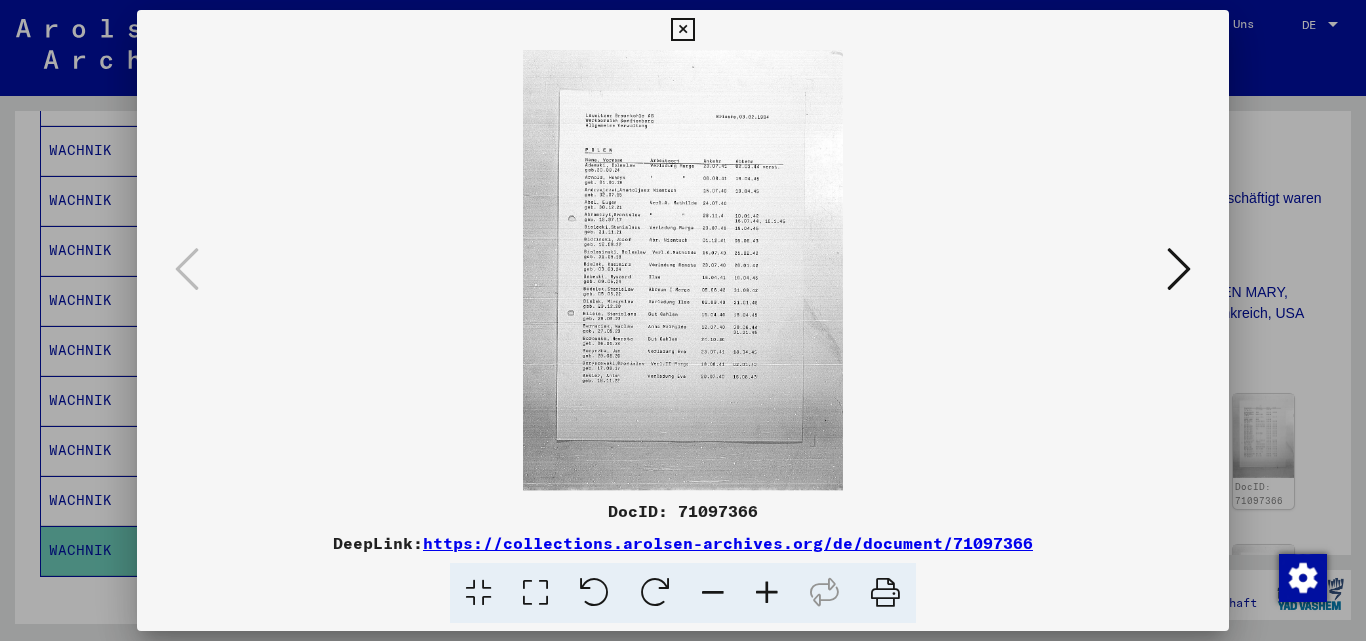 click at bounding box center [767, 593] 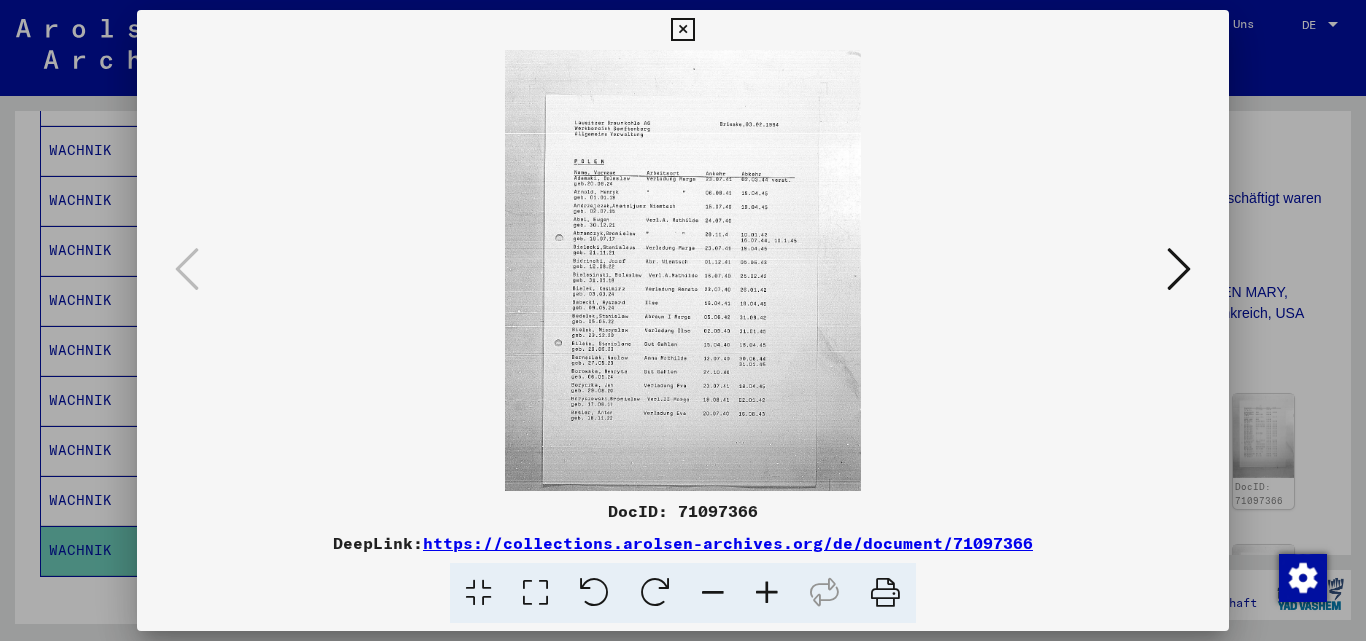 click at bounding box center [767, 593] 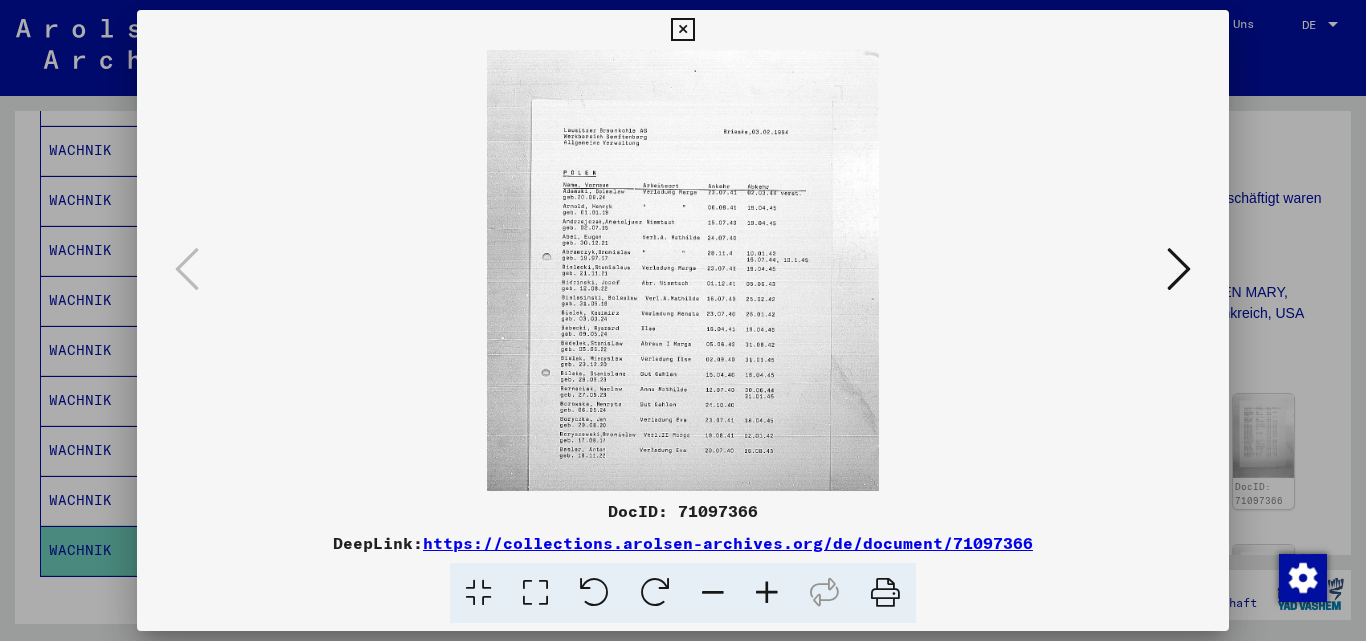 click at bounding box center (767, 593) 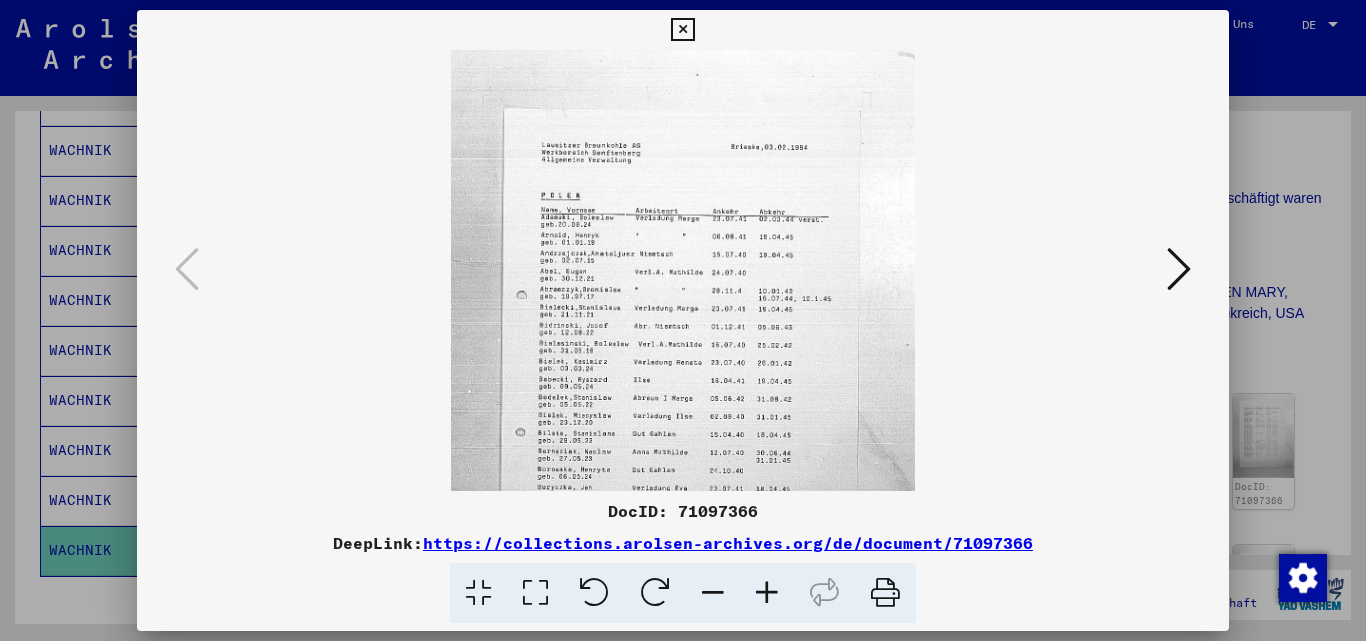 click at bounding box center [767, 593] 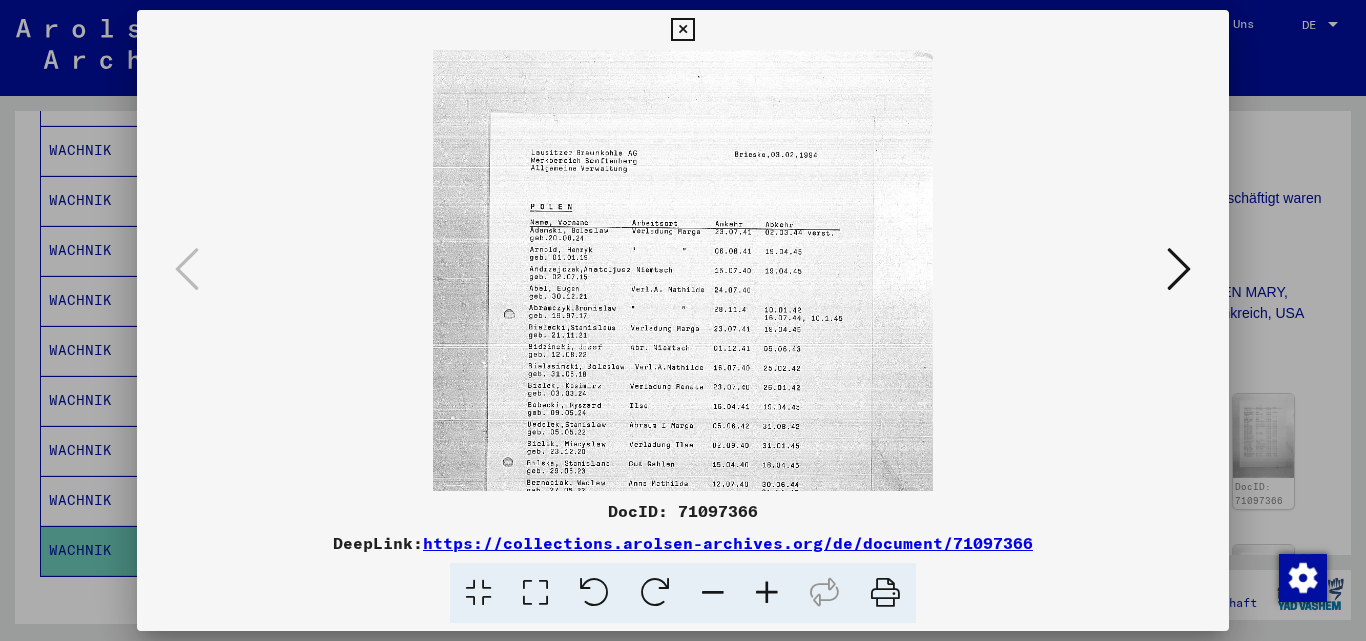 click at bounding box center [767, 593] 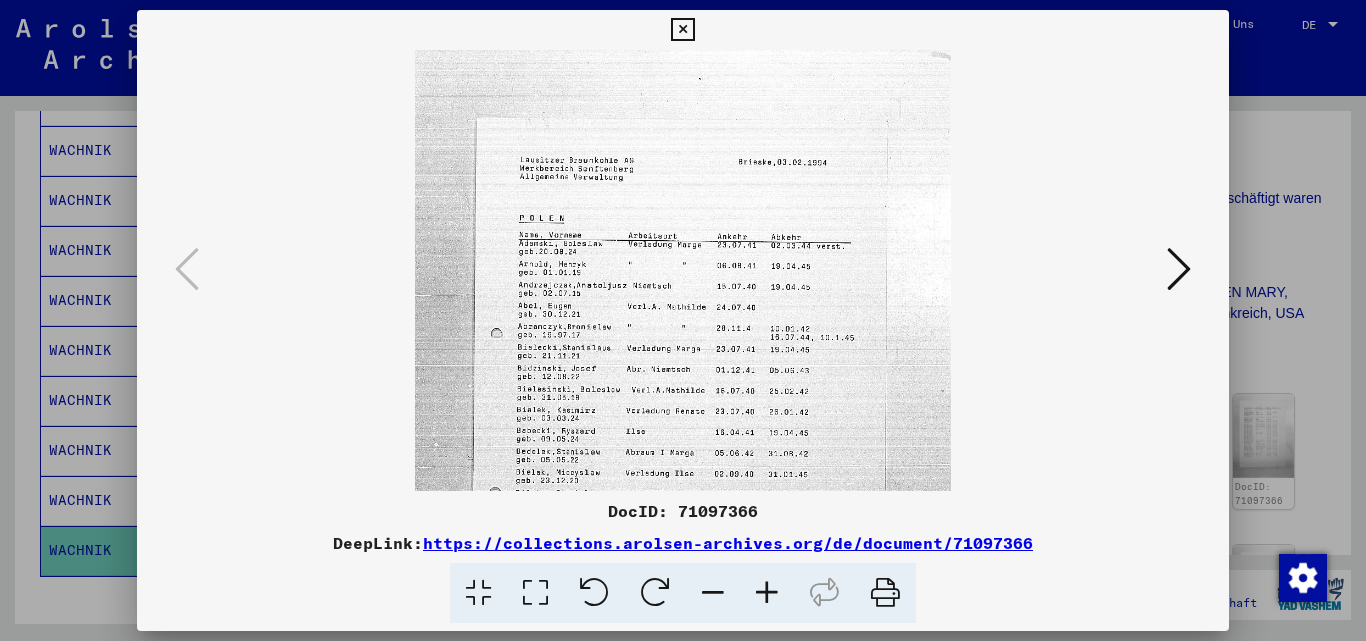 click at bounding box center (767, 593) 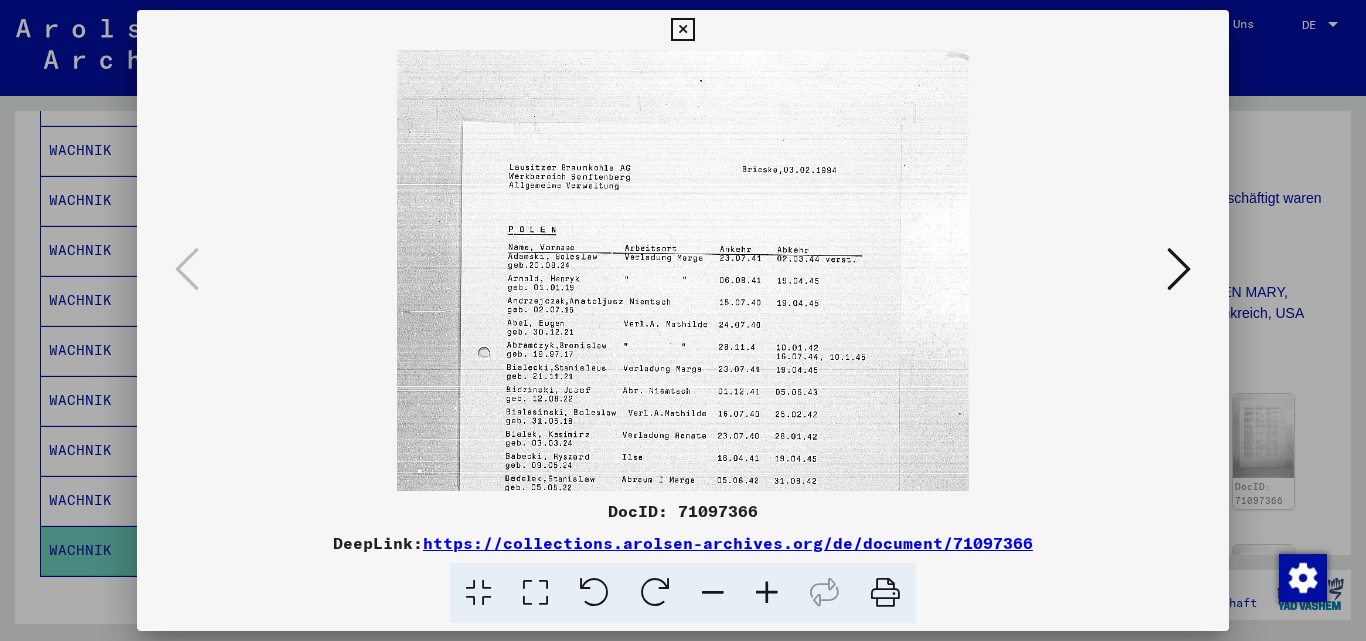 click at bounding box center [767, 593] 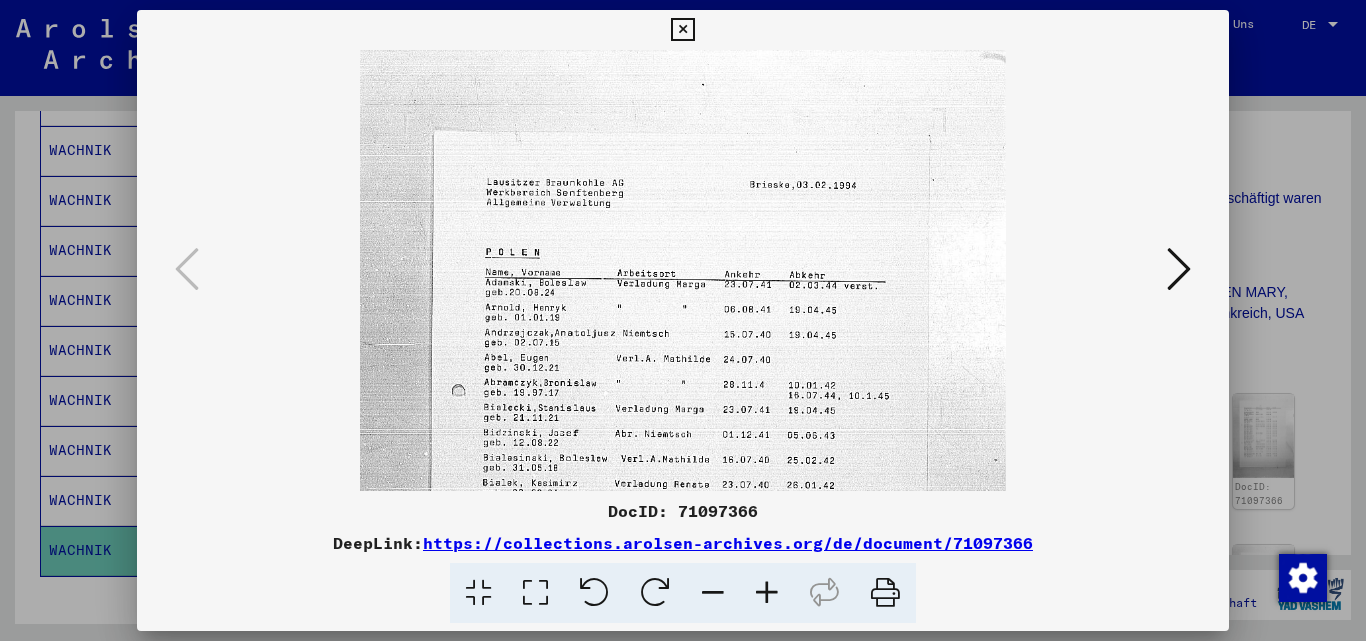 click at bounding box center [767, 593] 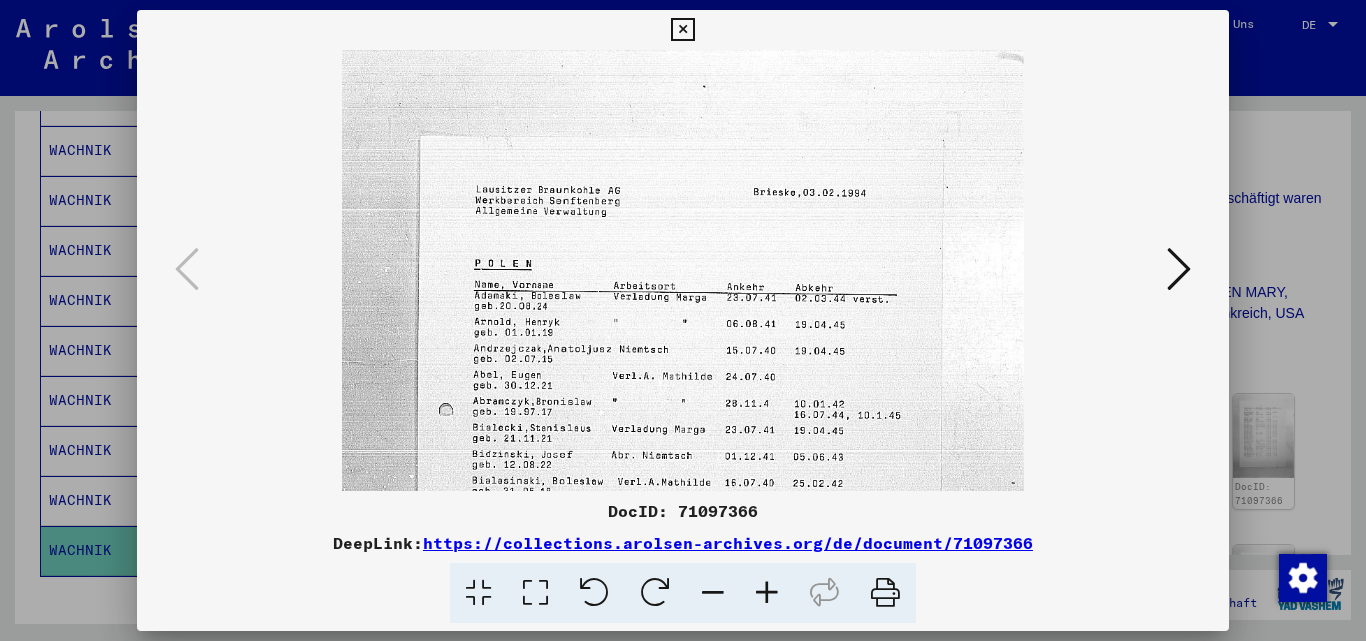 click at bounding box center (767, 593) 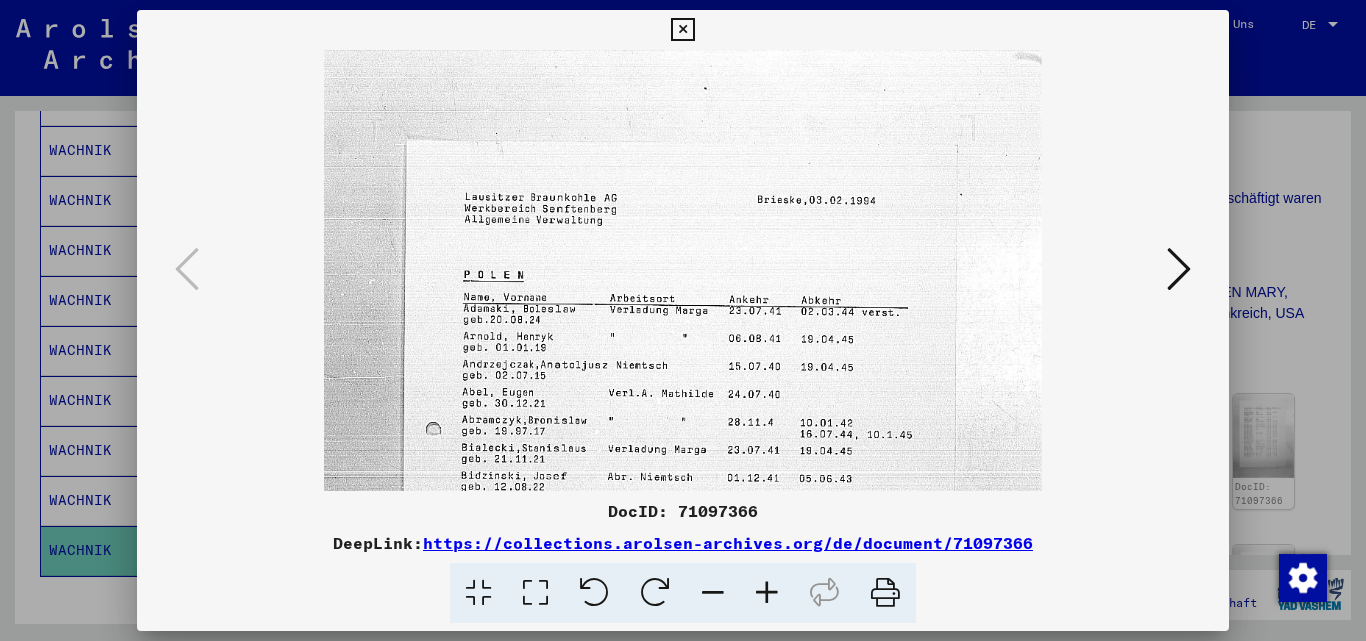 click at bounding box center (767, 593) 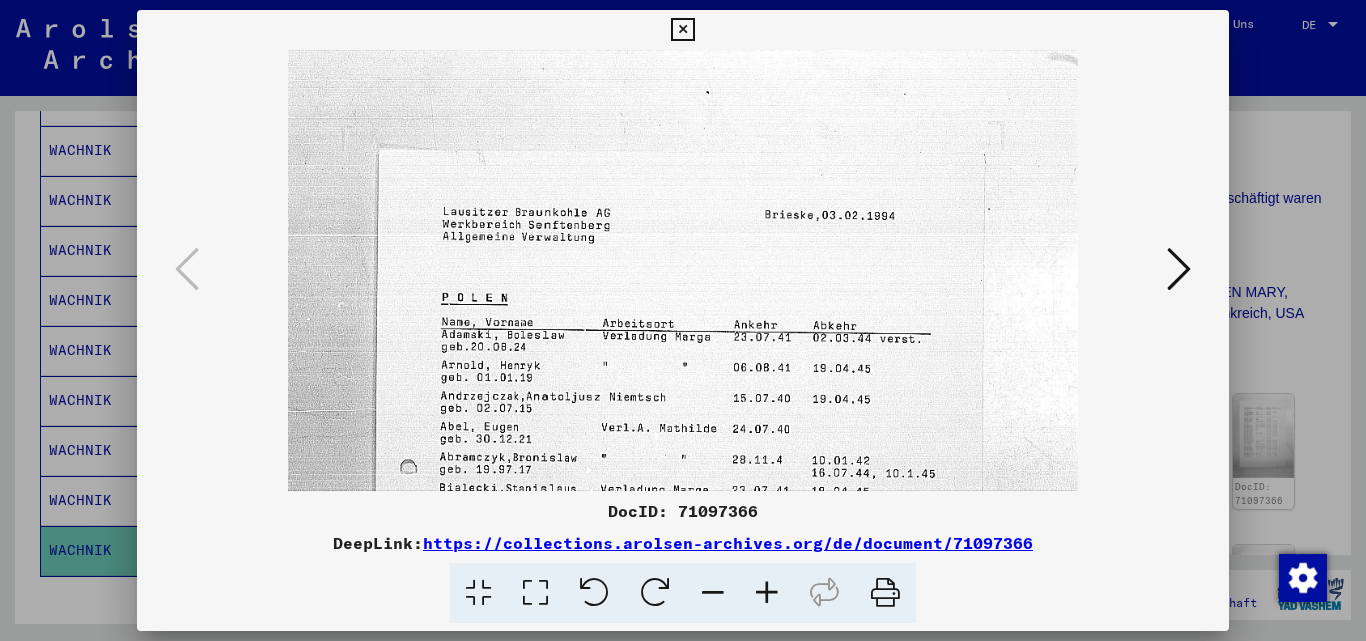 click at bounding box center [767, 593] 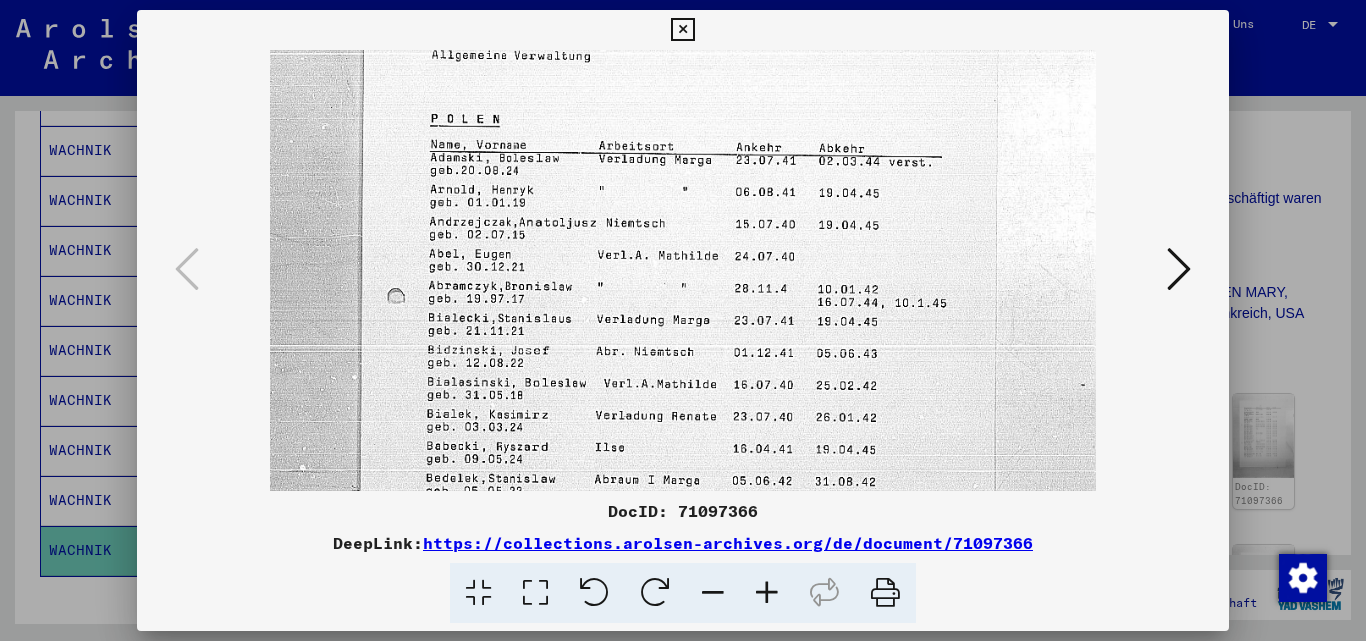 drag, startPoint x: 780, startPoint y: 372, endPoint x: 794, endPoint y: 179, distance: 193.50711 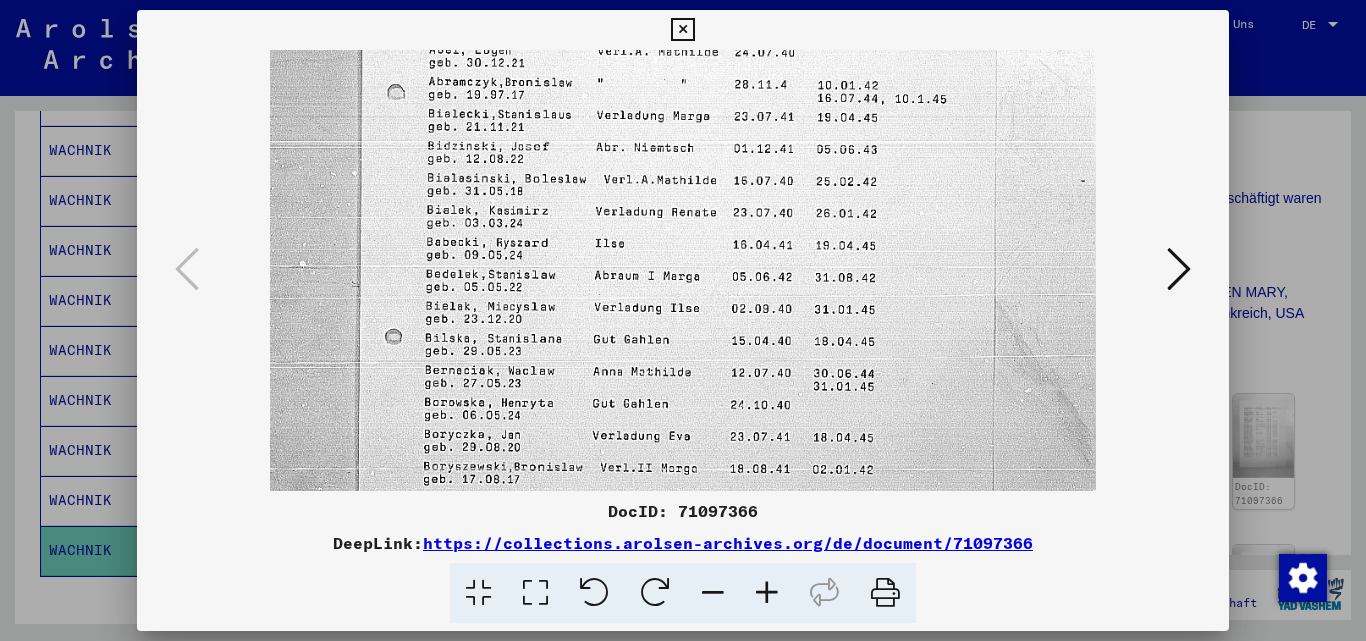 drag, startPoint x: 830, startPoint y: 390, endPoint x: 863, endPoint y: 183, distance: 209.61394 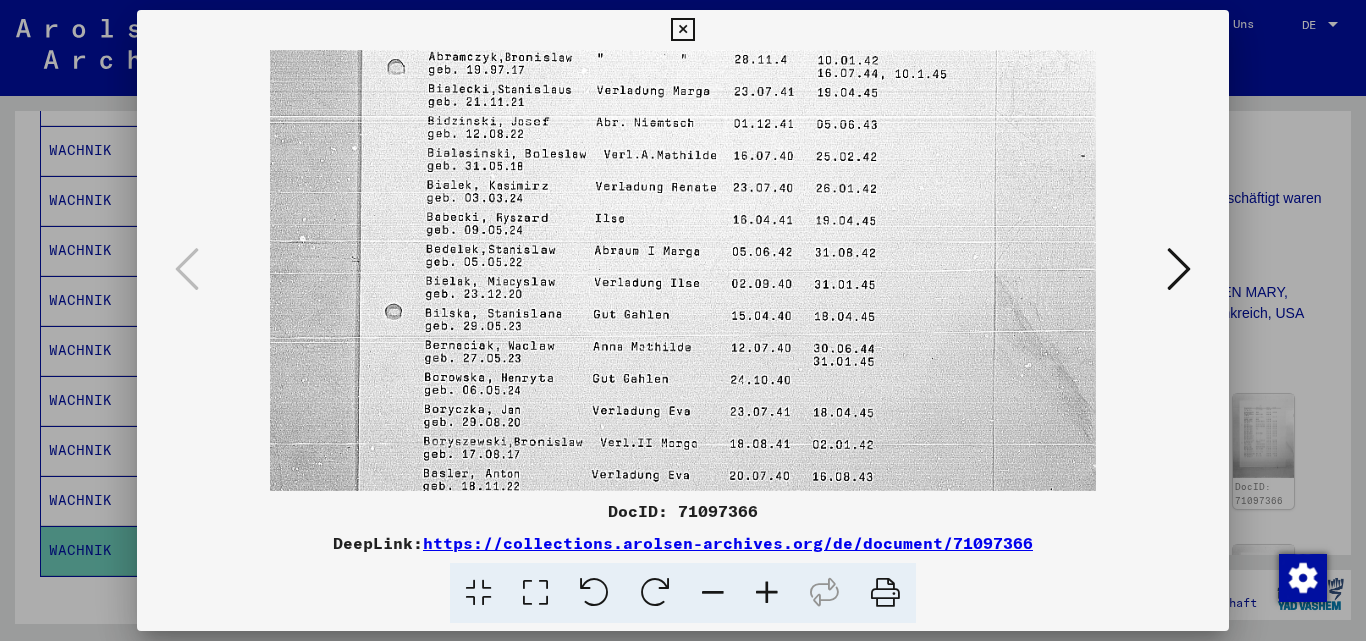 scroll, scrollTop: 428, scrollLeft: 0, axis: vertical 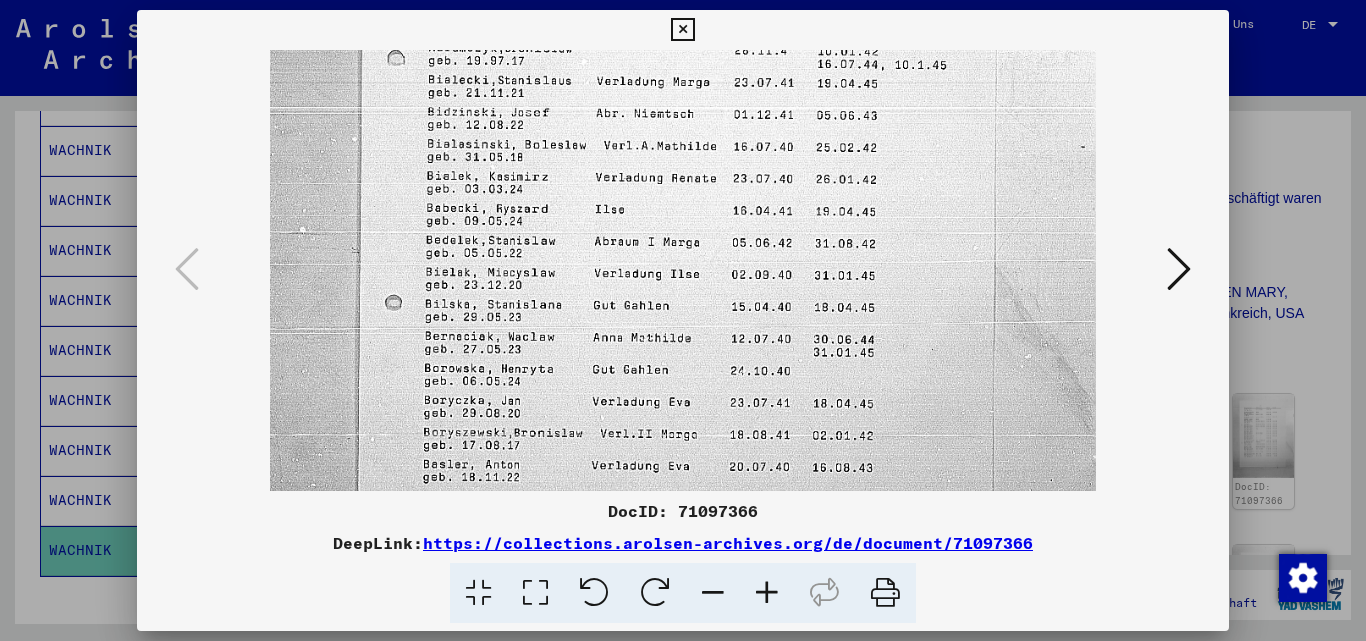 drag, startPoint x: 753, startPoint y: 250, endPoint x: 772, endPoint y: 225, distance: 31.400637 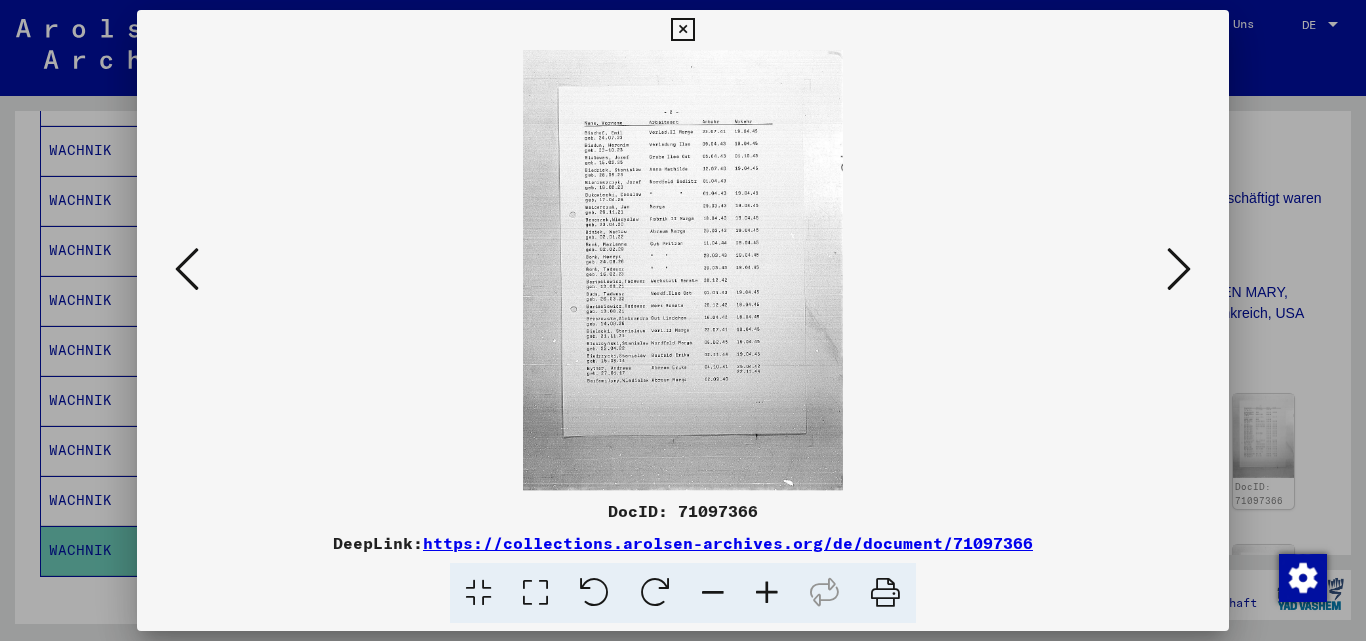 click at bounding box center [1179, 269] 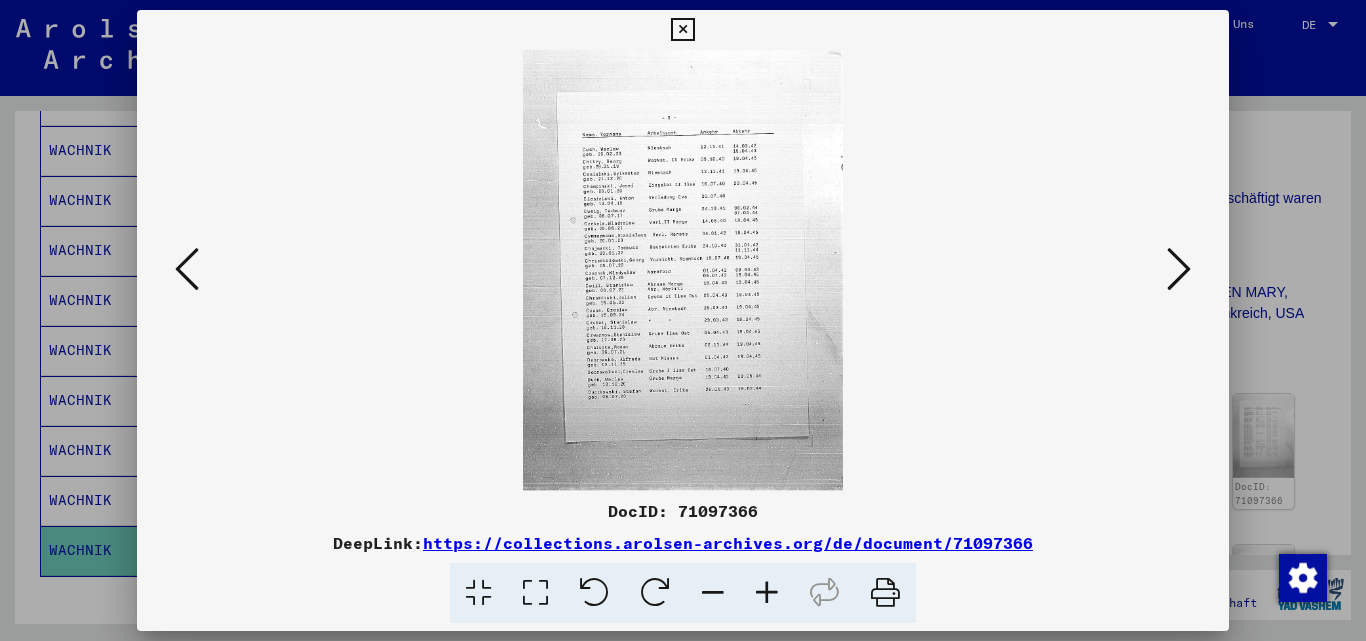 click at bounding box center (1179, 269) 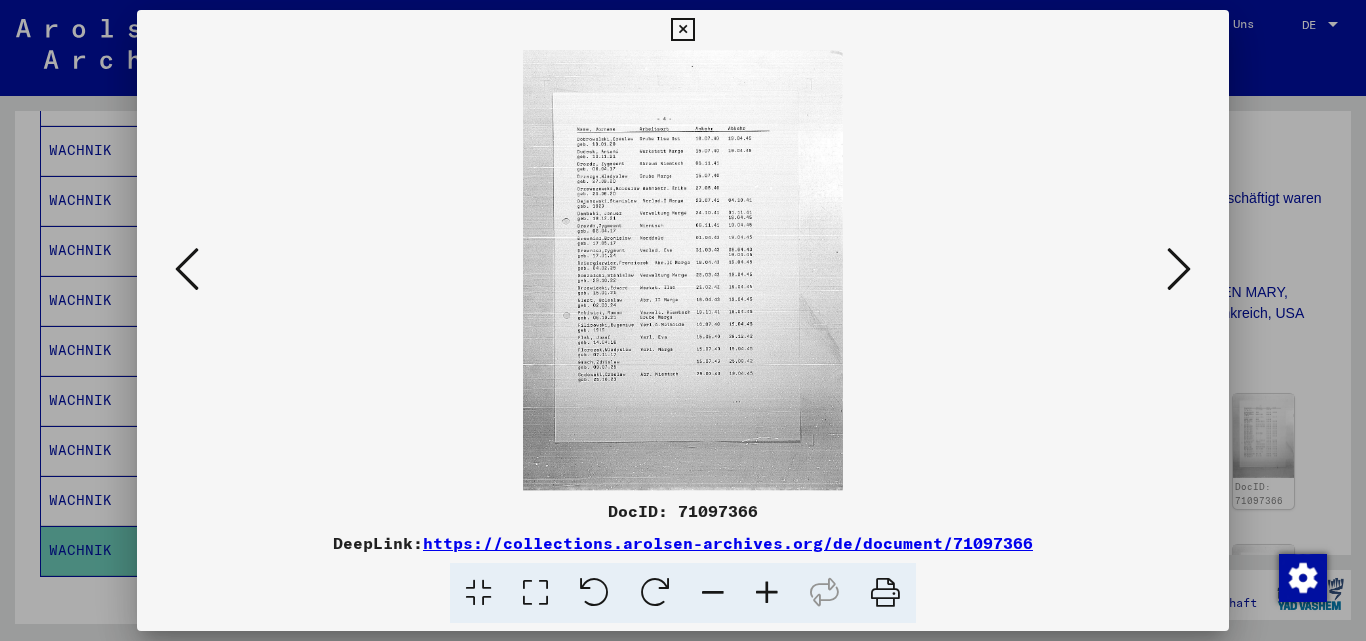 click at bounding box center (1179, 269) 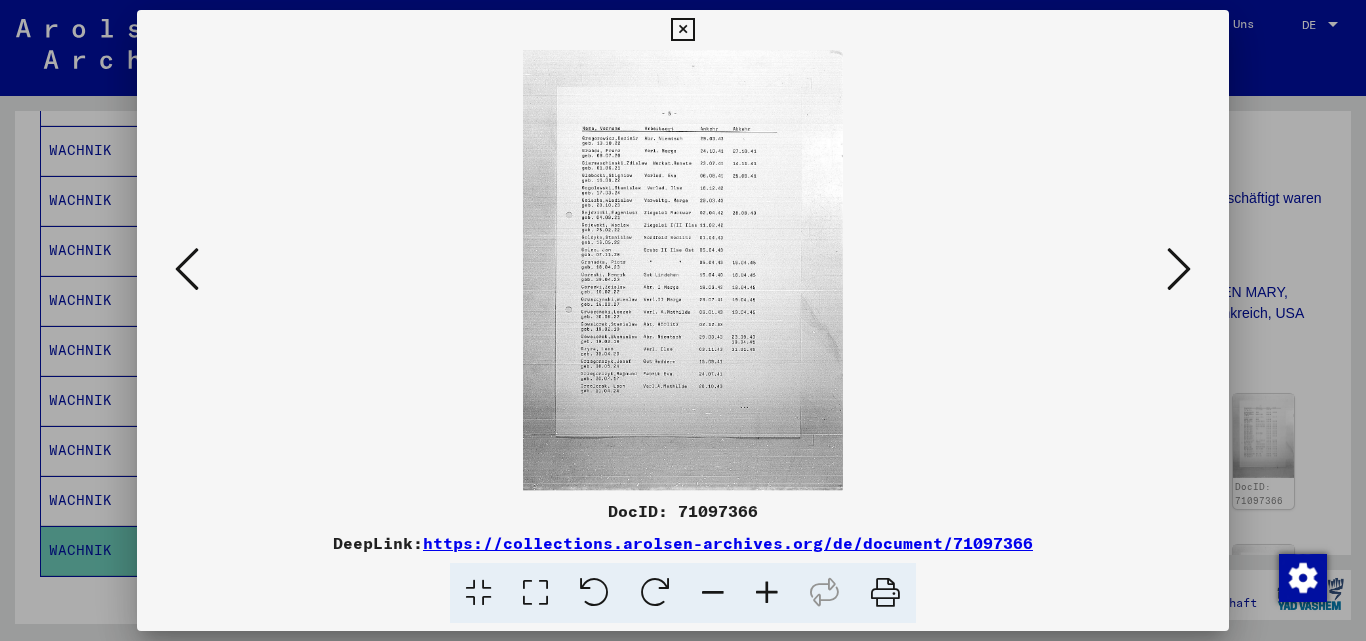 click at bounding box center [1179, 269] 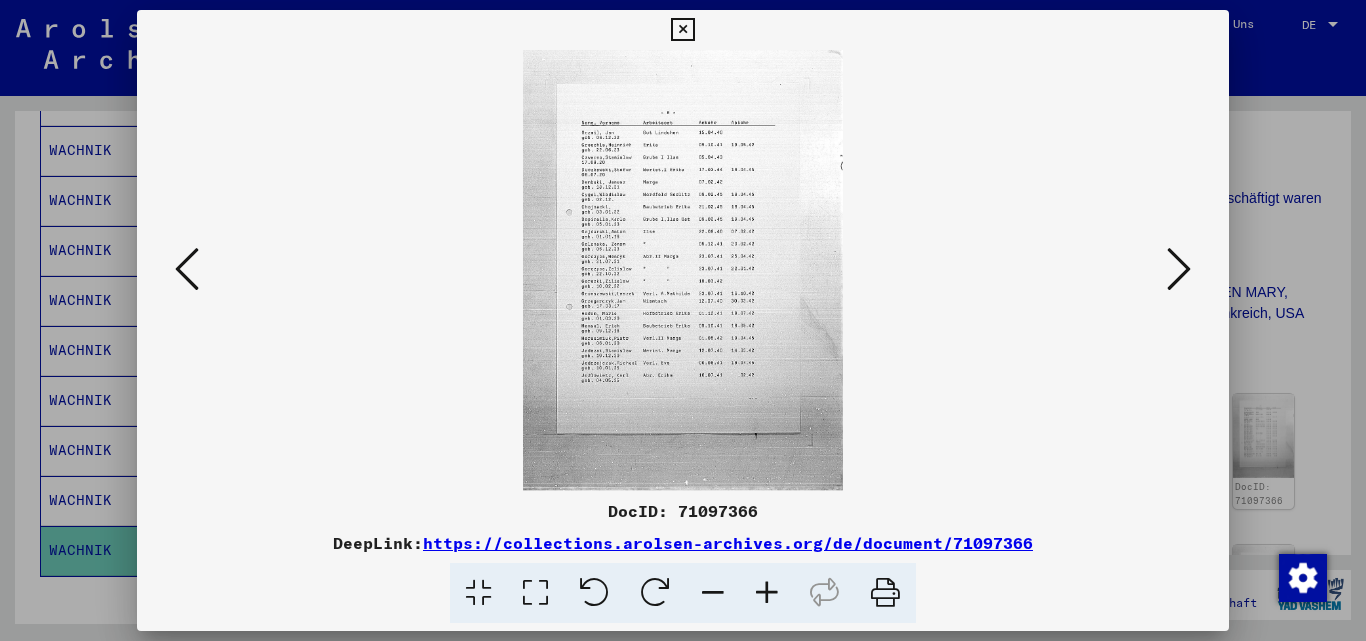 click at bounding box center [1179, 269] 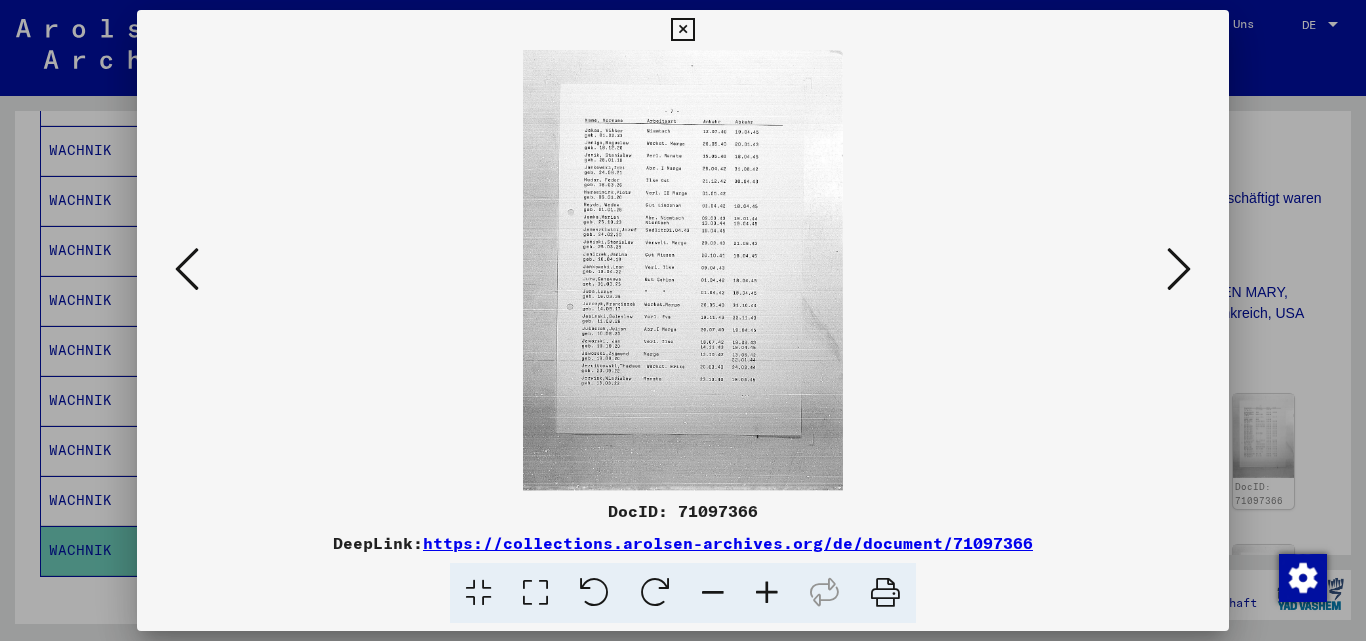 click at bounding box center (1179, 269) 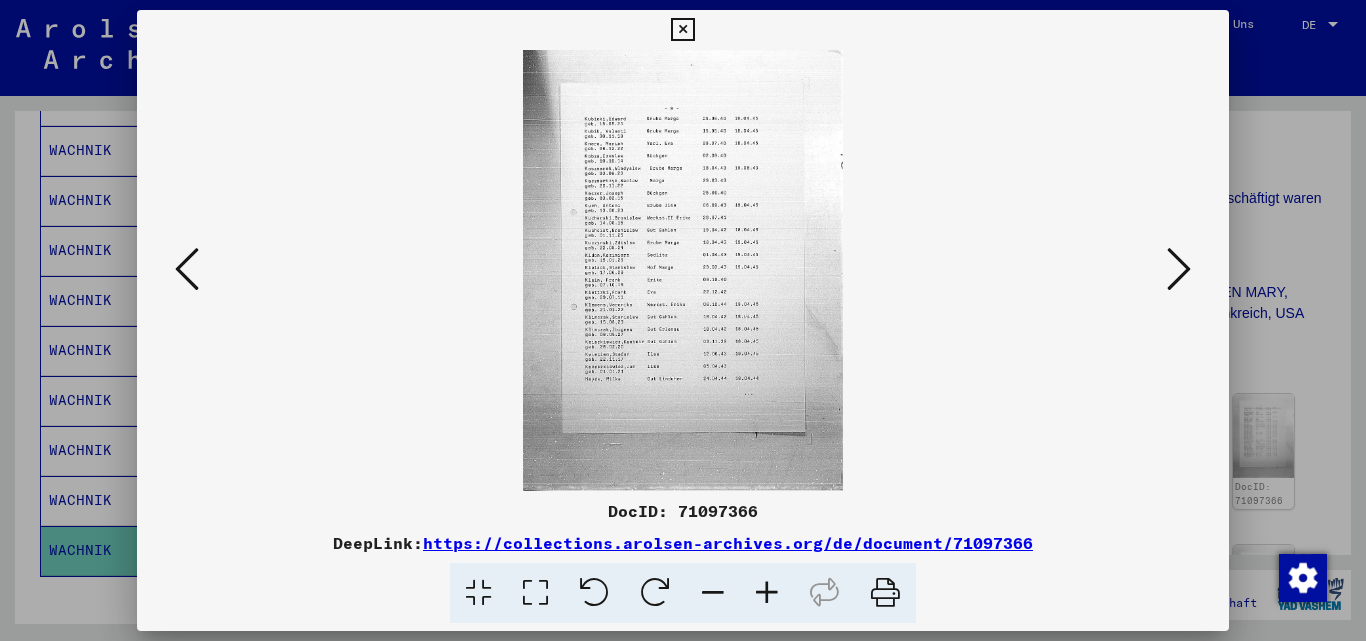 click at bounding box center [1179, 269] 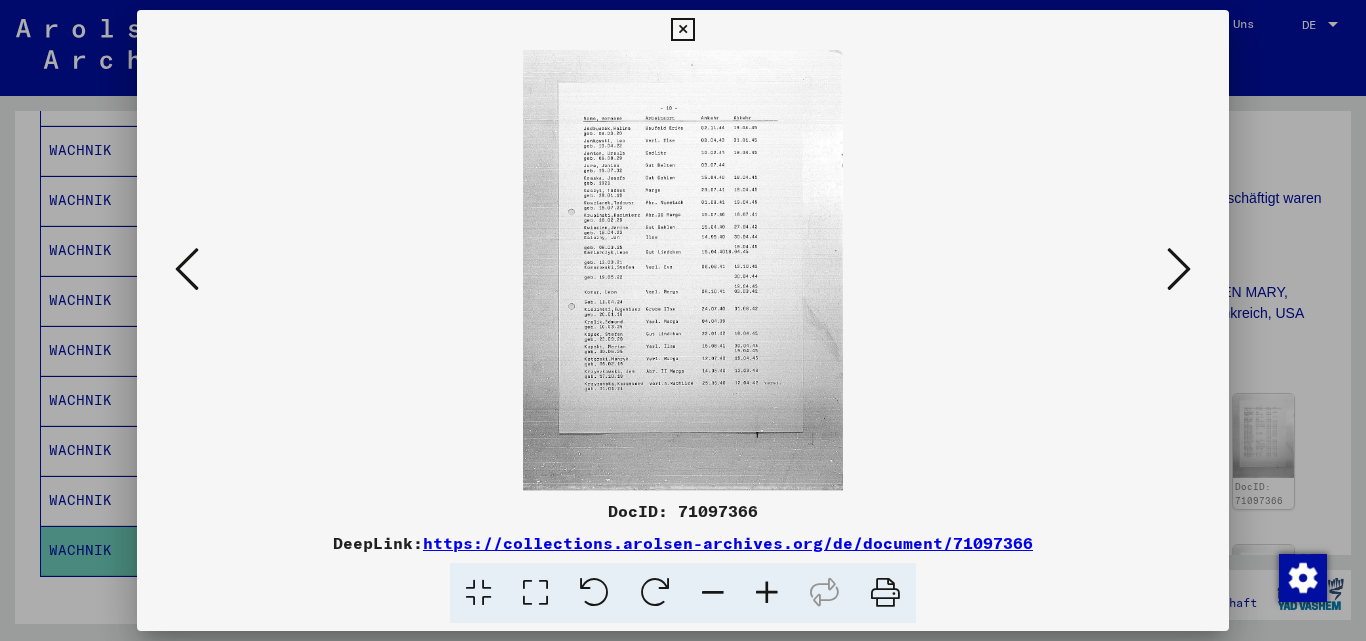 click at bounding box center [683, 270] 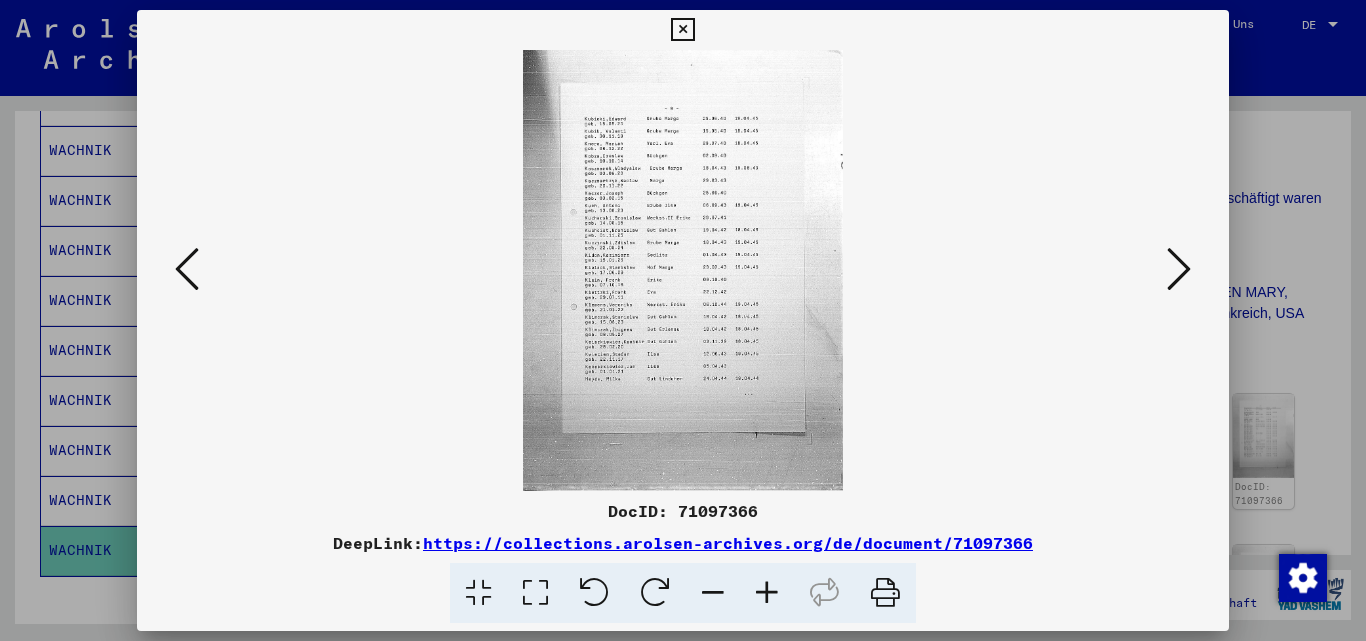 click at bounding box center [187, 269] 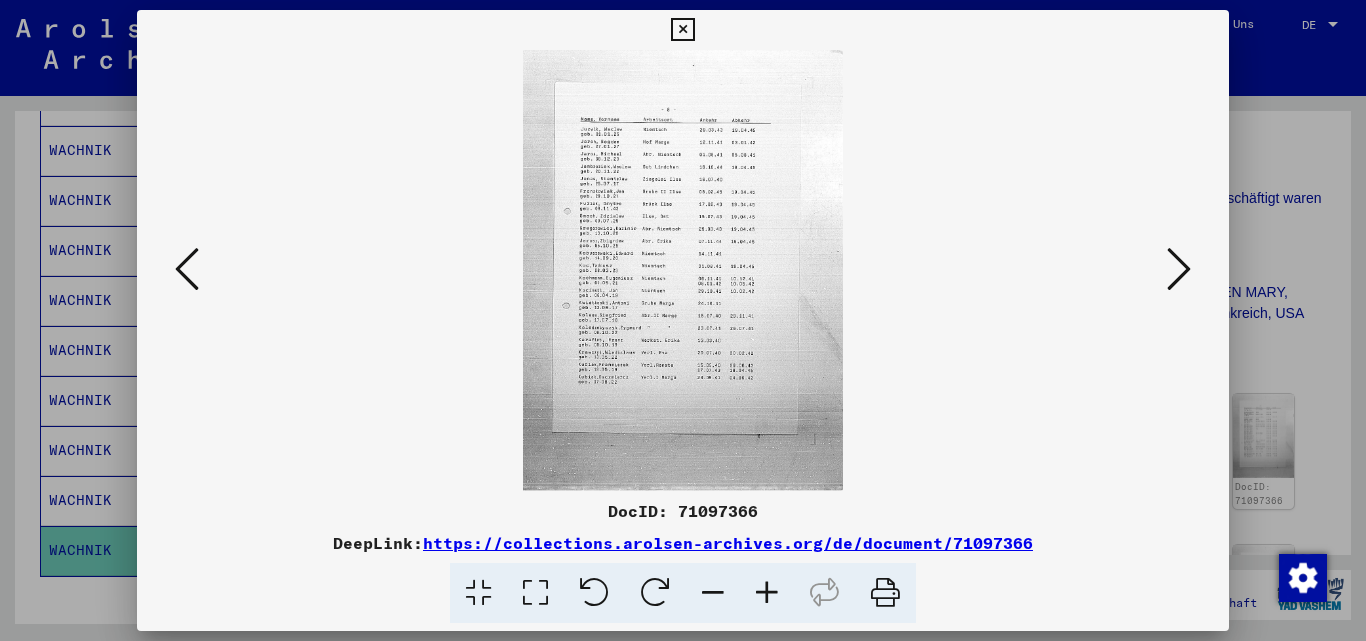 click at bounding box center [187, 269] 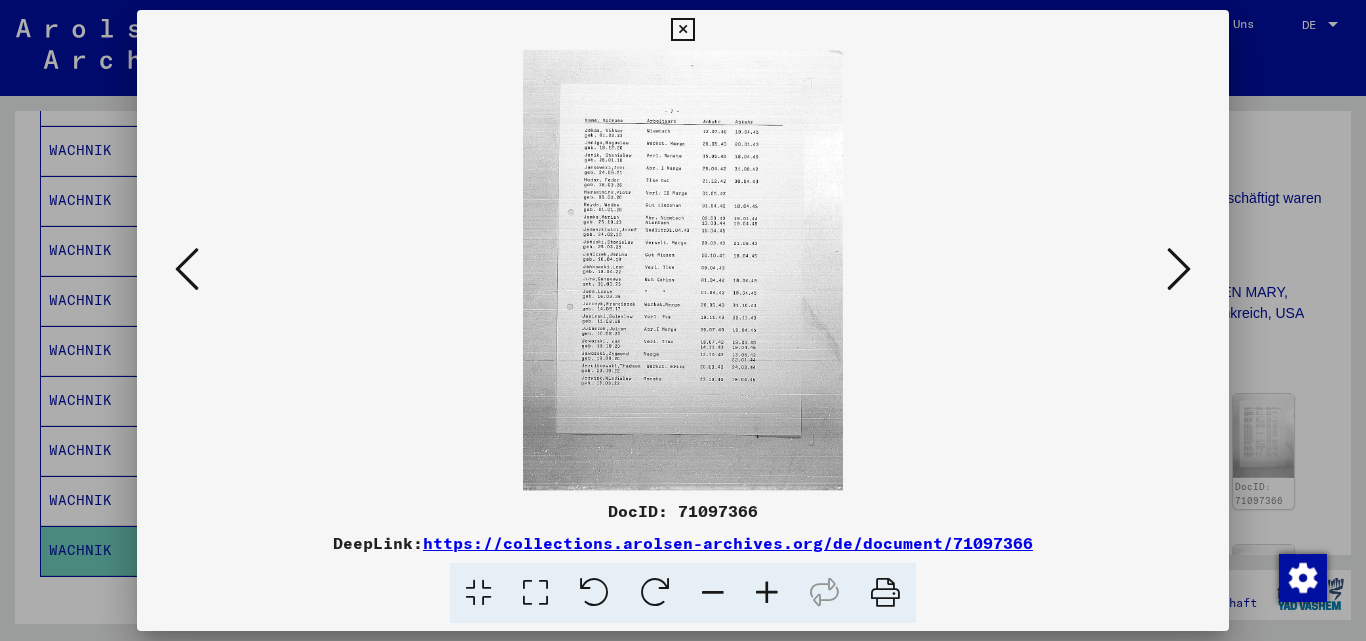drag, startPoint x: 197, startPoint y: 262, endPoint x: 367, endPoint y: 242, distance: 171.17242 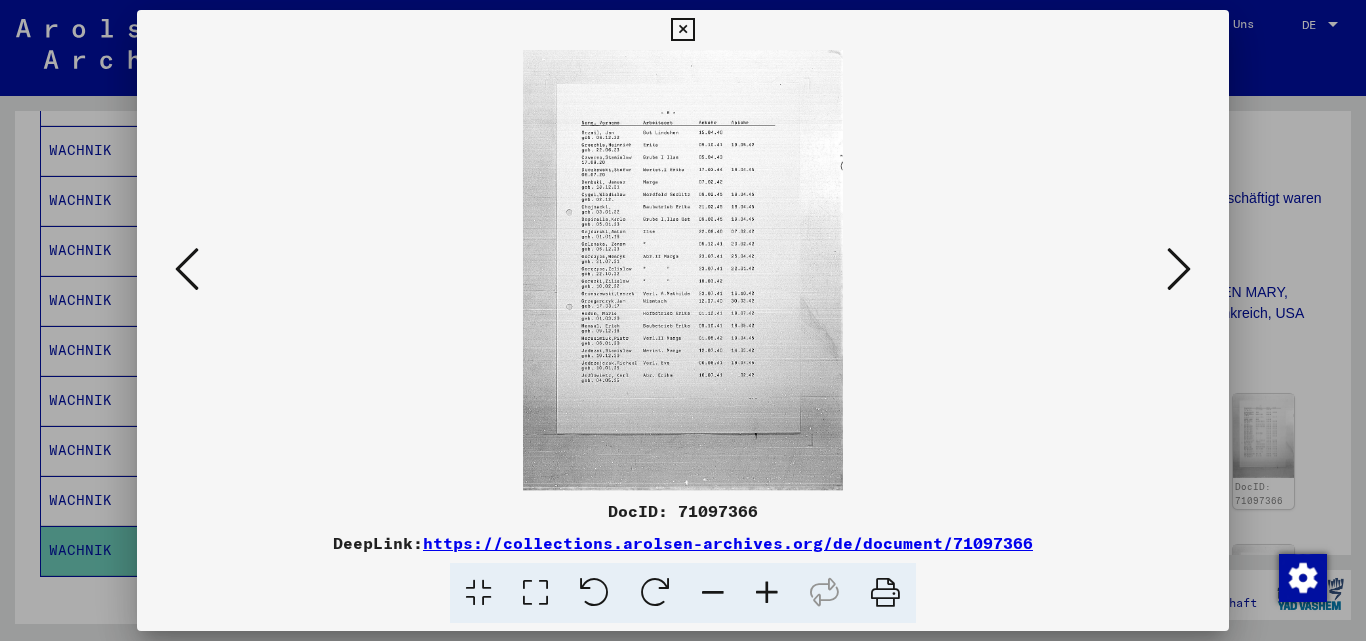 click at bounding box center (767, 593) 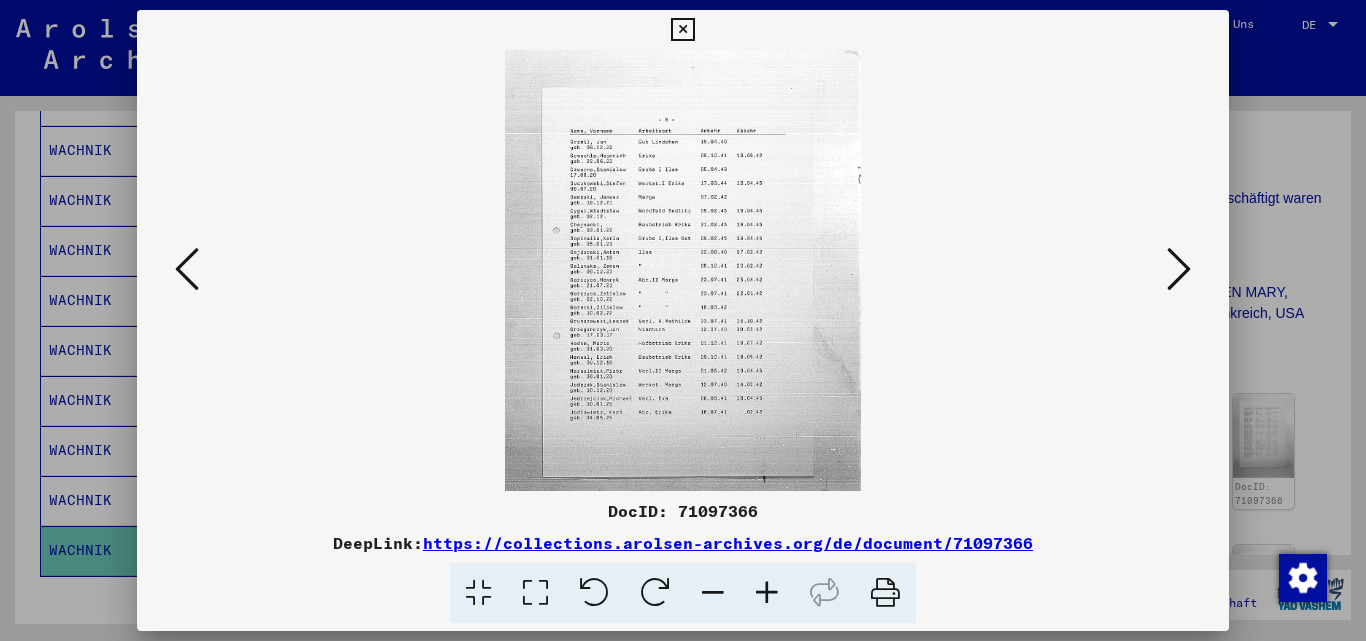 click at bounding box center [767, 593] 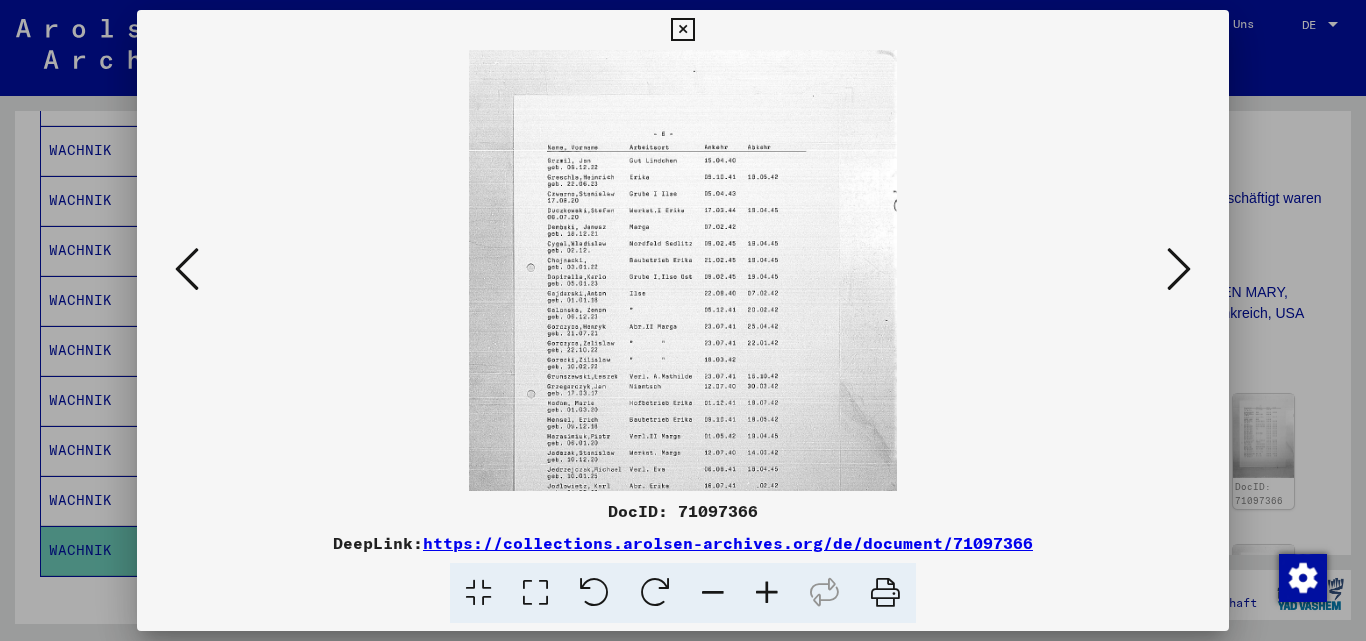 click at bounding box center (767, 593) 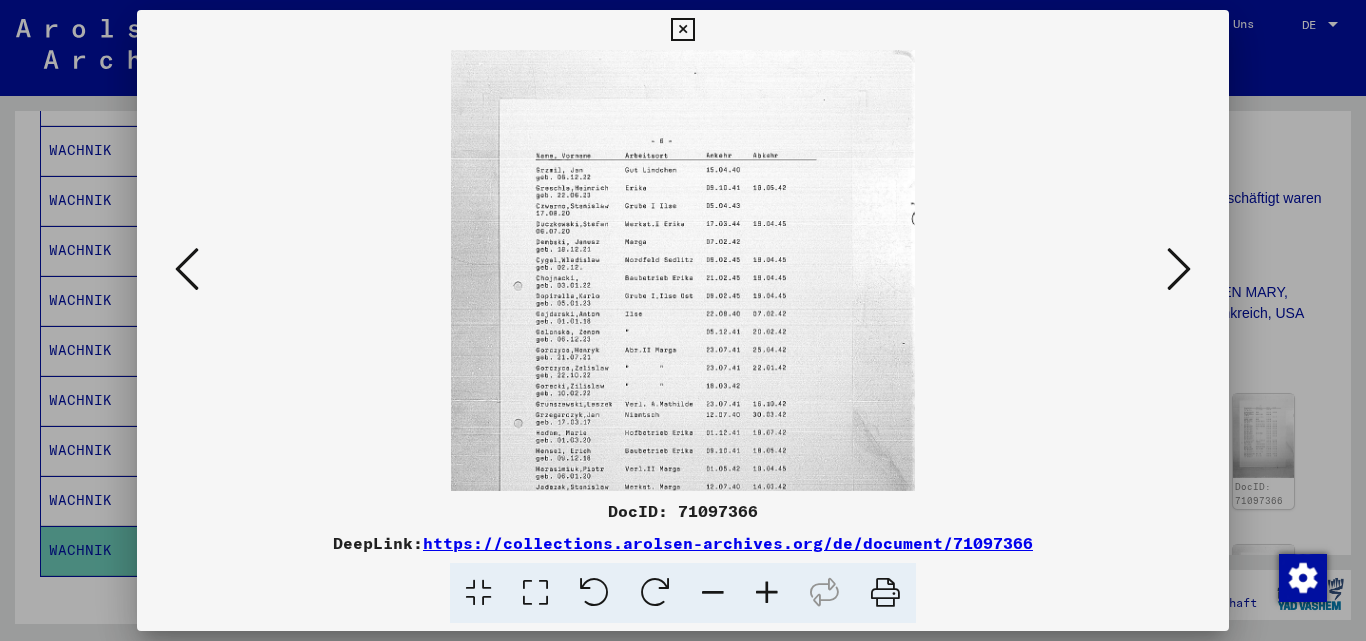 click at bounding box center [767, 593] 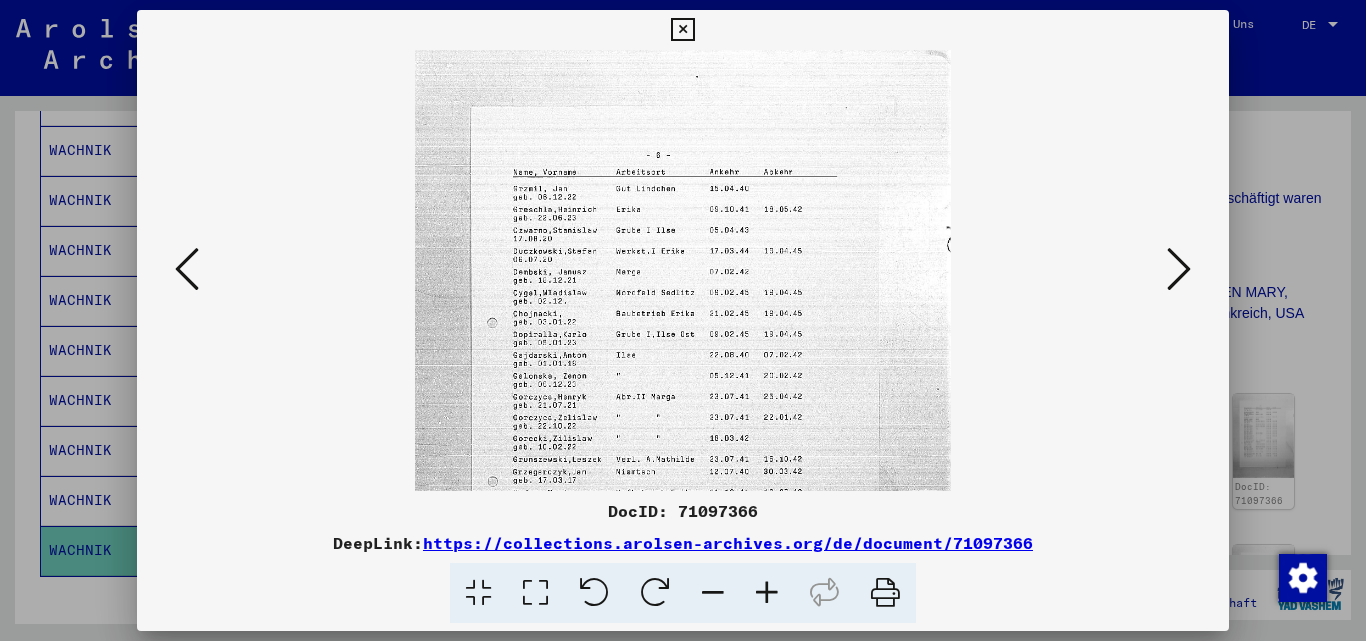 click at bounding box center [767, 593] 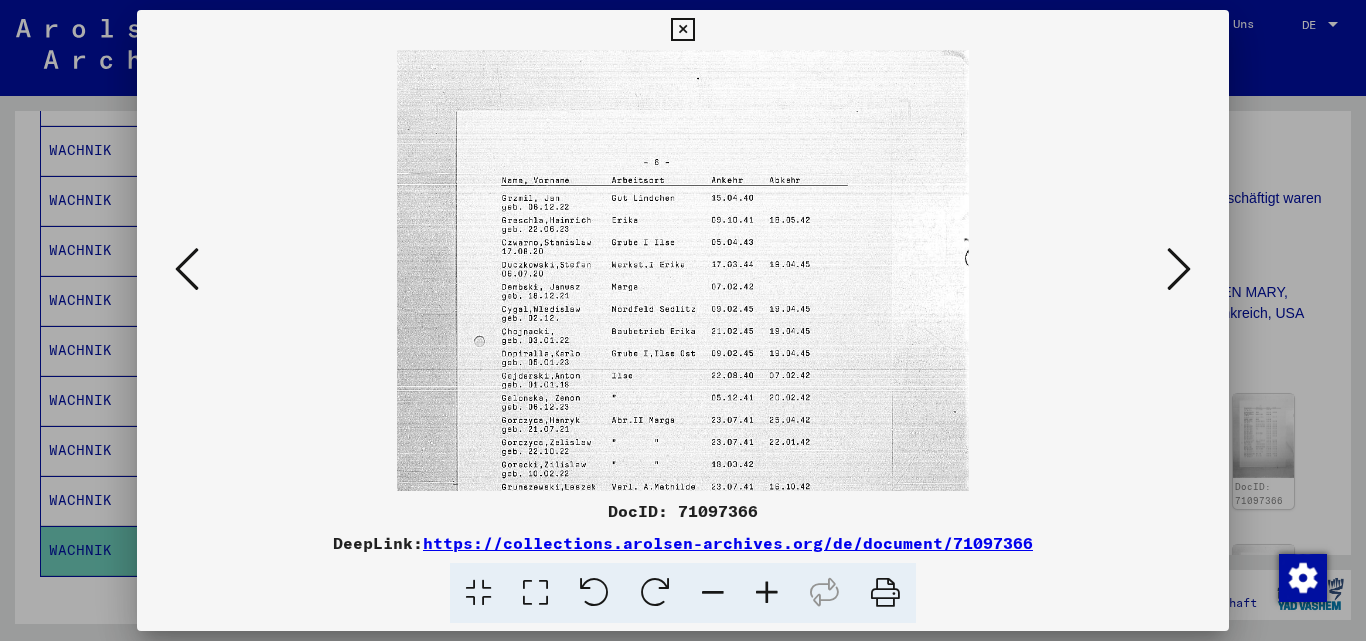 click at bounding box center (767, 593) 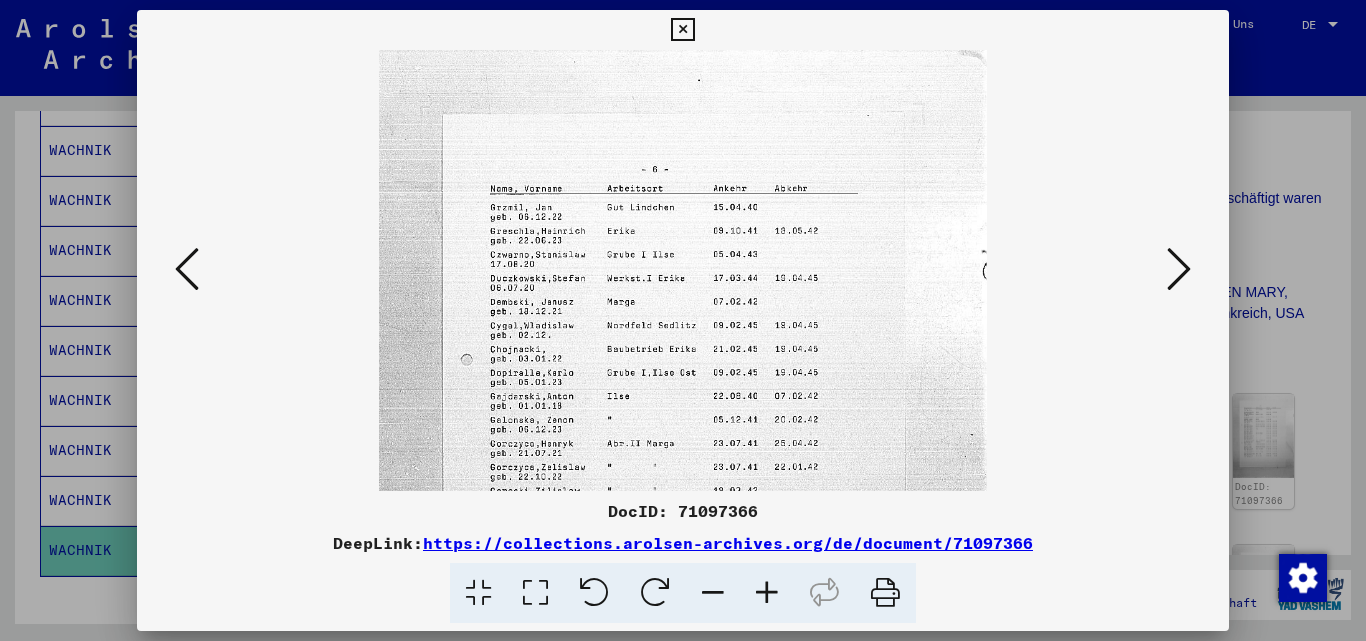 click at bounding box center (767, 593) 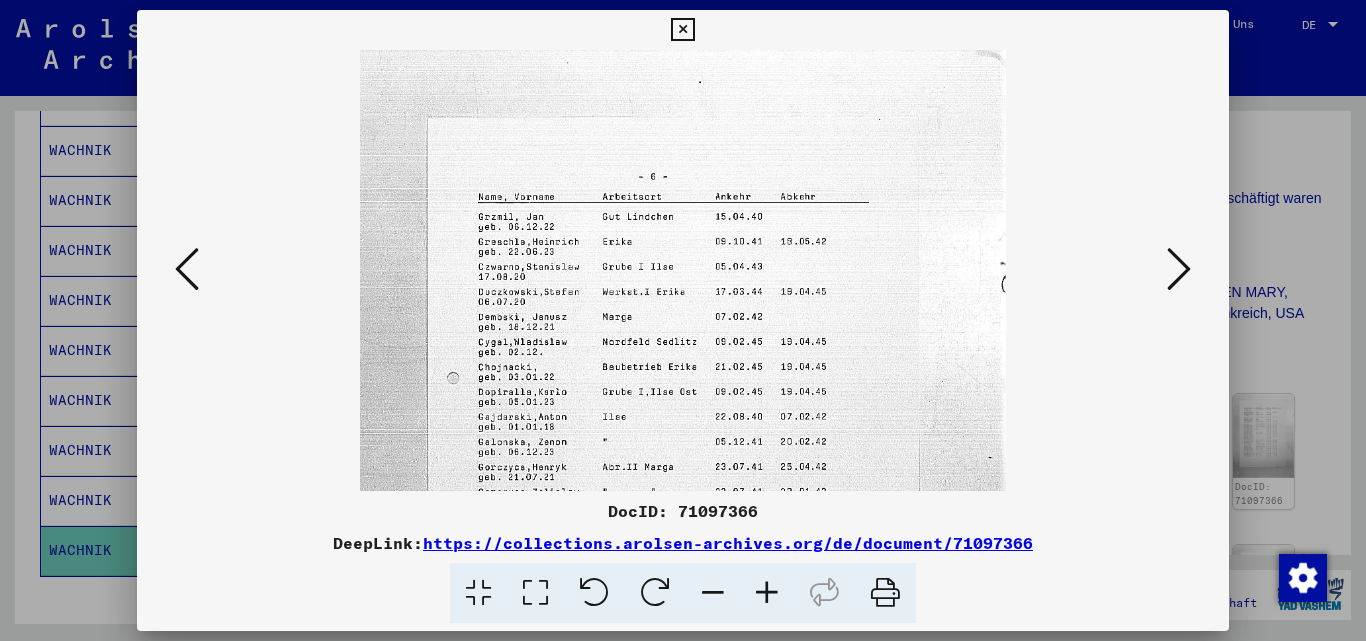 click at bounding box center [767, 593] 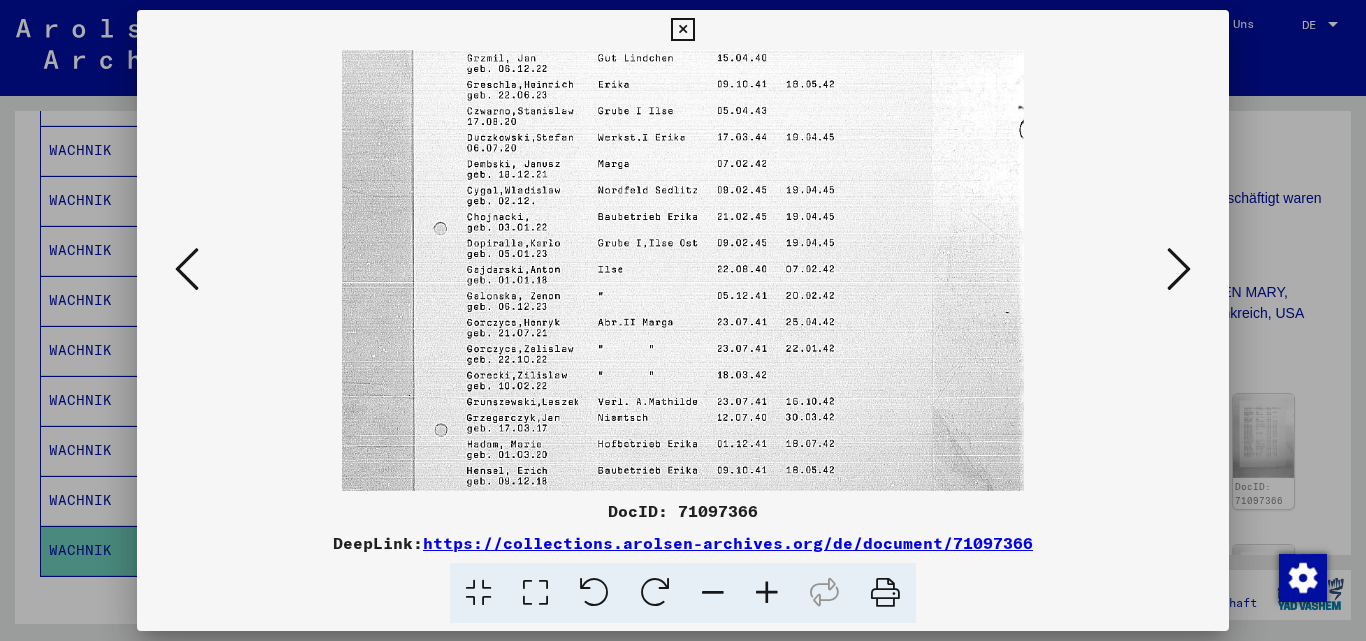 scroll, scrollTop: 172, scrollLeft: 0, axis: vertical 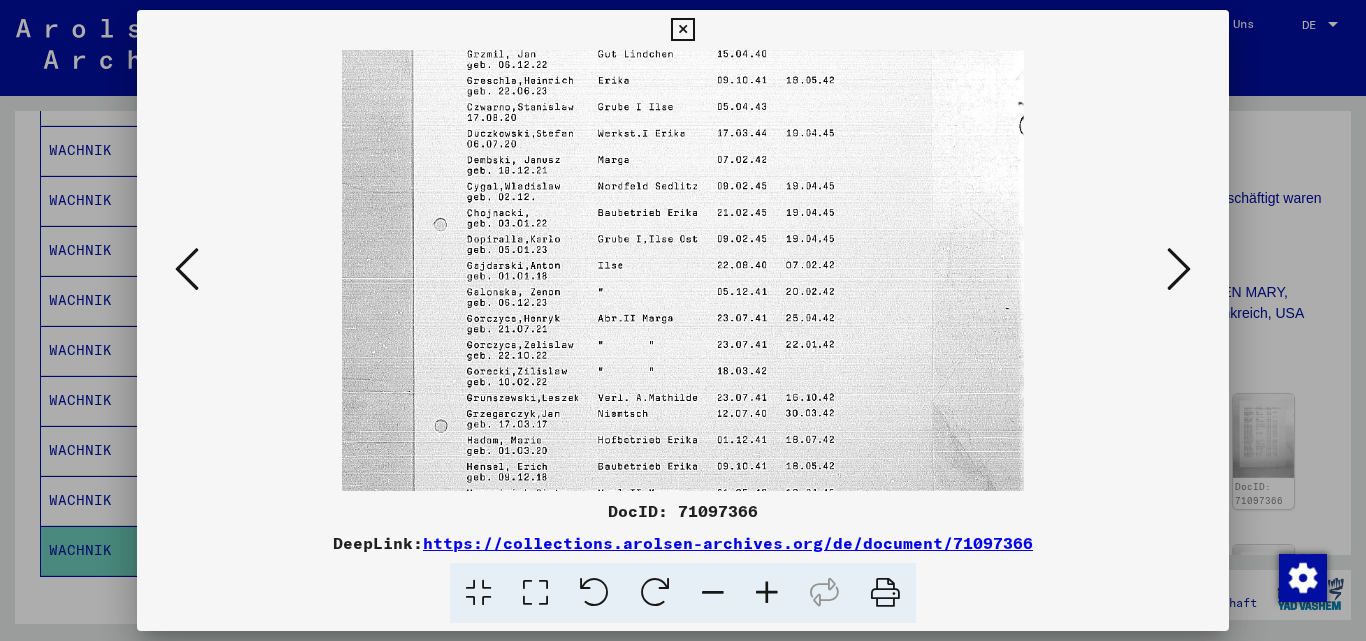 drag, startPoint x: 758, startPoint y: 324, endPoint x: 725, endPoint y: 208, distance: 120.60265 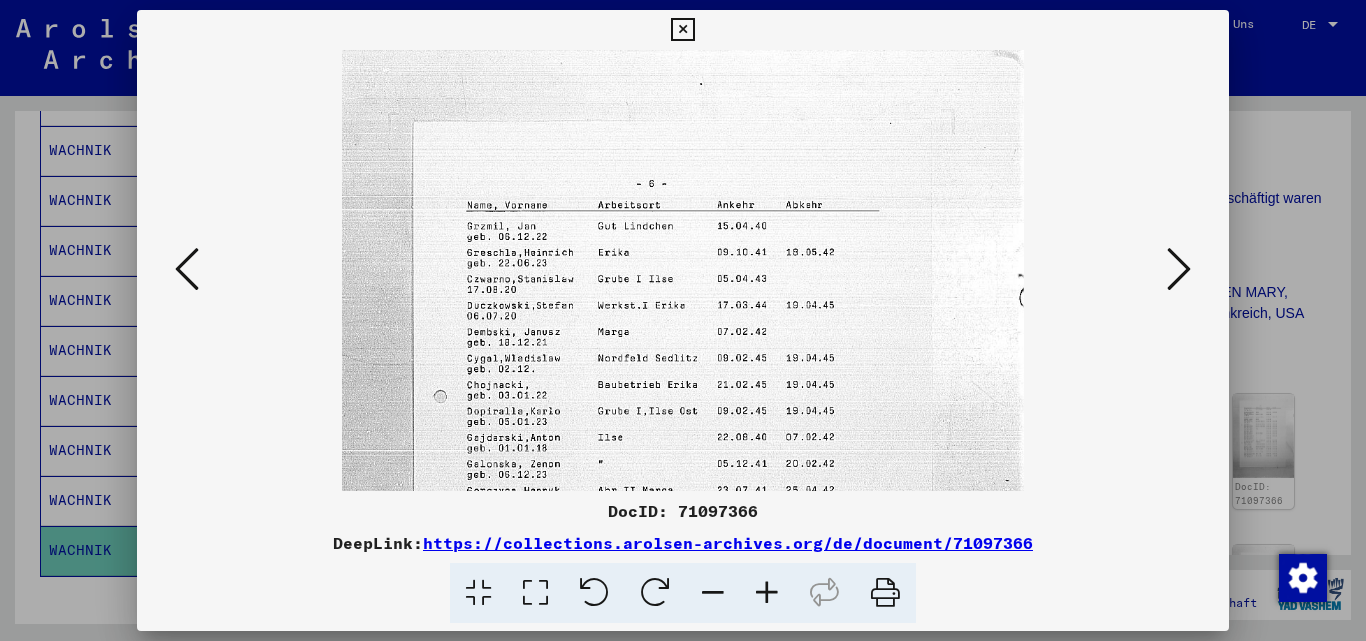 drag, startPoint x: 657, startPoint y: 275, endPoint x: 636, endPoint y: 380, distance: 107.07941 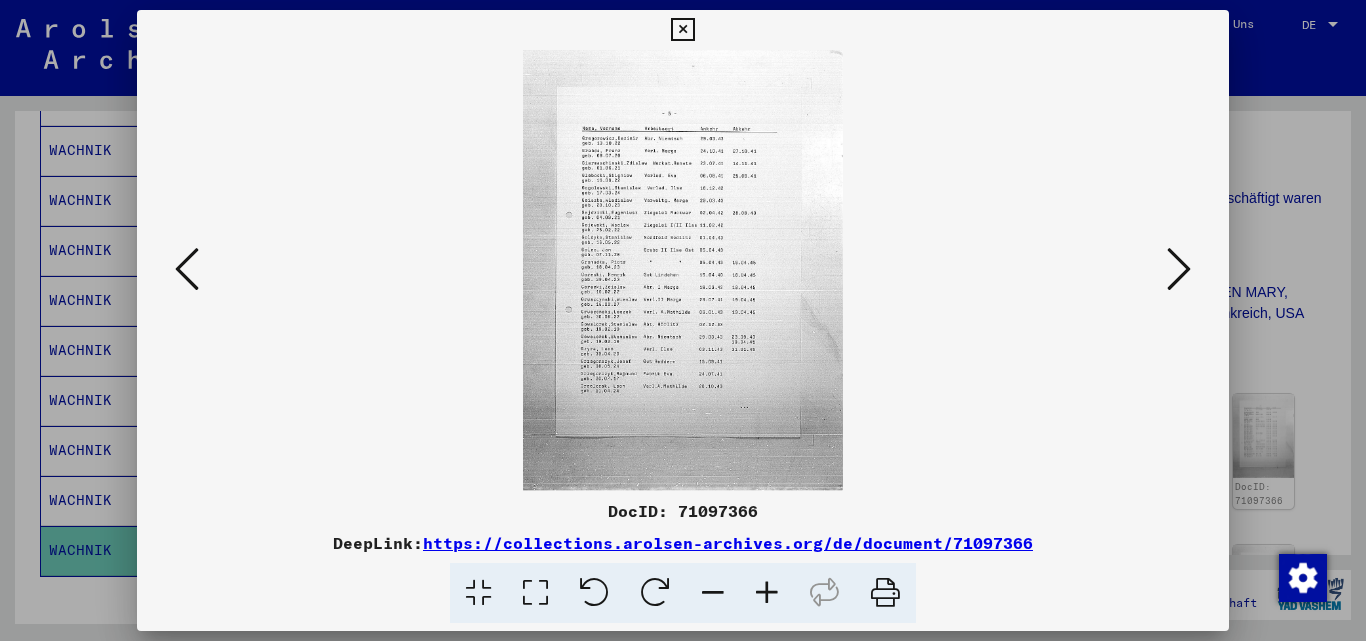 click at bounding box center [187, 269] 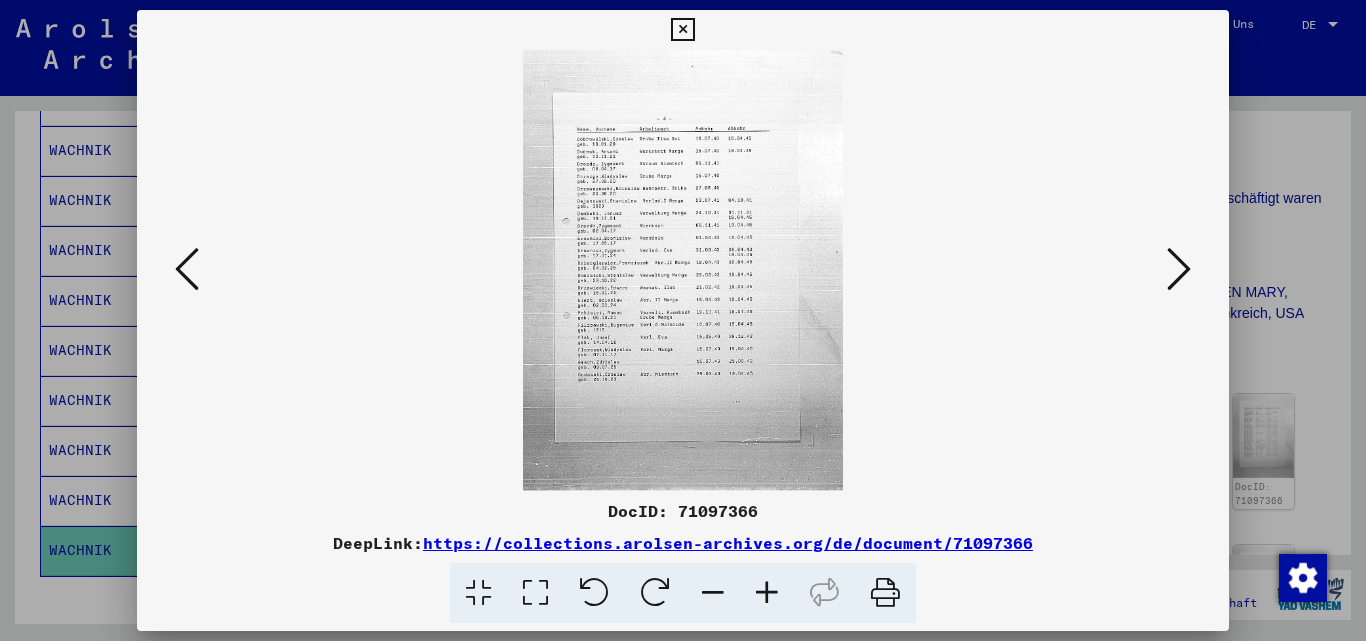 click at bounding box center [187, 269] 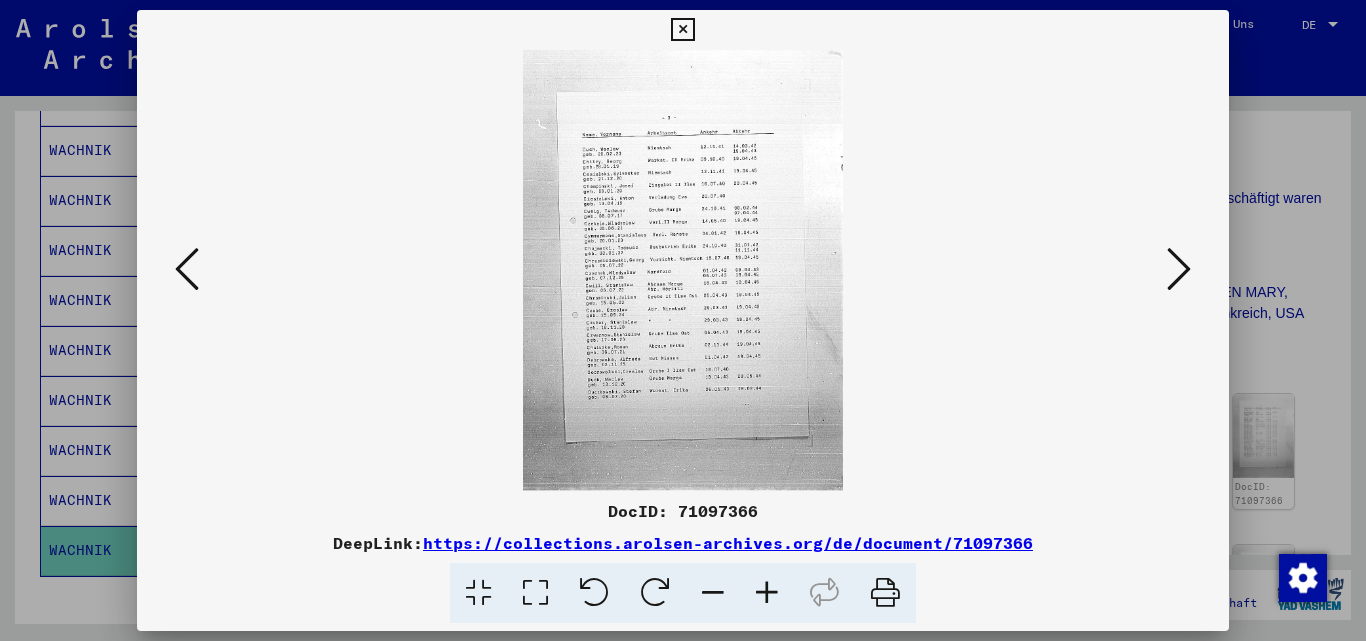 click at bounding box center [767, 593] 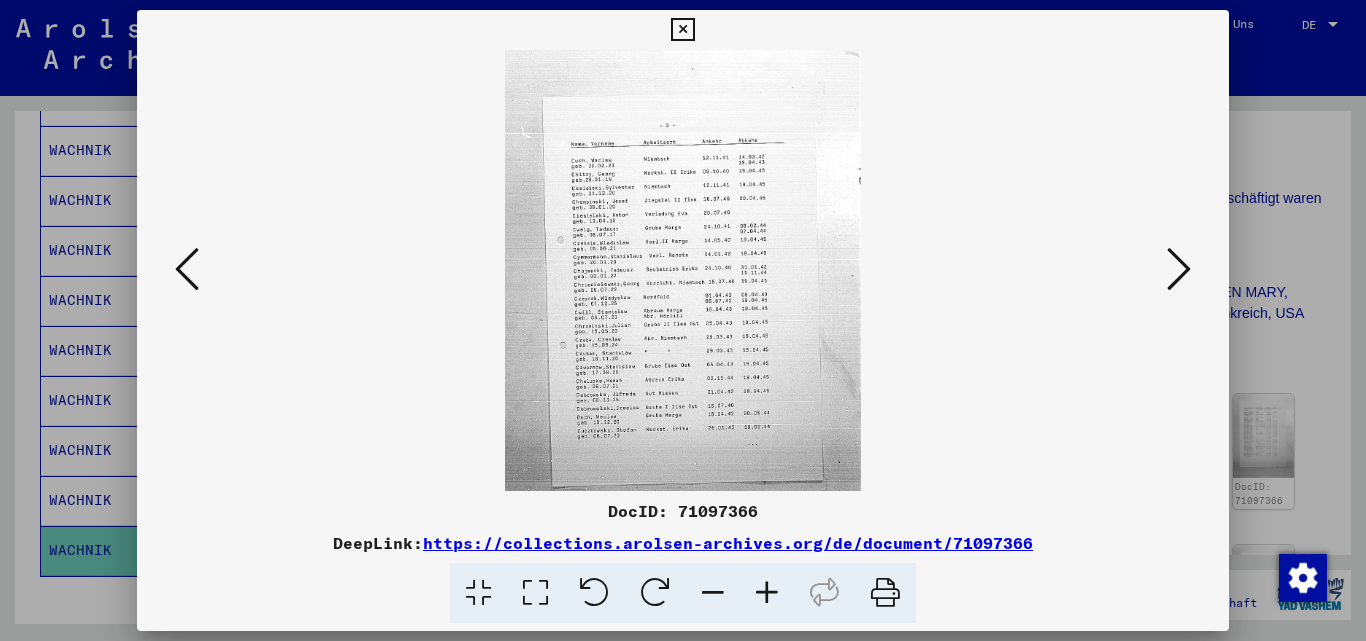 click at bounding box center [767, 593] 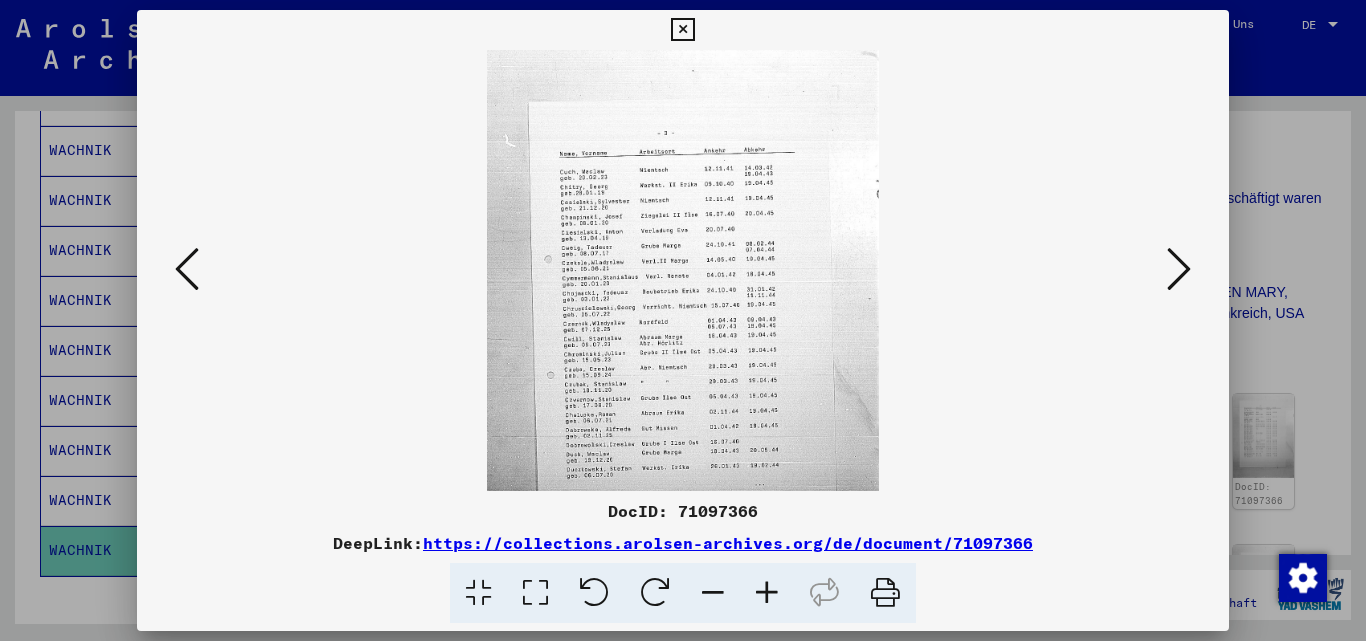click at bounding box center (767, 593) 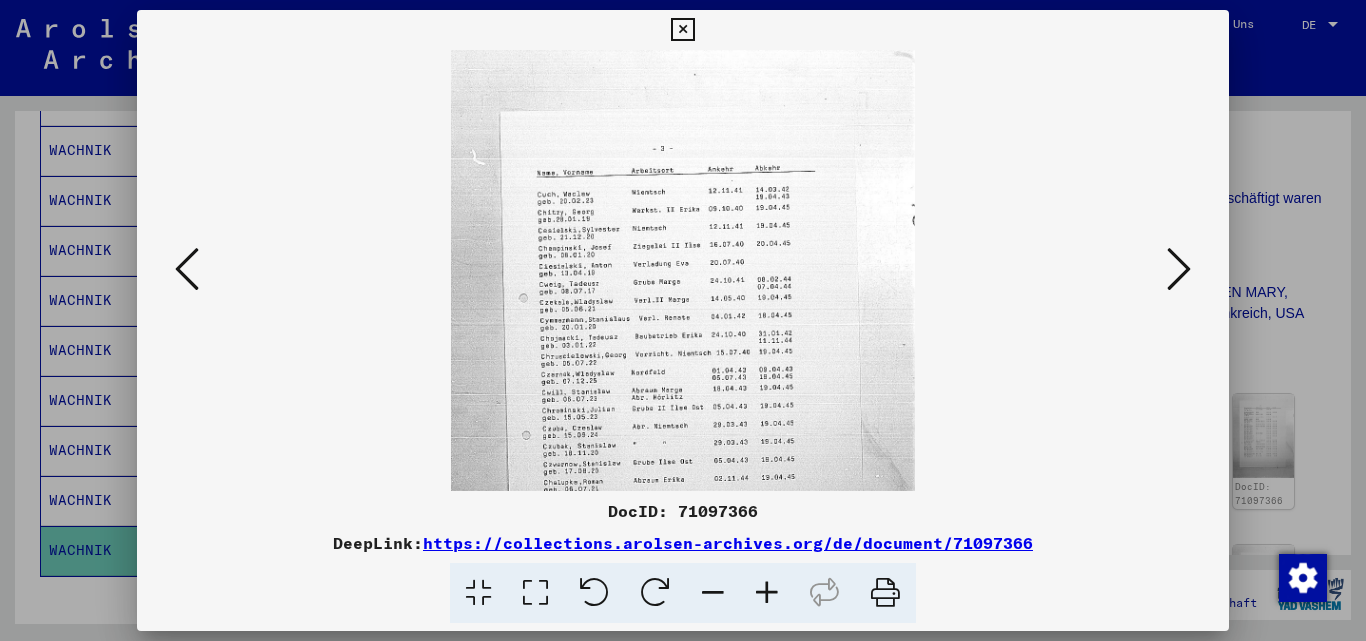 click at bounding box center (767, 593) 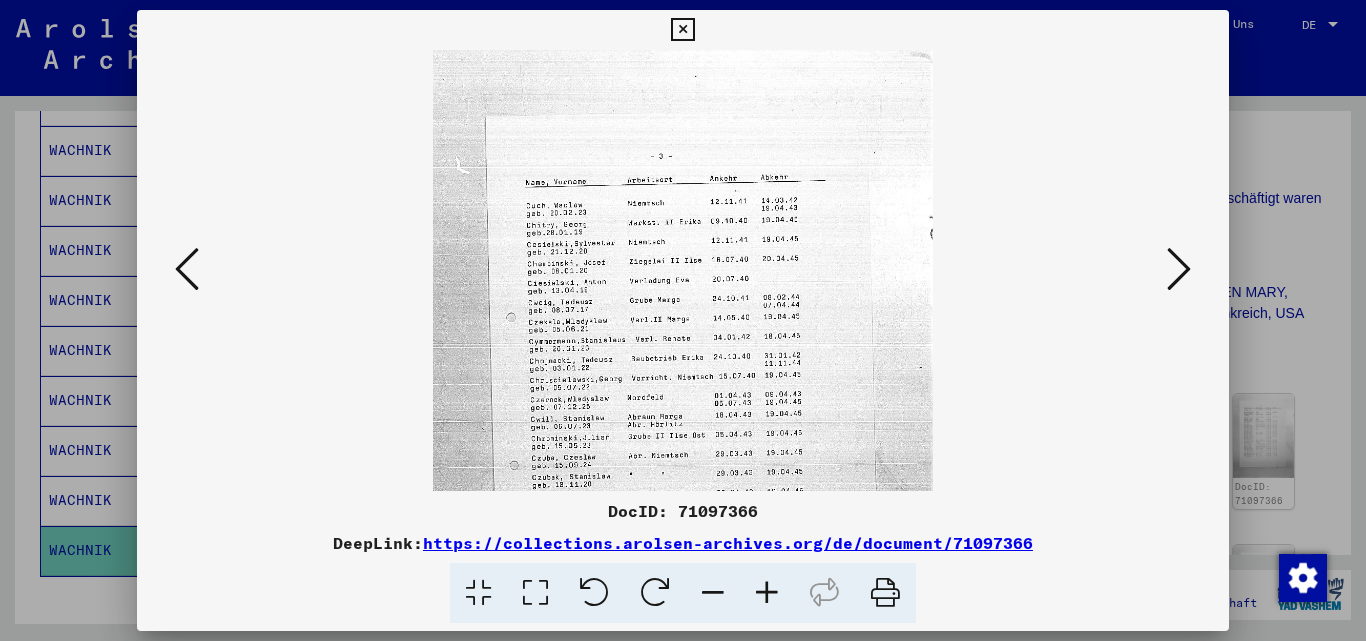 click at bounding box center (767, 593) 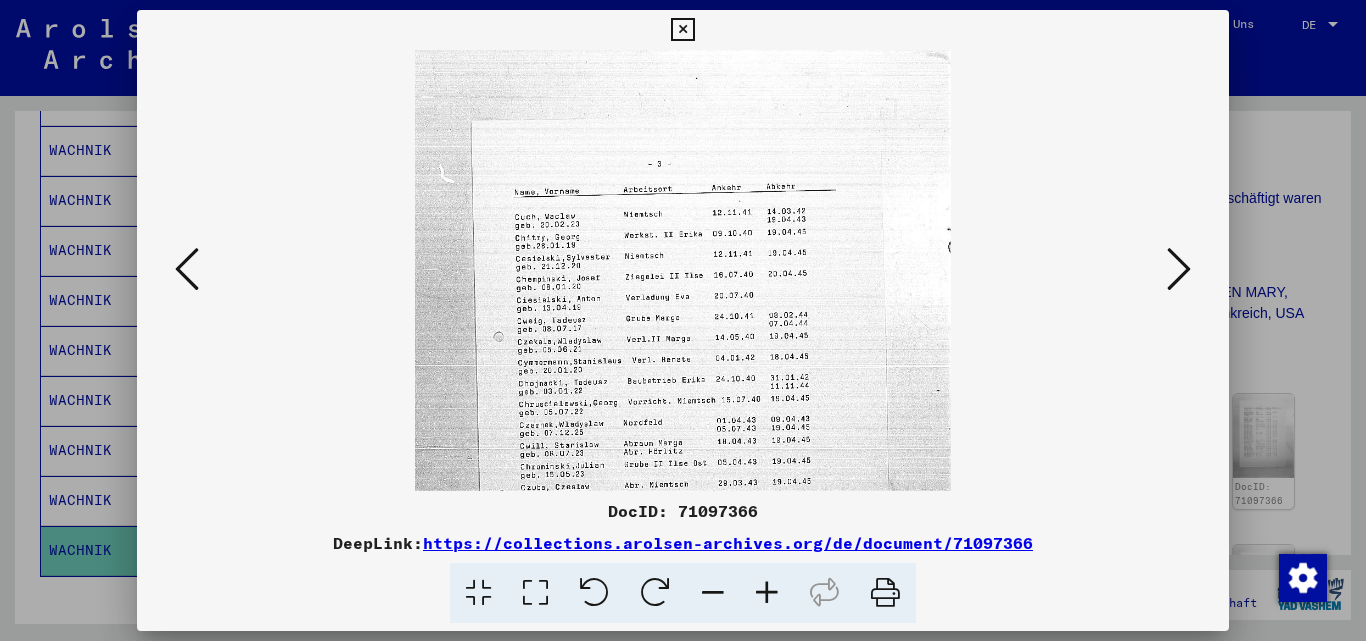 click at bounding box center (767, 593) 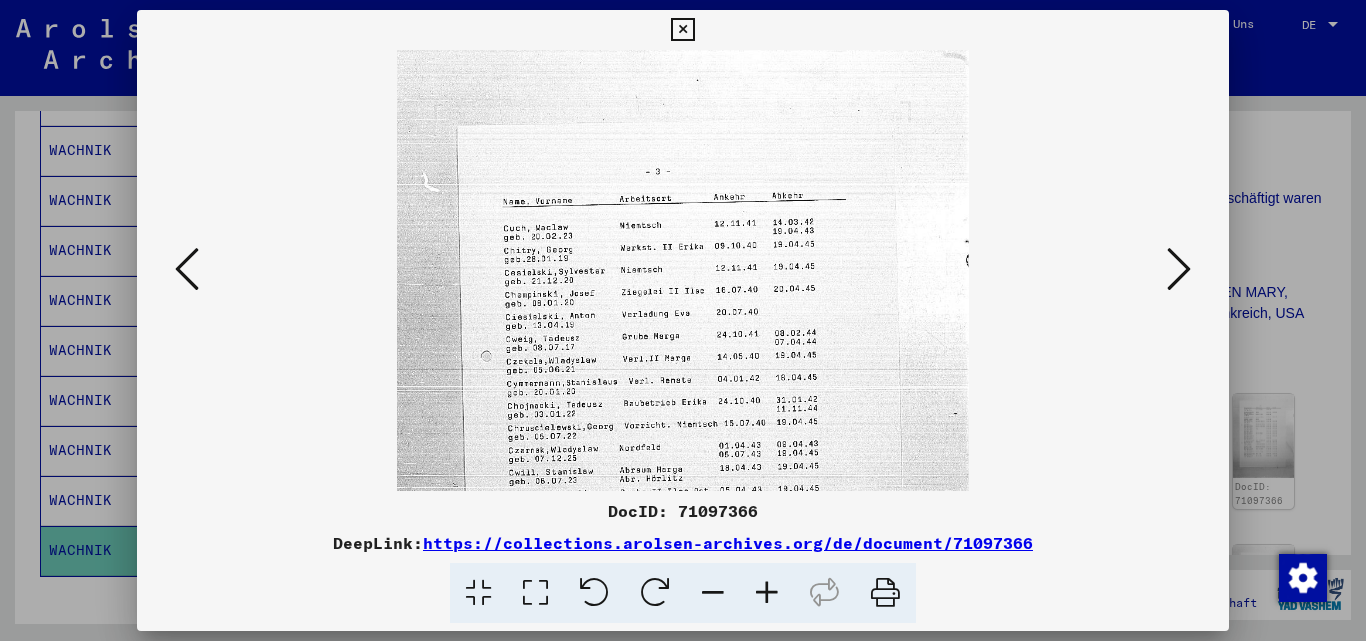 click at bounding box center [767, 593] 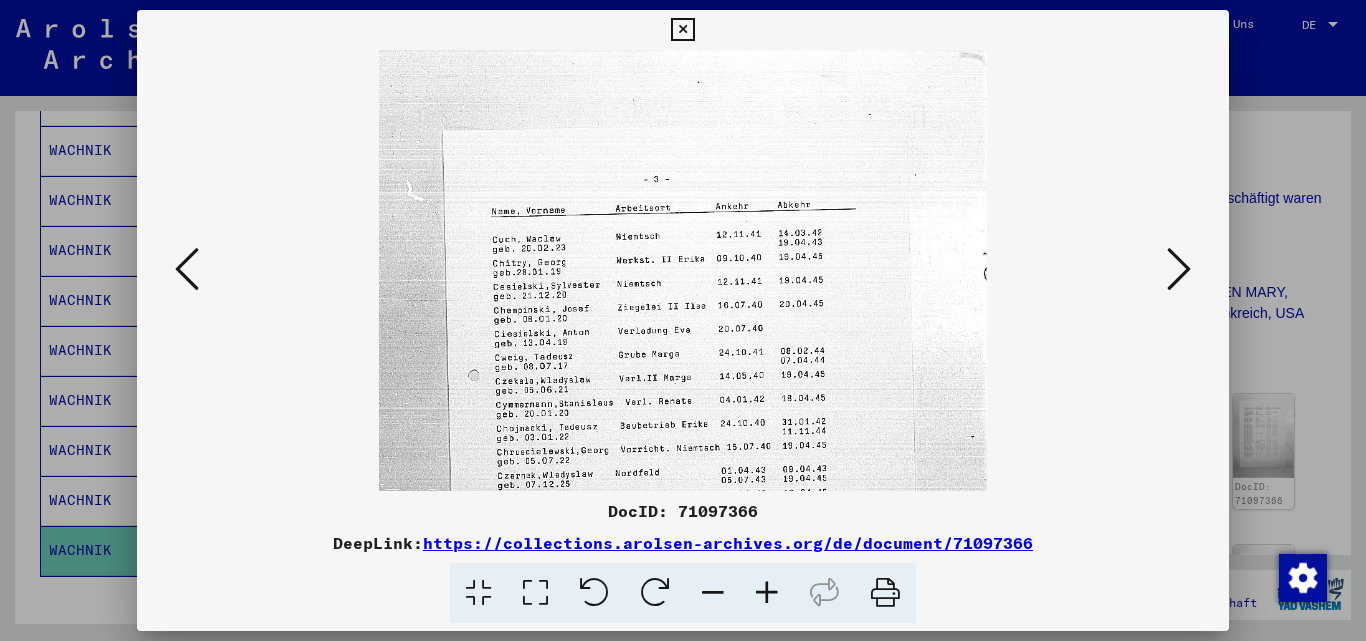 click at bounding box center [767, 593] 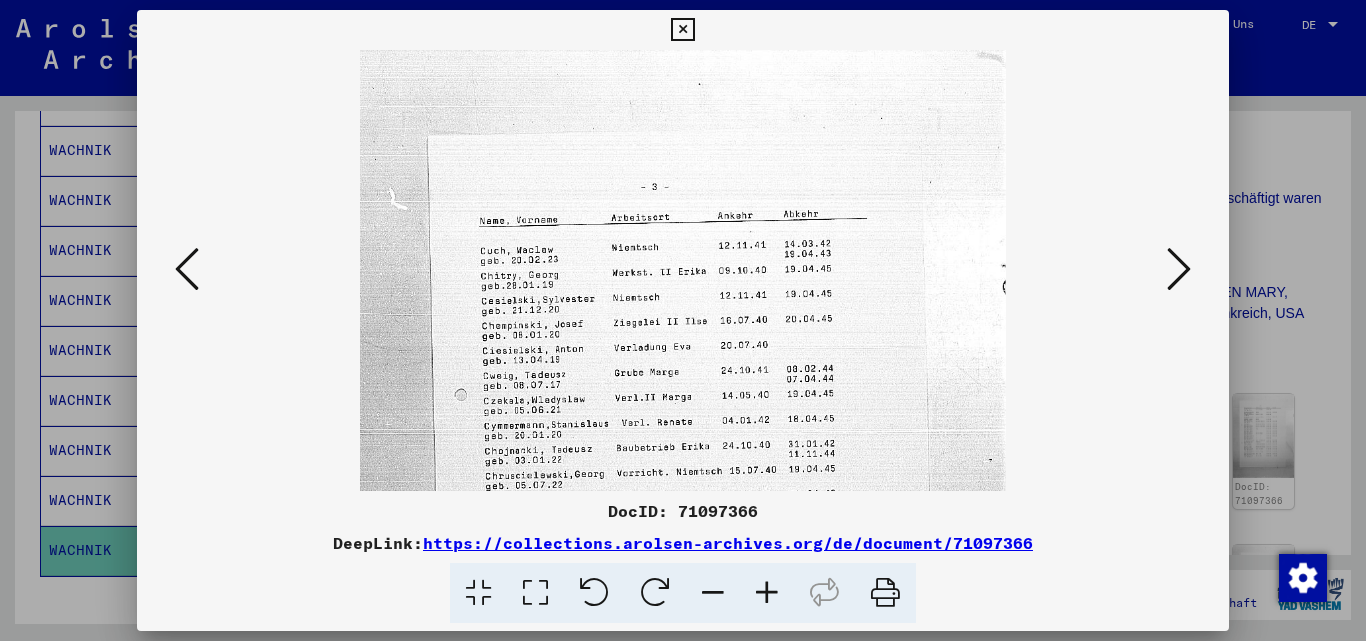 click at bounding box center [682, 30] 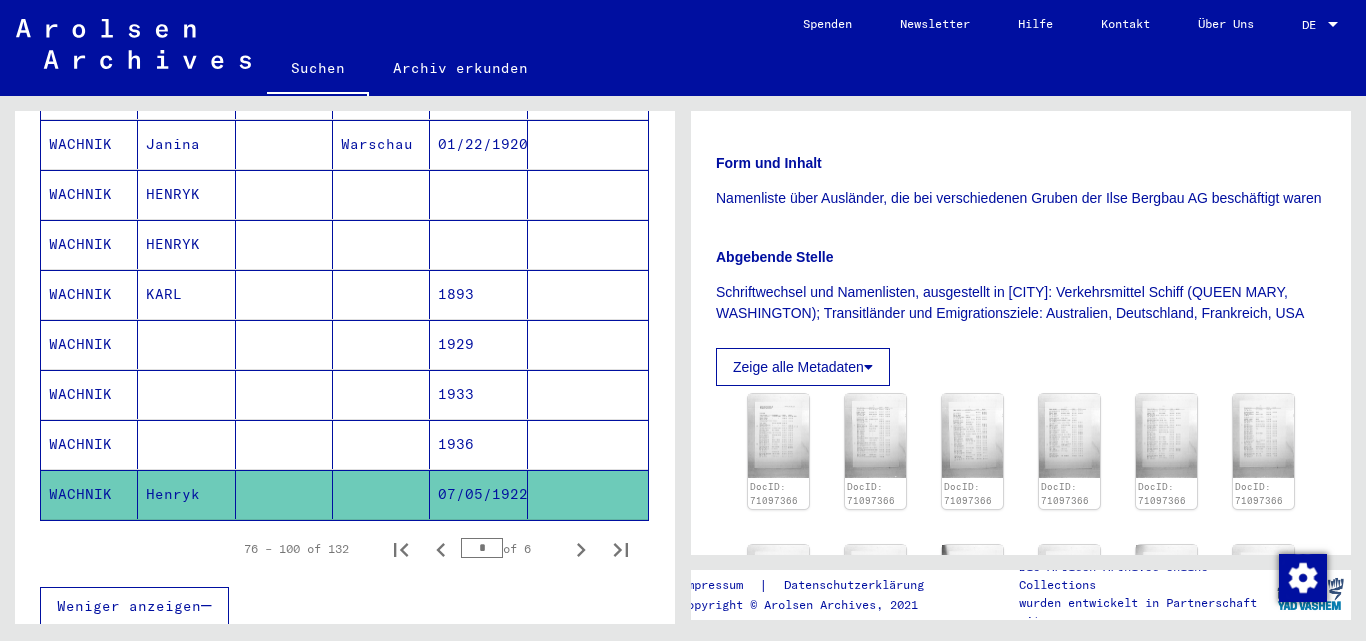 scroll, scrollTop: 1200, scrollLeft: 0, axis: vertical 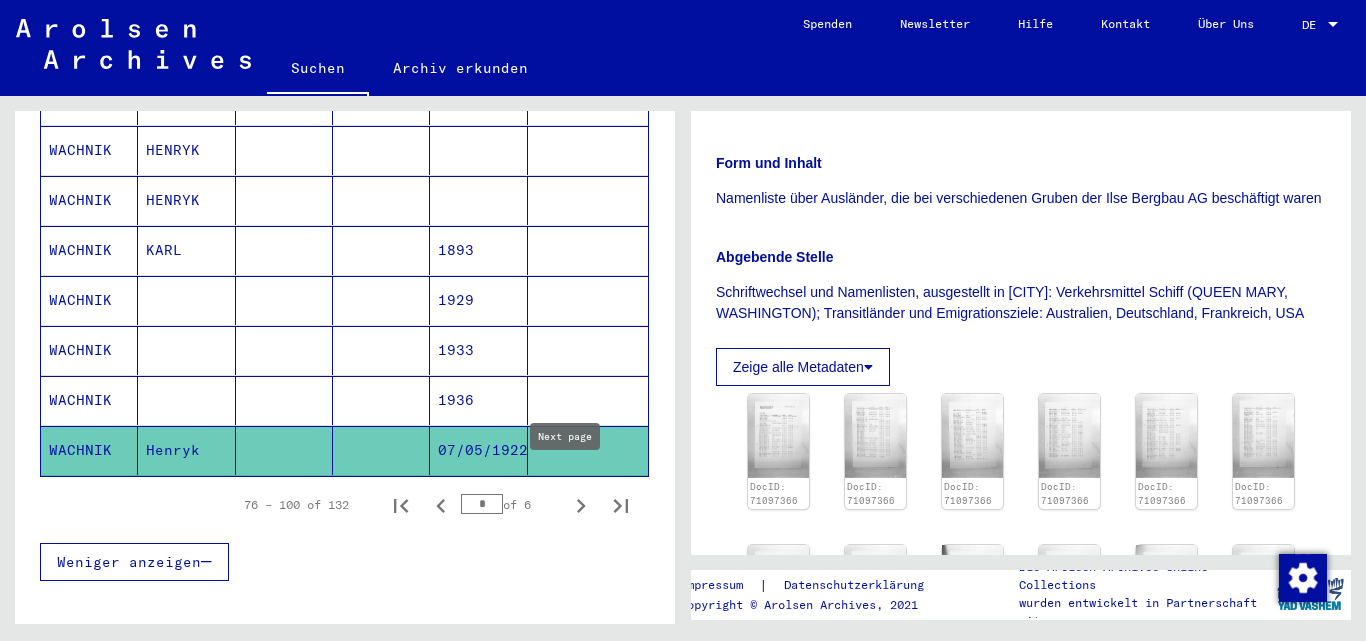 click 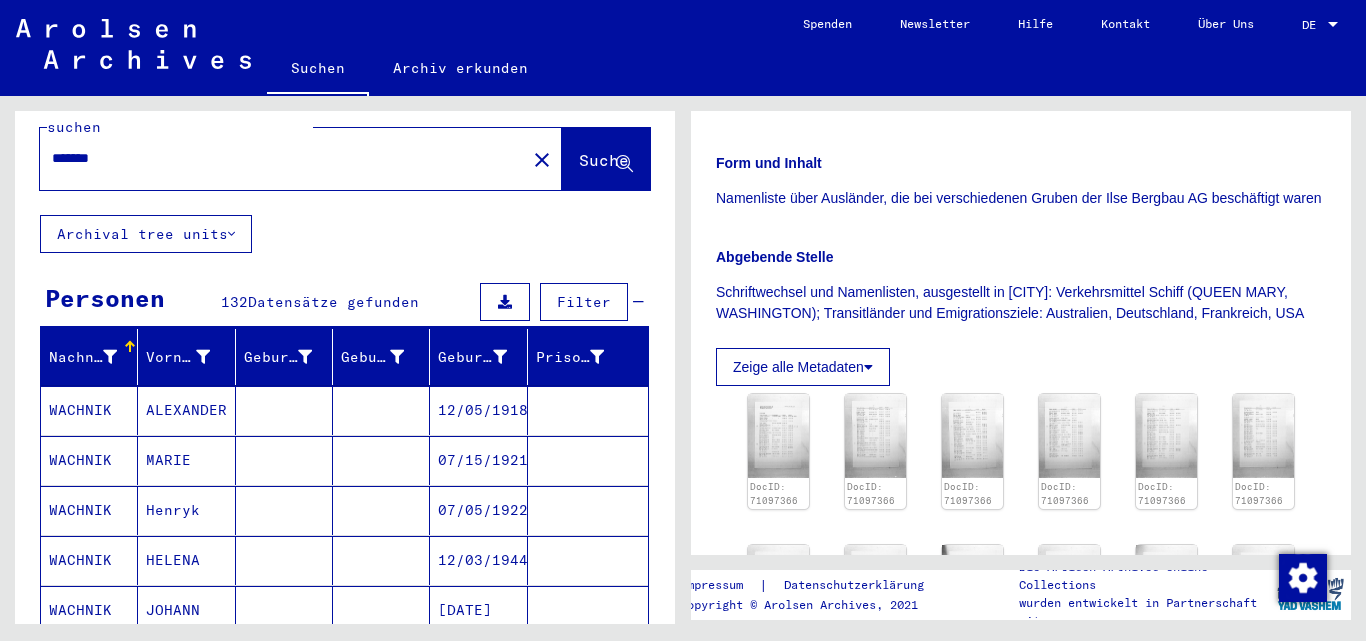 scroll, scrollTop: 100, scrollLeft: 0, axis: vertical 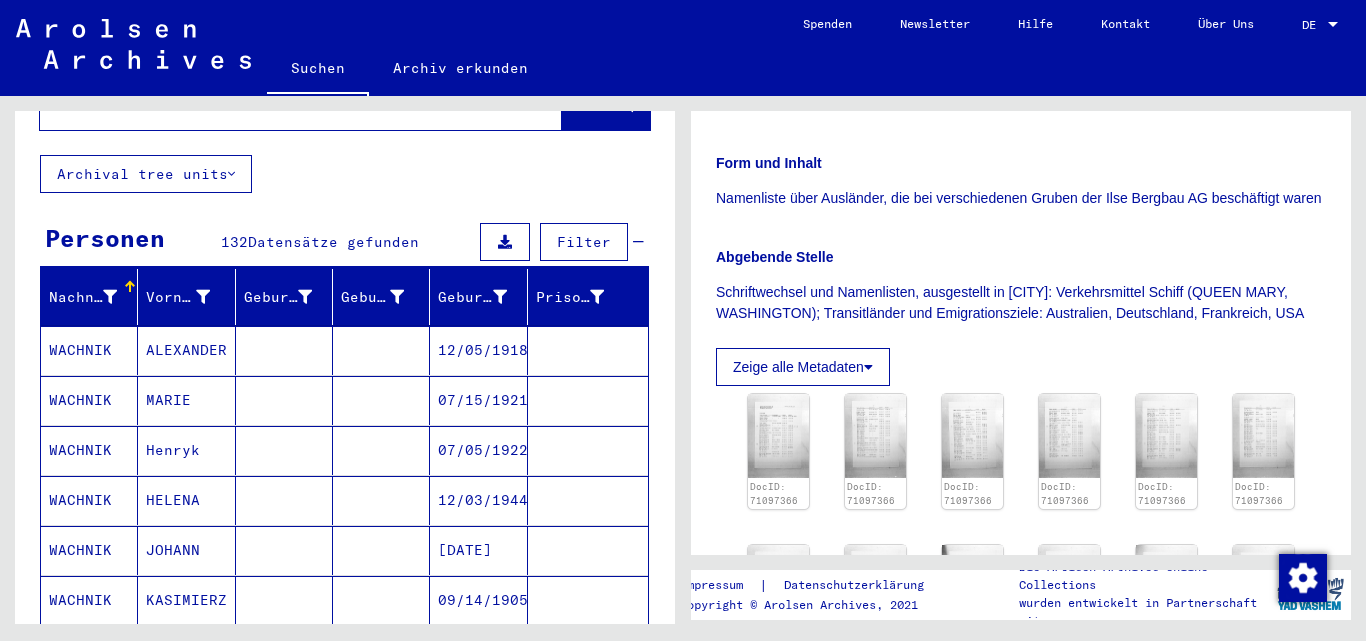 click on "ALEXANDER" at bounding box center (186, 400) 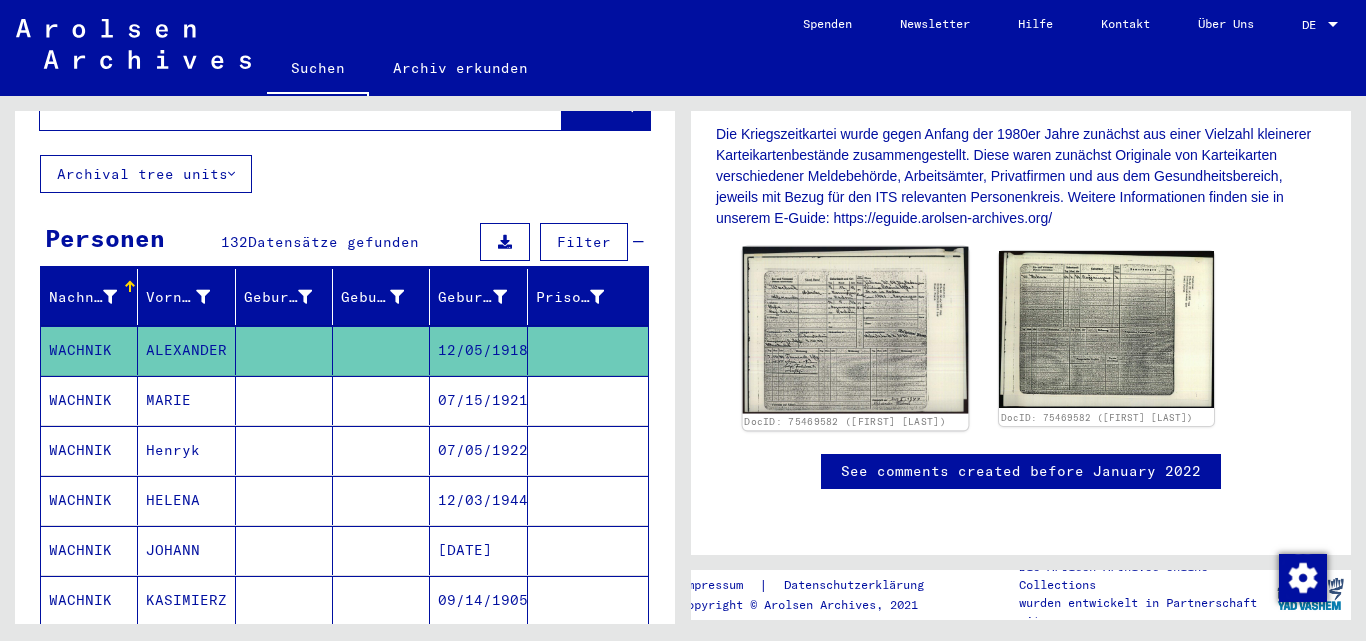 scroll, scrollTop: 445, scrollLeft: 0, axis: vertical 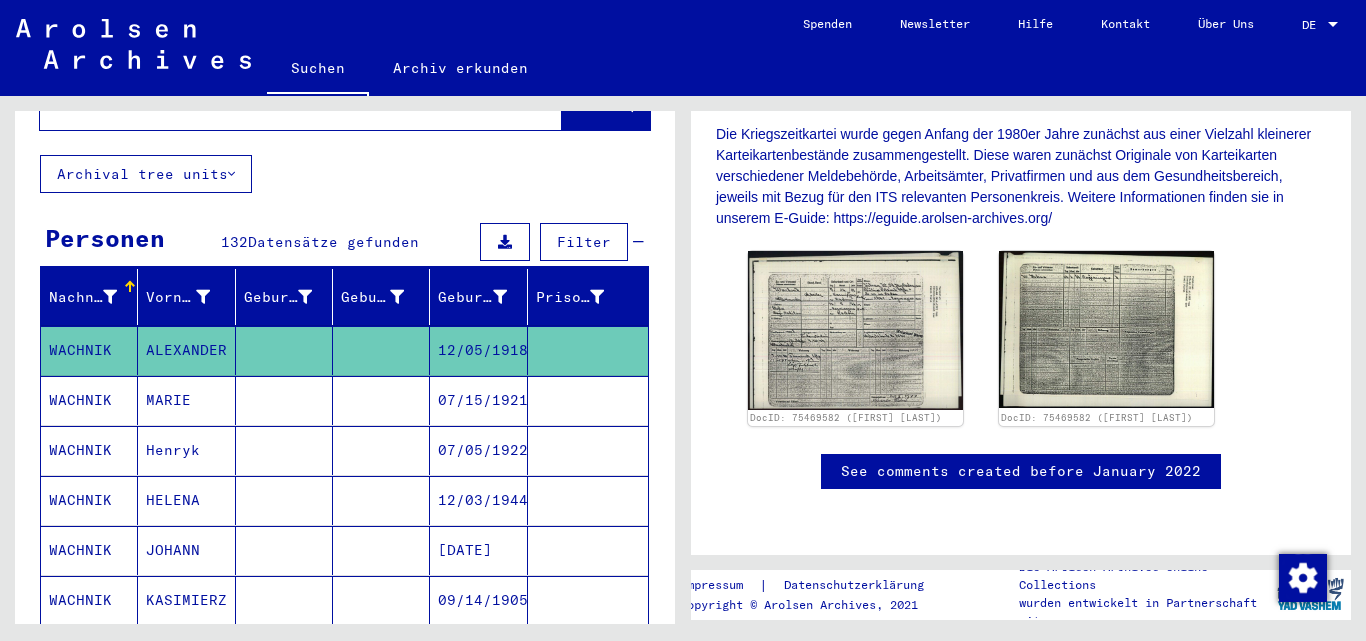 click on "07/15/1921" at bounding box center [478, 450] 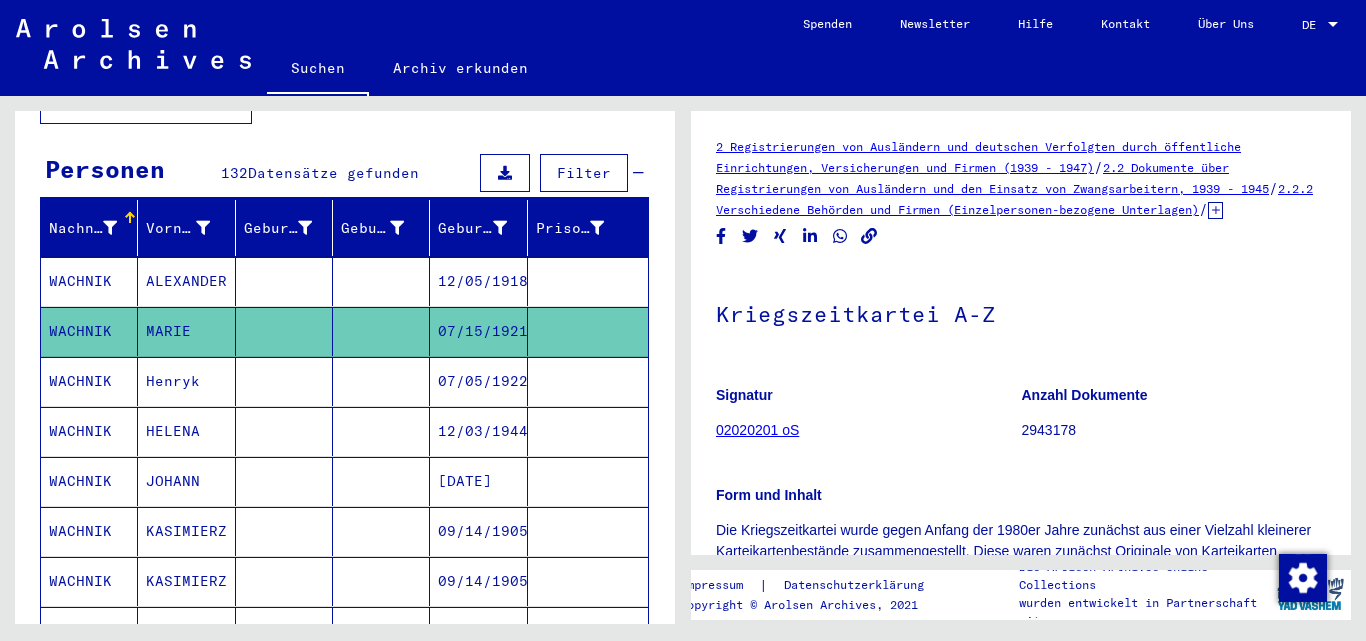 scroll, scrollTop: 200, scrollLeft: 0, axis: vertical 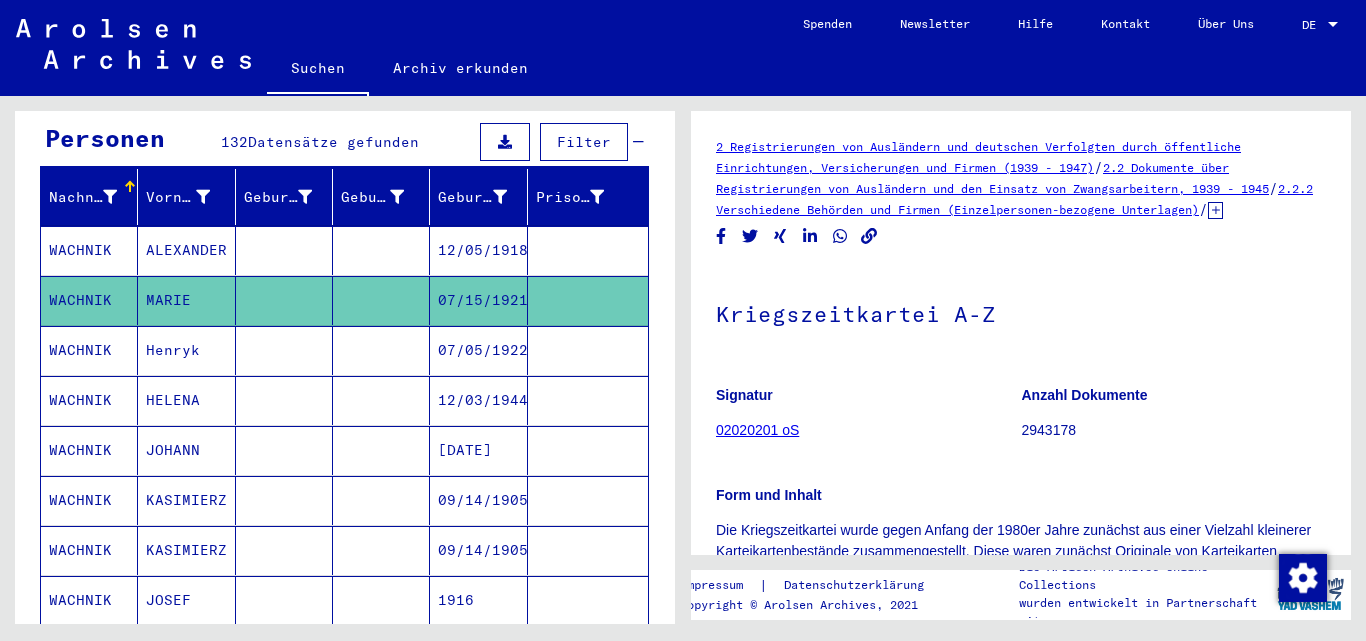 click on "Henryk" at bounding box center (186, 400) 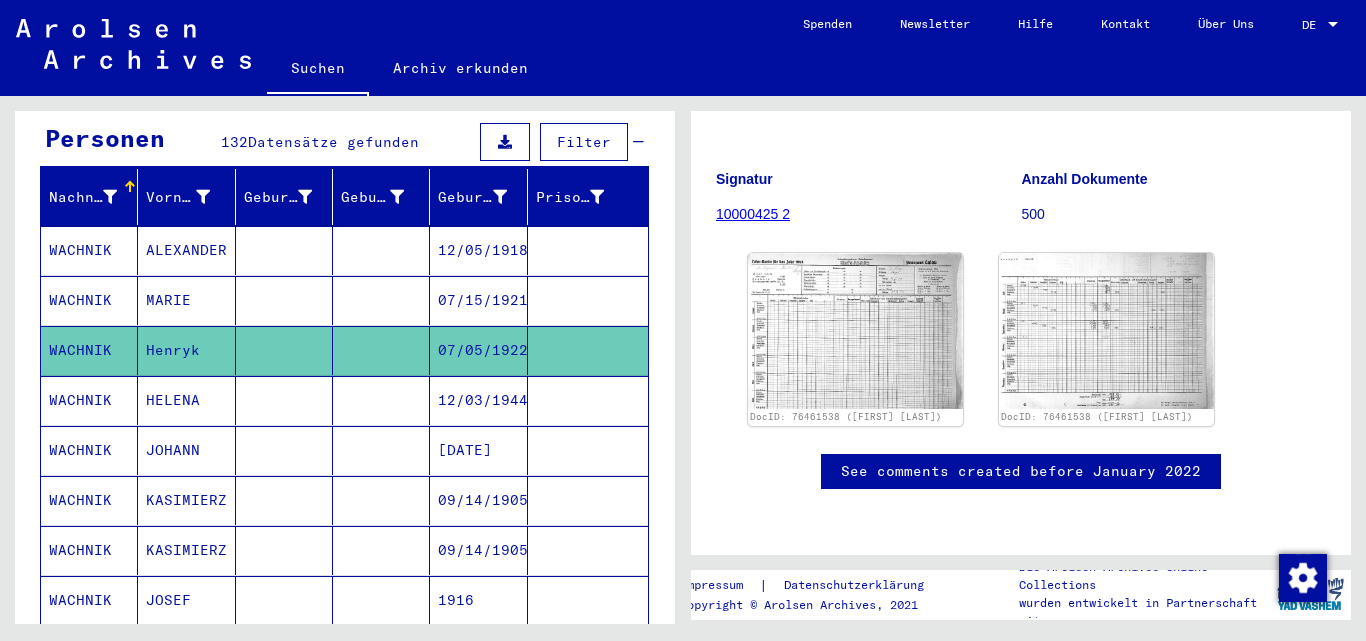 scroll, scrollTop: 264, scrollLeft: 0, axis: vertical 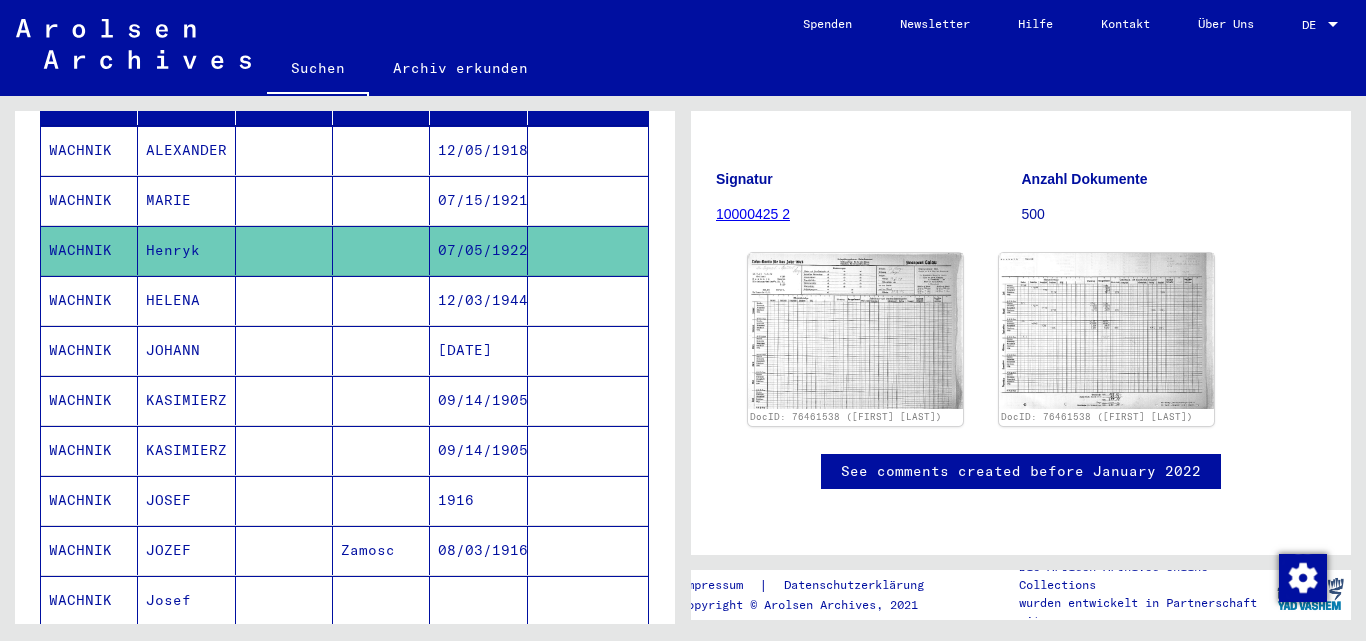 click on "KASIMIERZ" at bounding box center [186, 450] 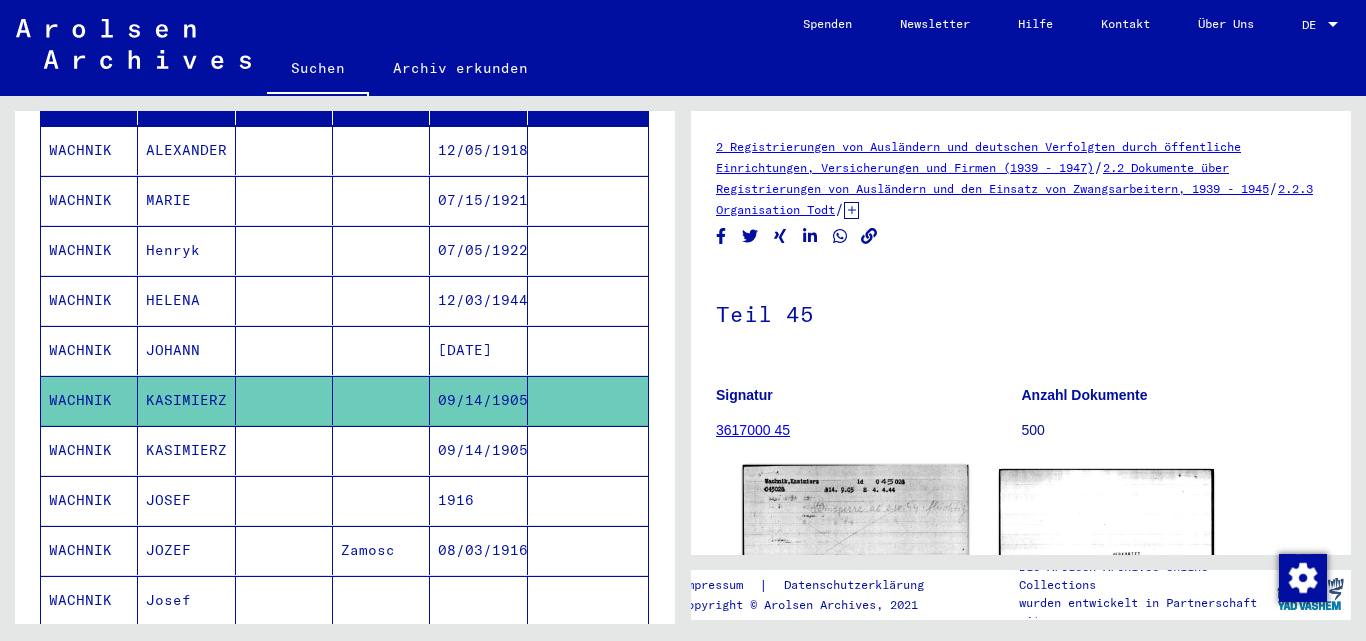 scroll, scrollTop: 241, scrollLeft: 0, axis: vertical 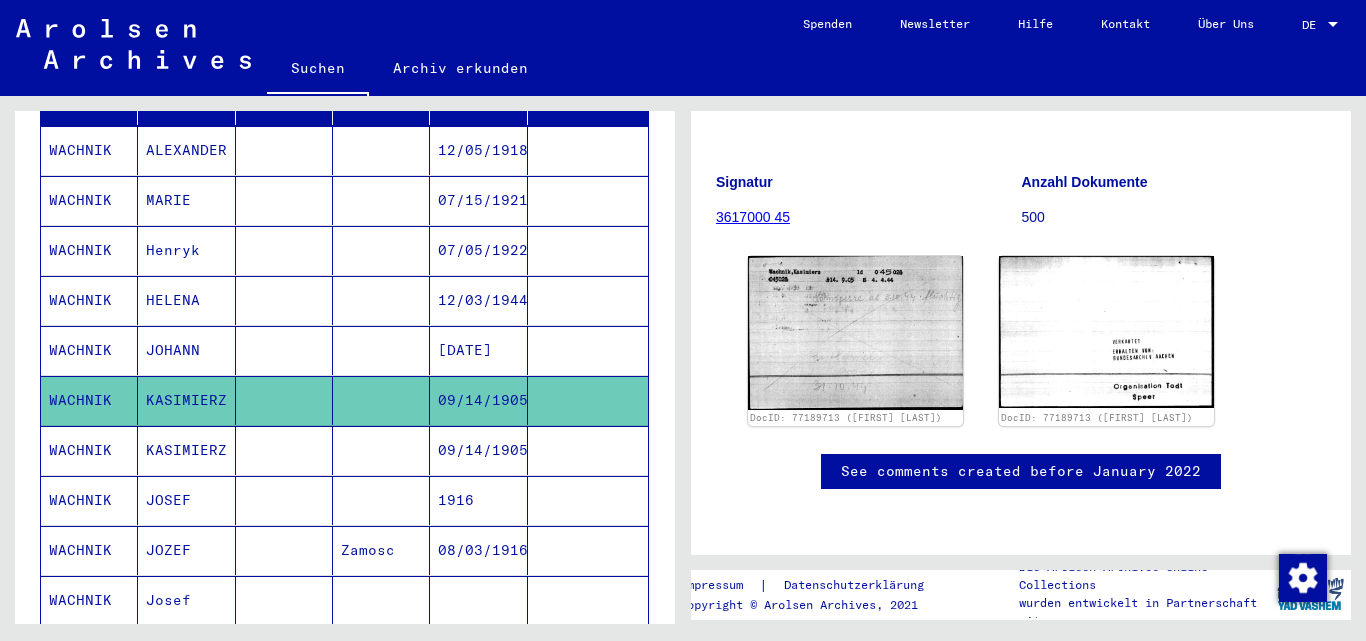 click on "KASIMIERZ" at bounding box center (186, 500) 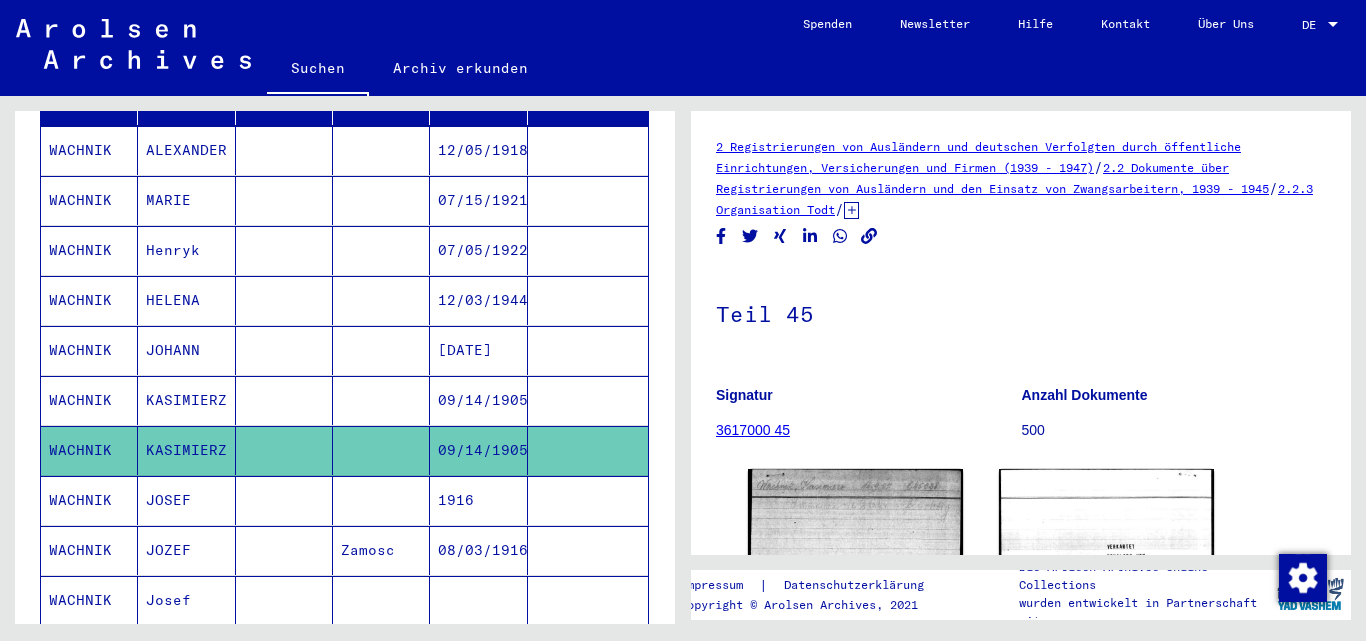 scroll, scrollTop: 239, scrollLeft: 0, axis: vertical 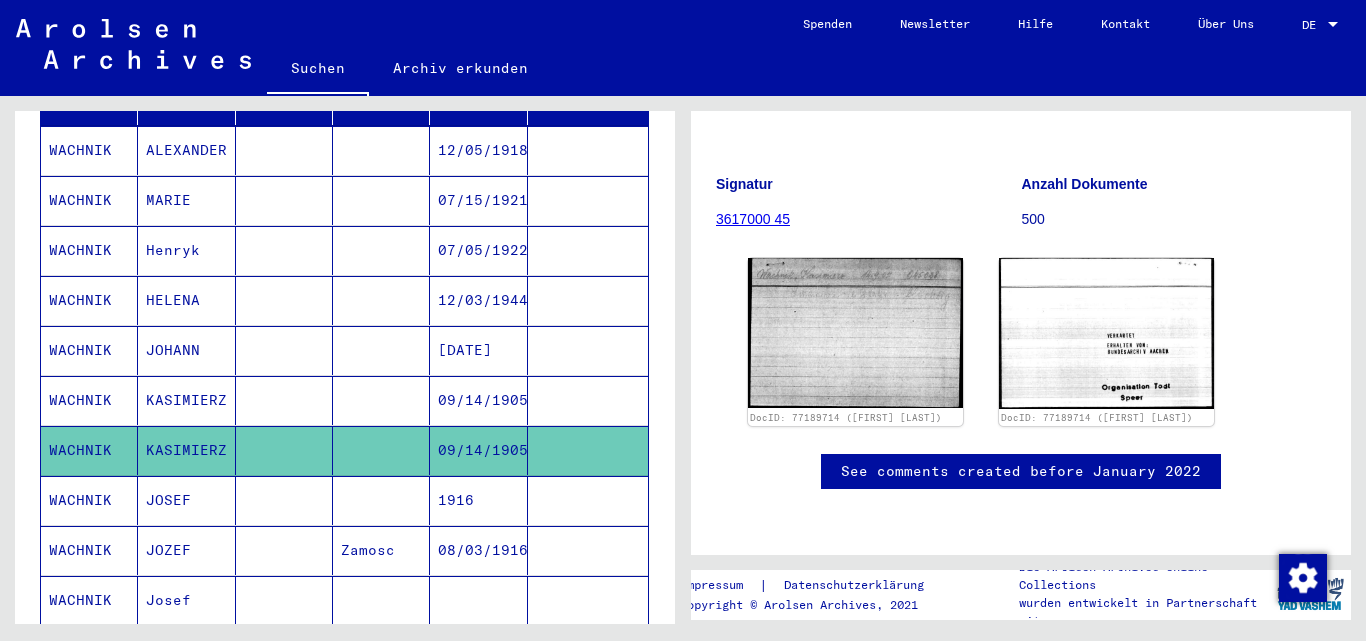 click on "1916" at bounding box center [478, 550] 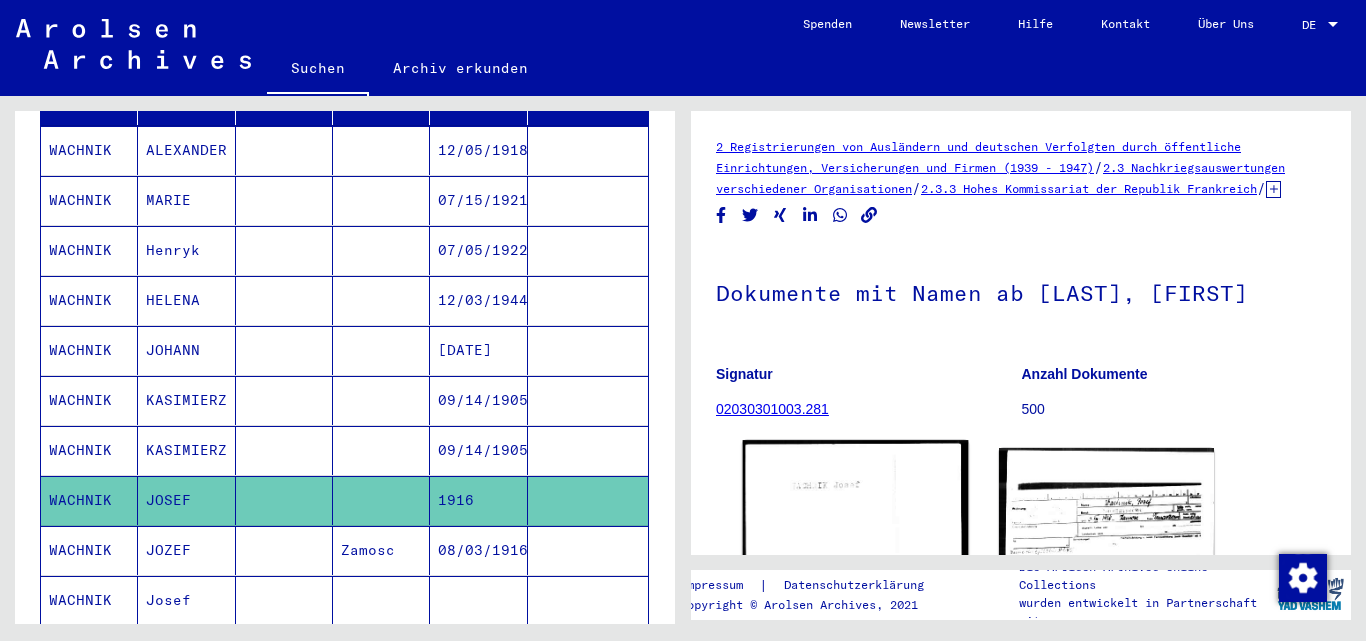 scroll, scrollTop: 300, scrollLeft: 0, axis: vertical 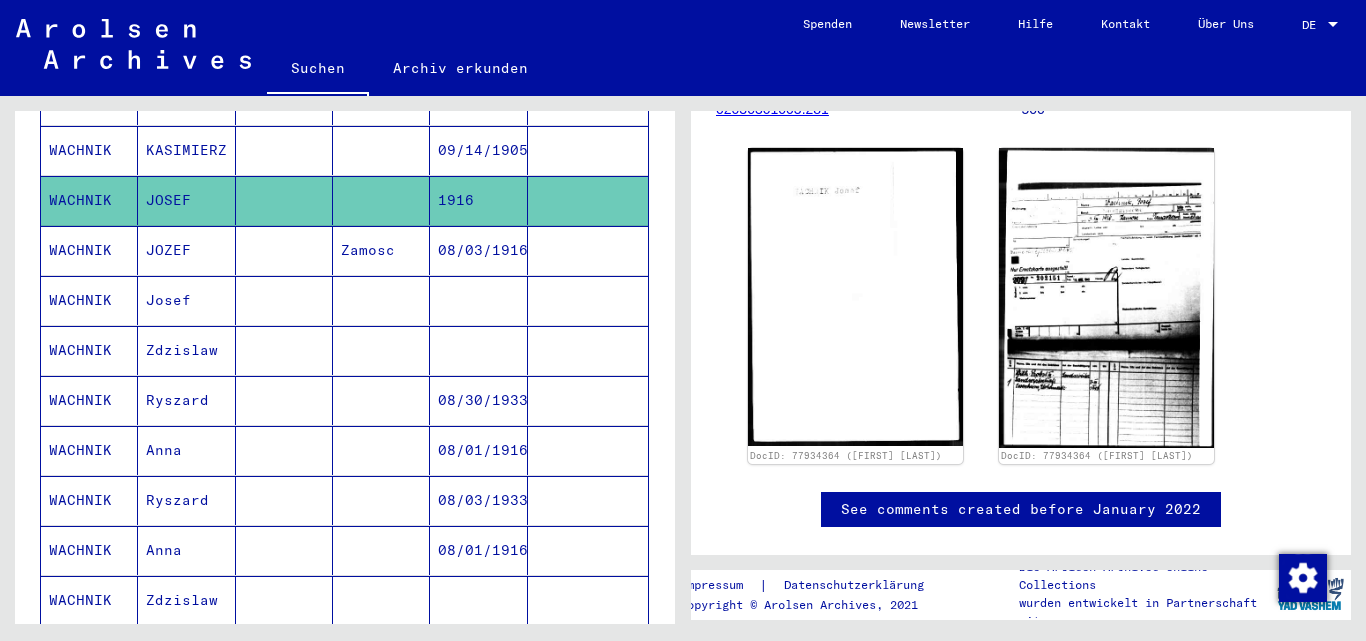 click at bounding box center (381, 450) 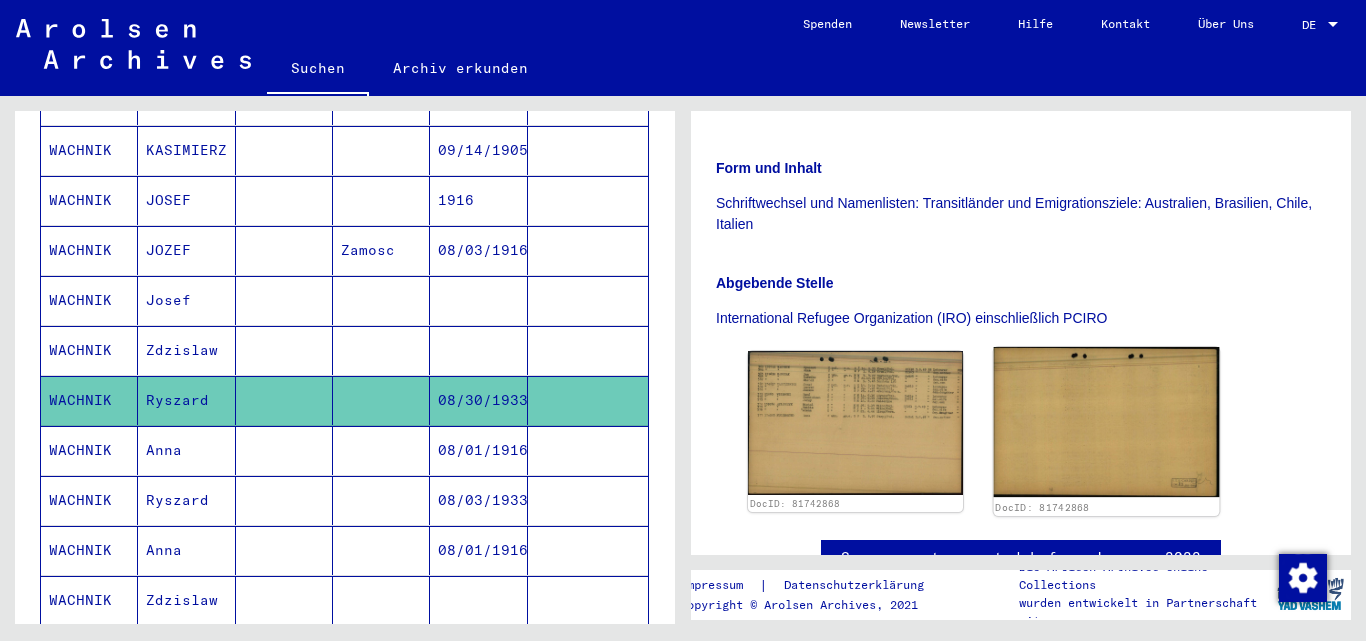 scroll, scrollTop: 400, scrollLeft: 0, axis: vertical 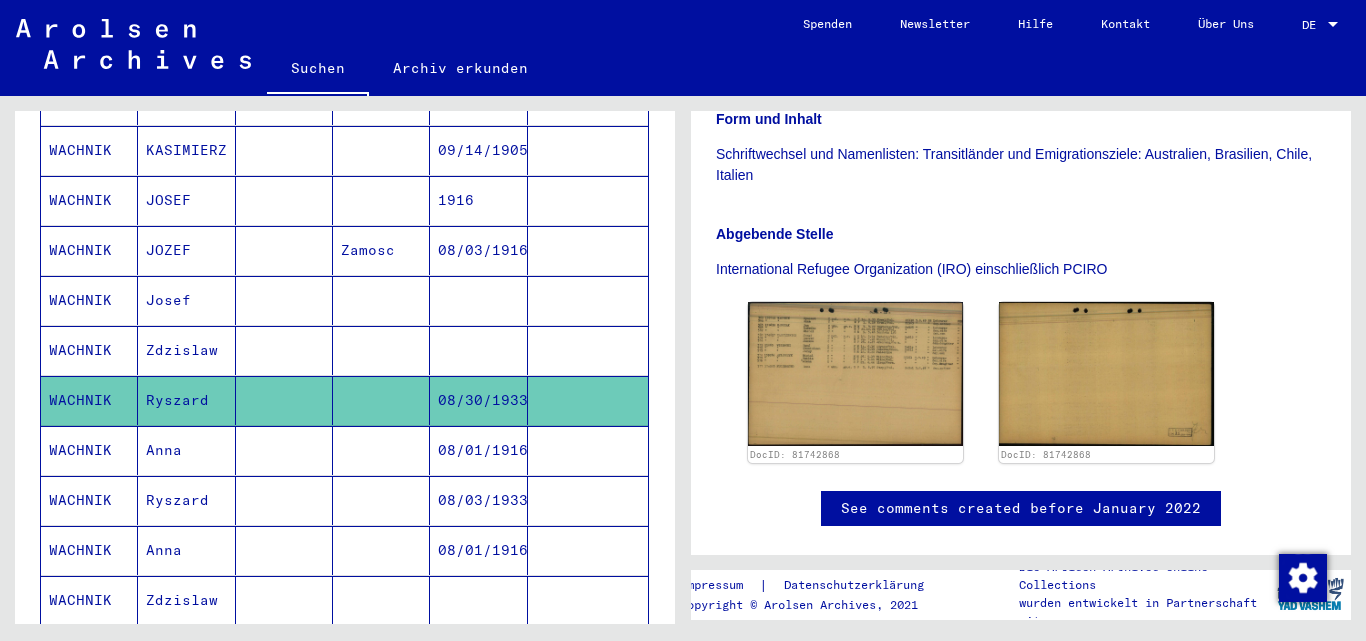 click on "08/01/1916" at bounding box center (478, 500) 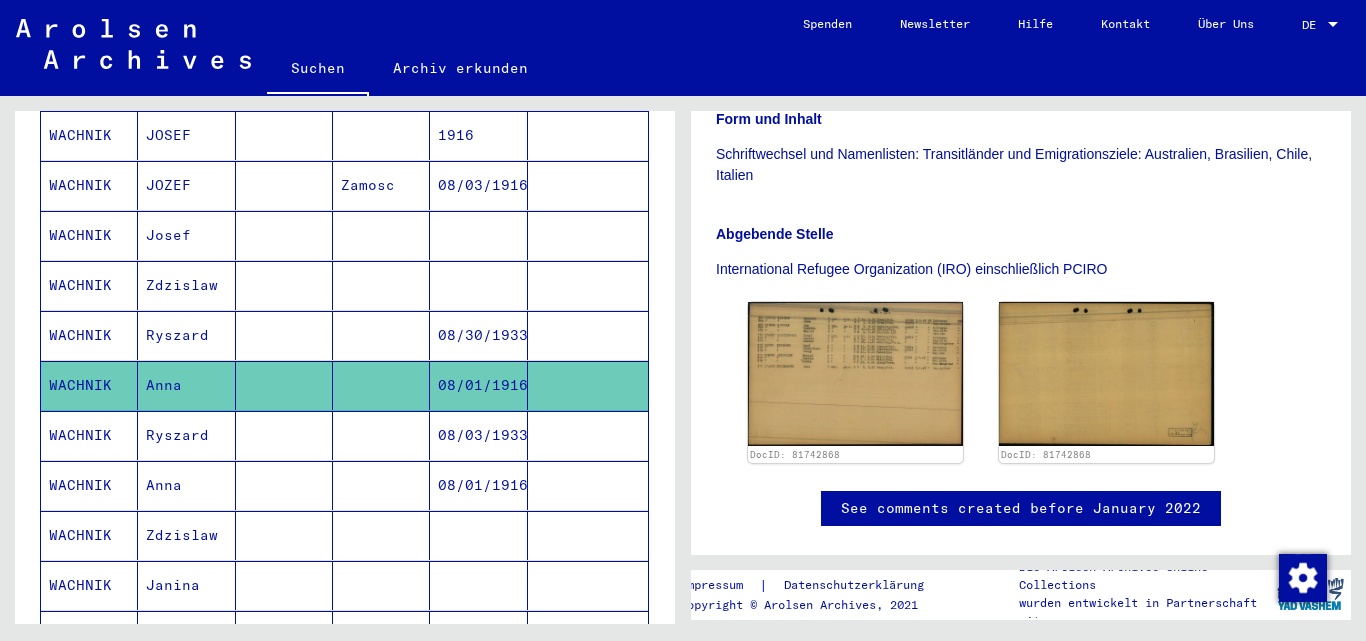scroll, scrollTop: 700, scrollLeft: 0, axis: vertical 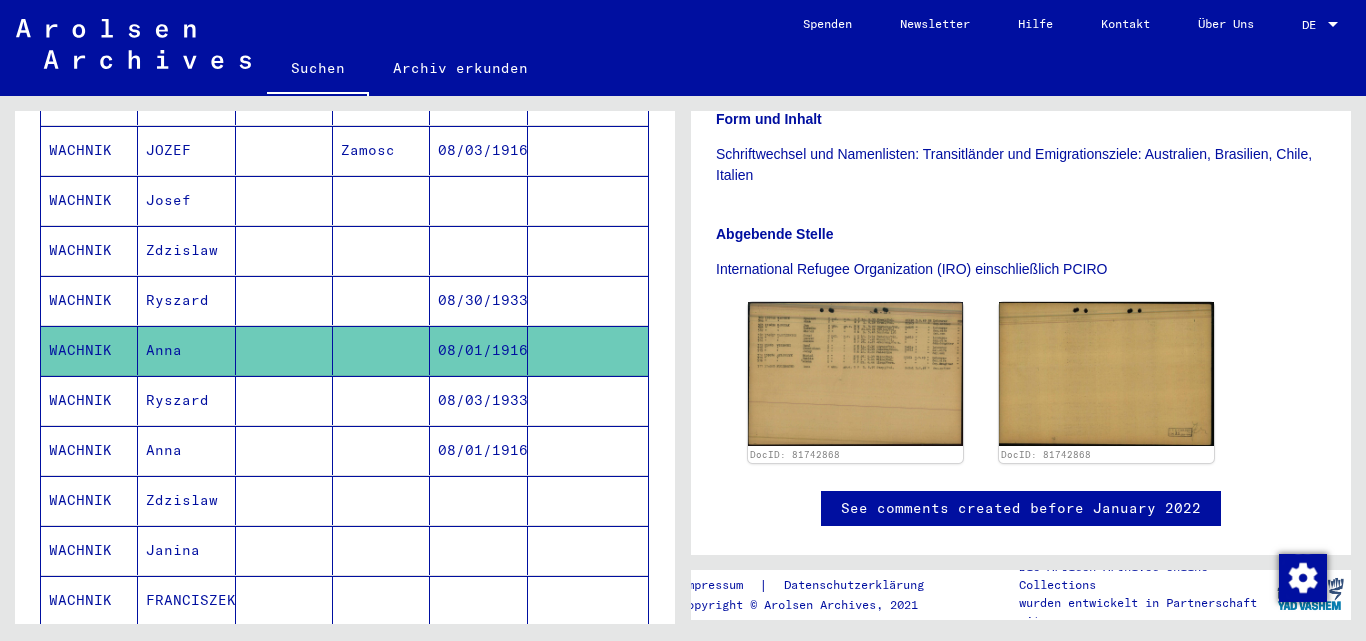 click at bounding box center [284, 450] 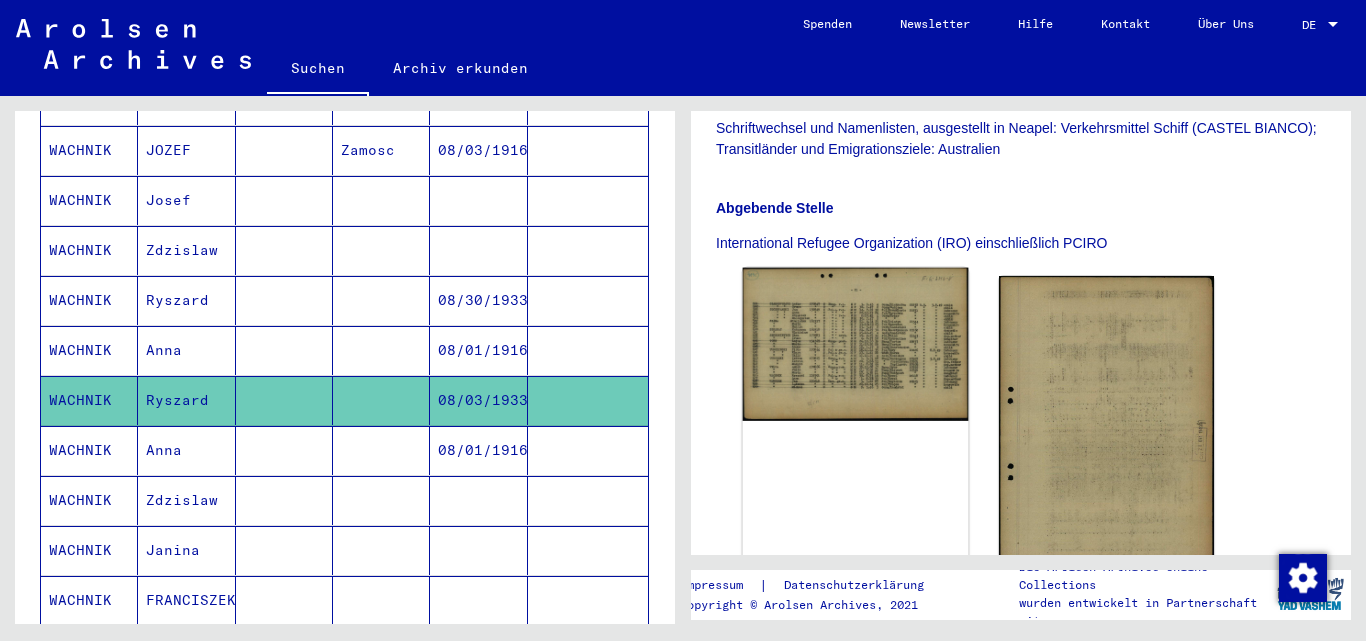 scroll, scrollTop: 559, scrollLeft: 0, axis: vertical 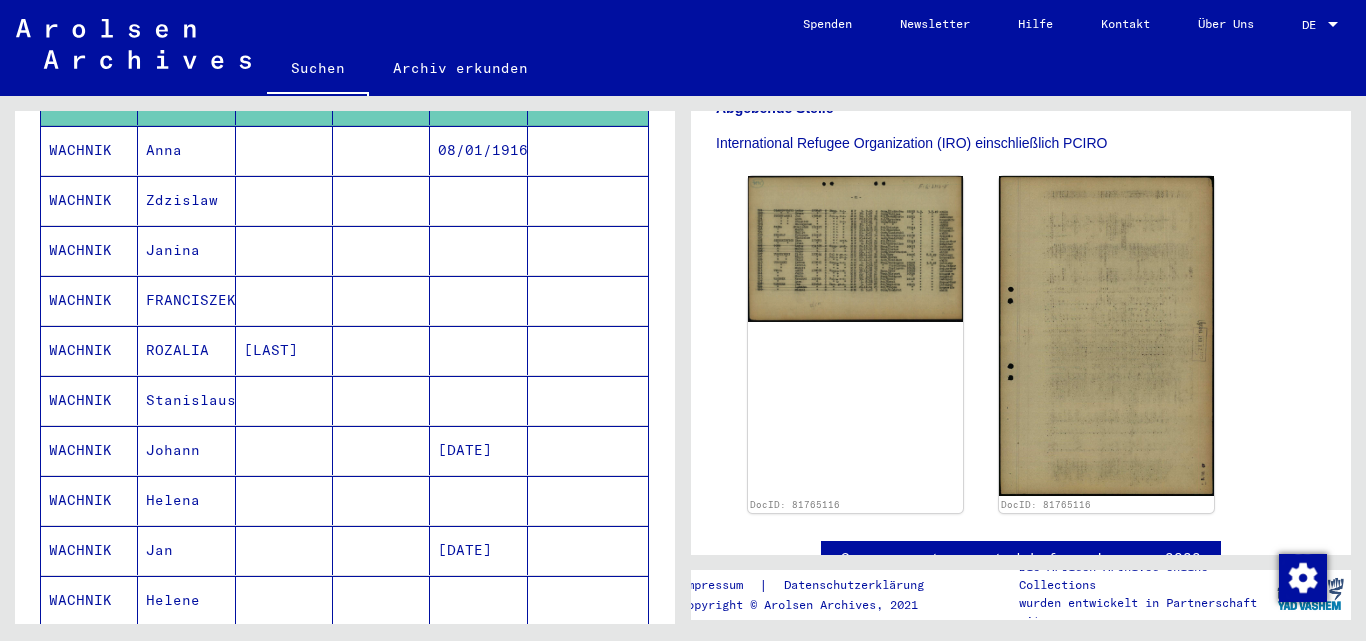 click on "FRANCISZEK" at bounding box center (186, 350) 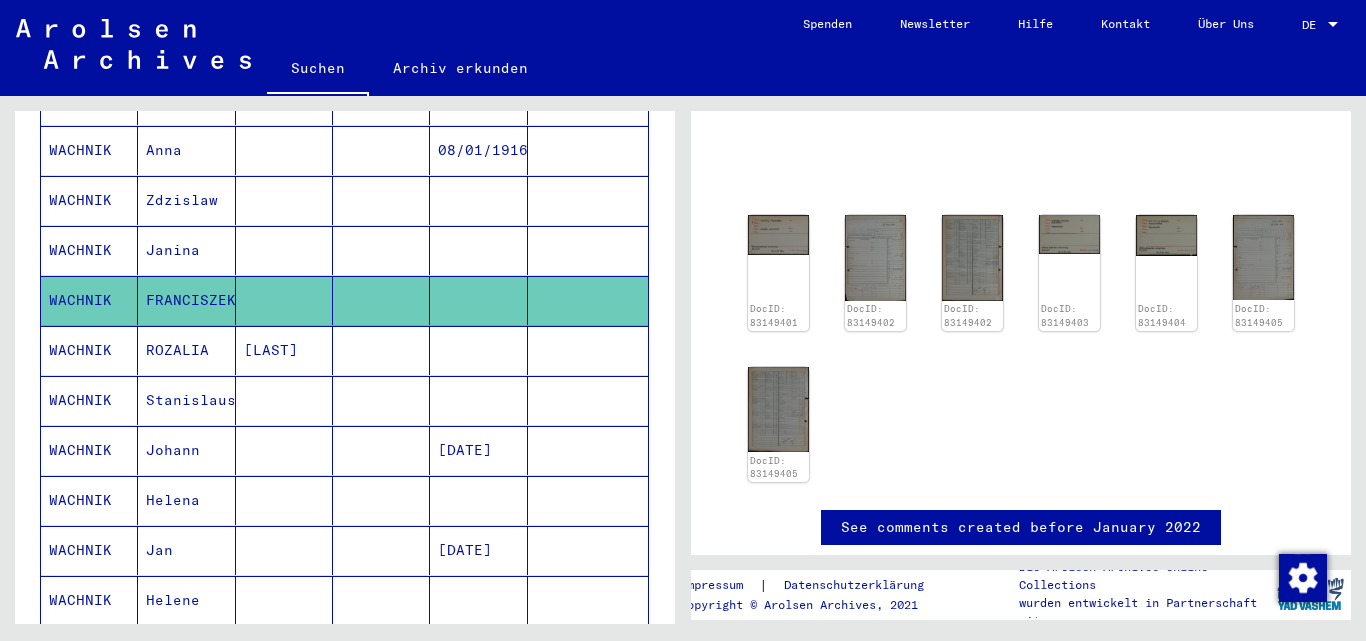 scroll, scrollTop: 219, scrollLeft: 0, axis: vertical 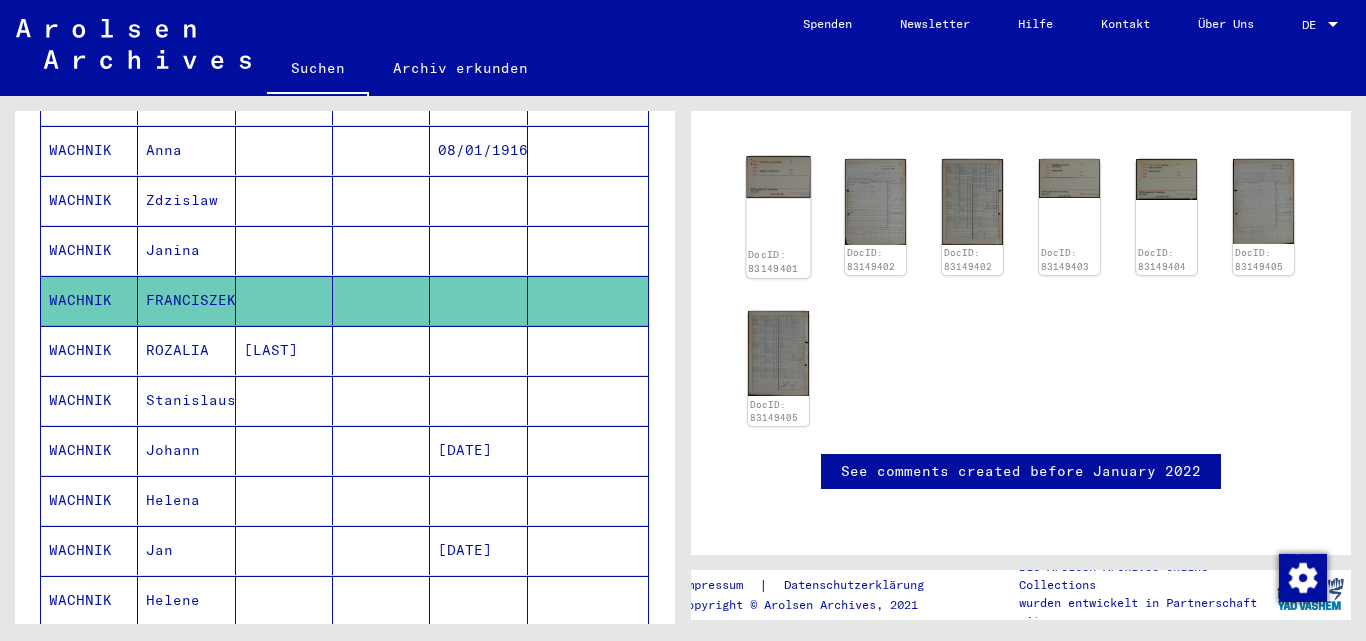 click 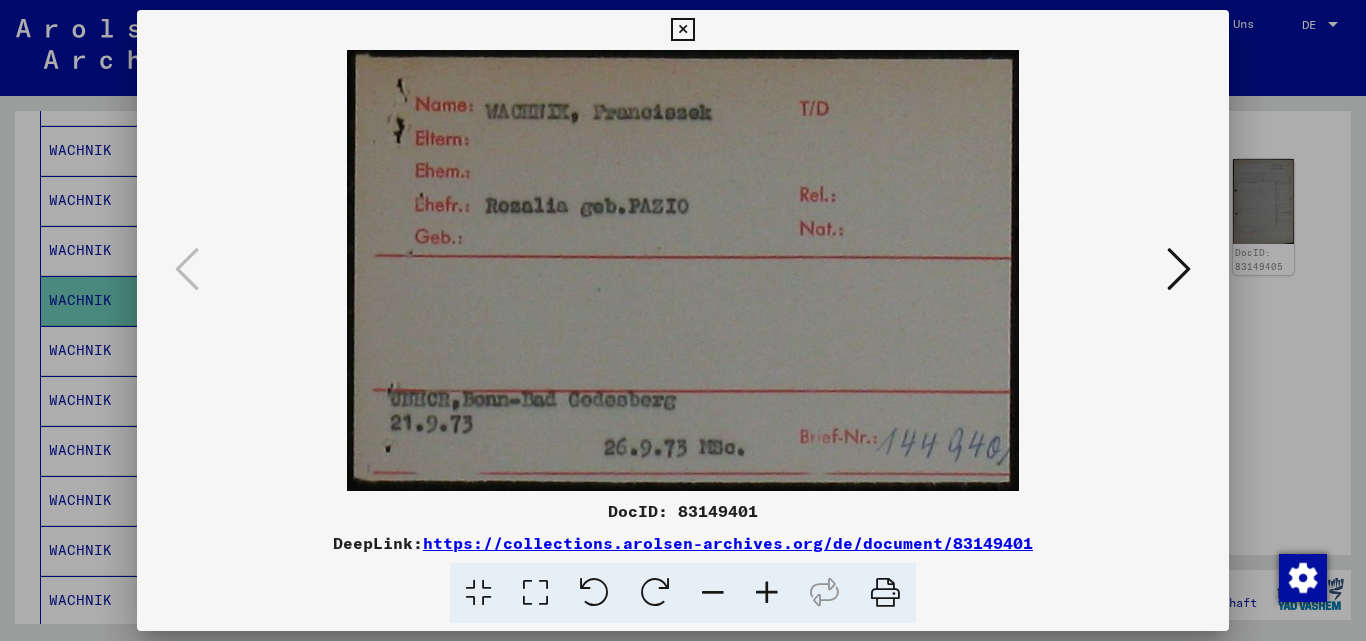 click at bounding box center [1179, 269] 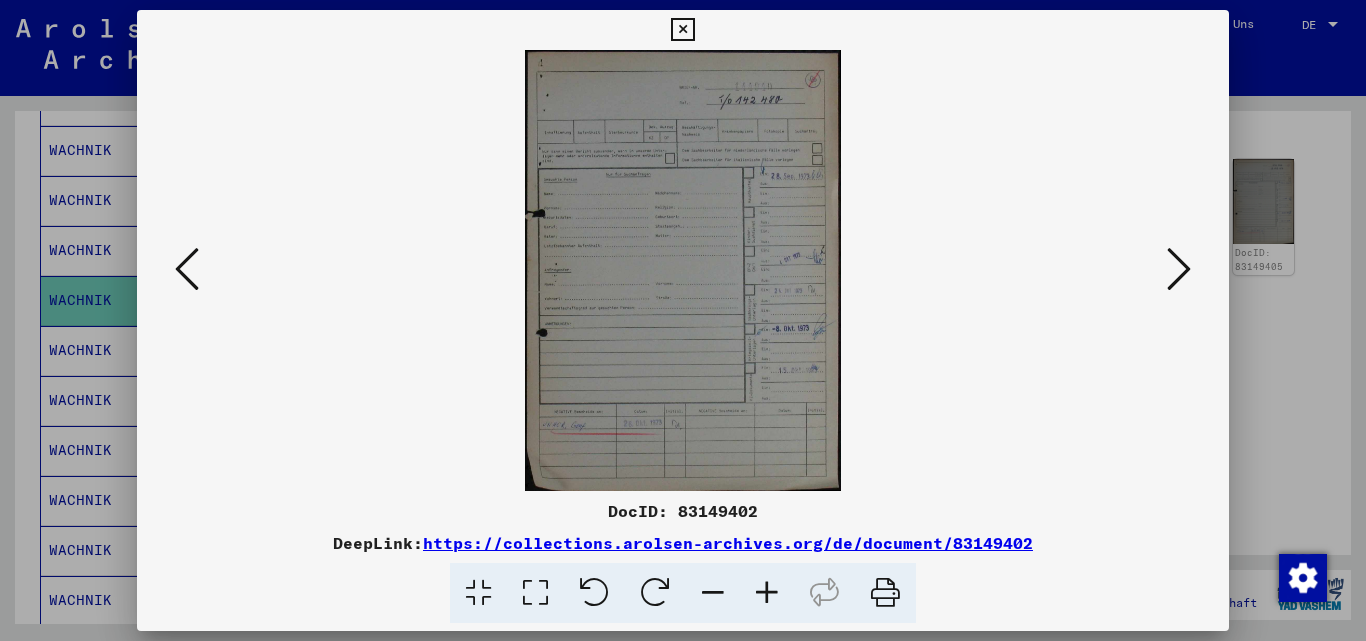 click at bounding box center [1179, 269] 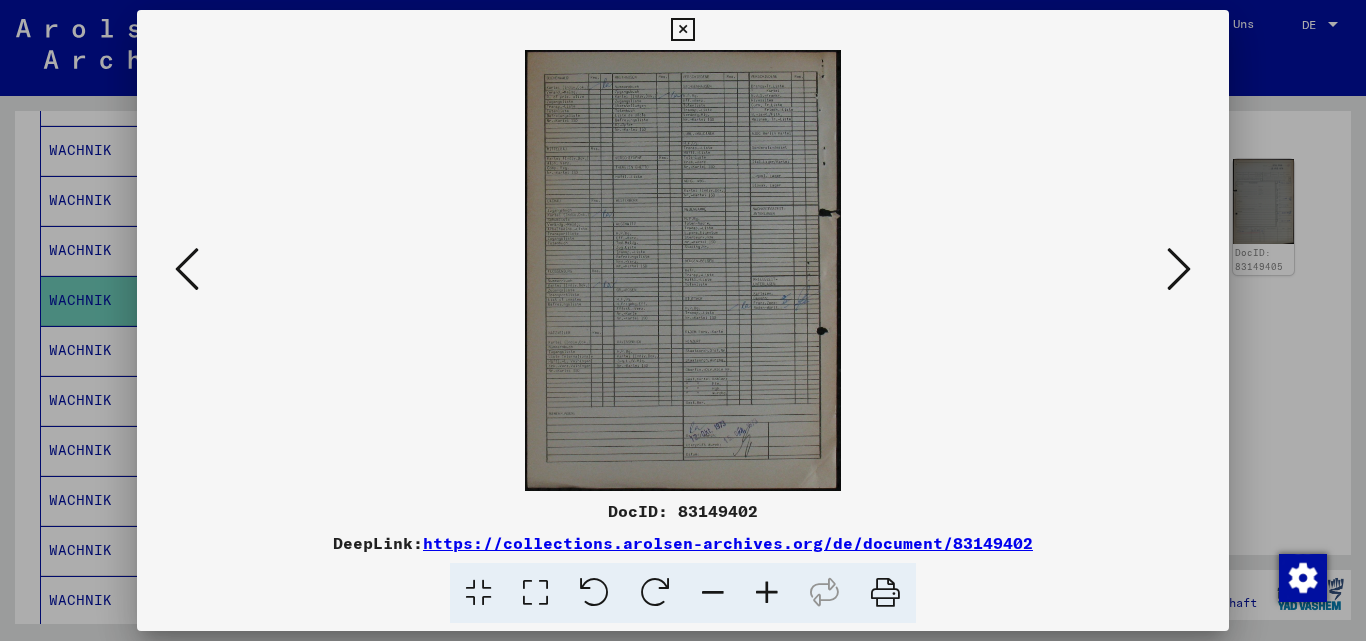 click at bounding box center [1179, 269] 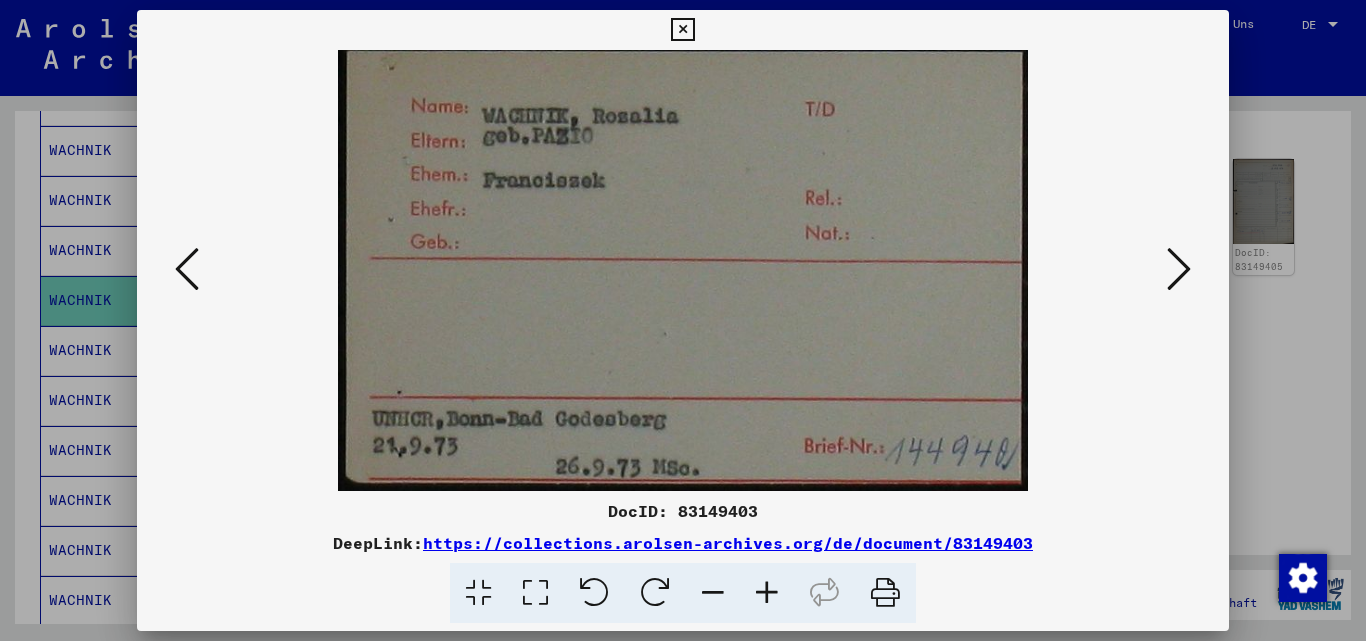click at bounding box center [683, 320] 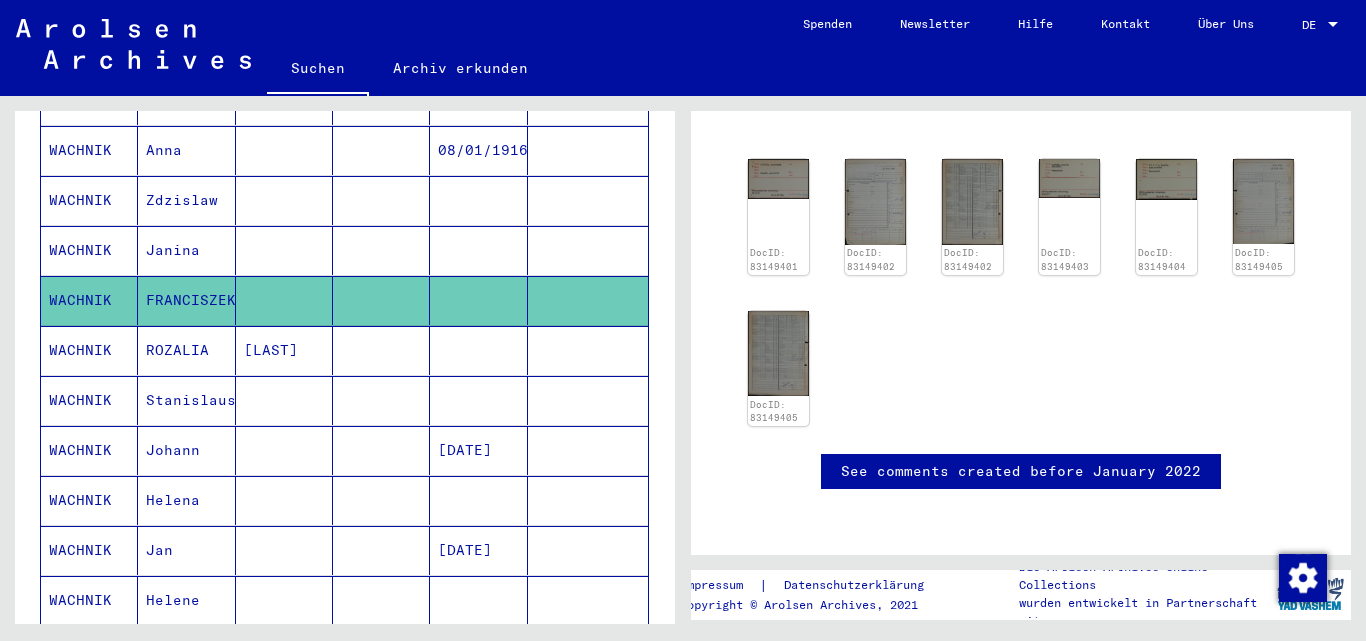 click on "Zdzislaw" at bounding box center (186, 250) 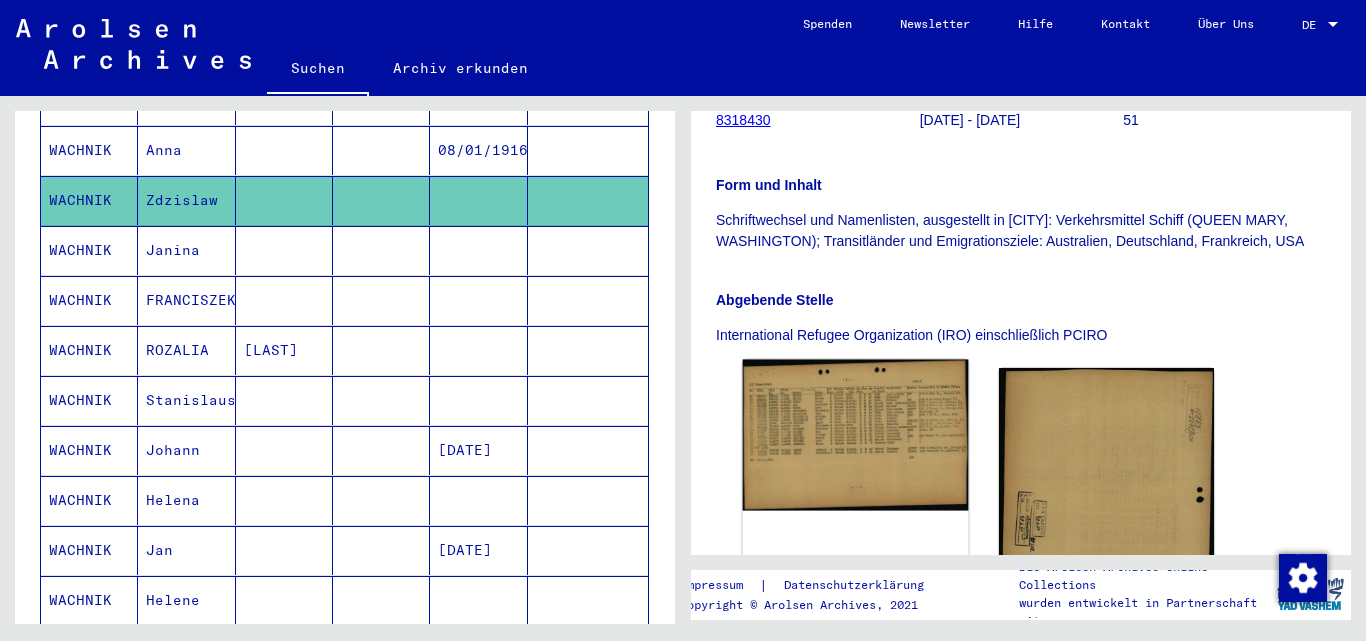 scroll, scrollTop: 500, scrollLeft: 0, axis: vertical 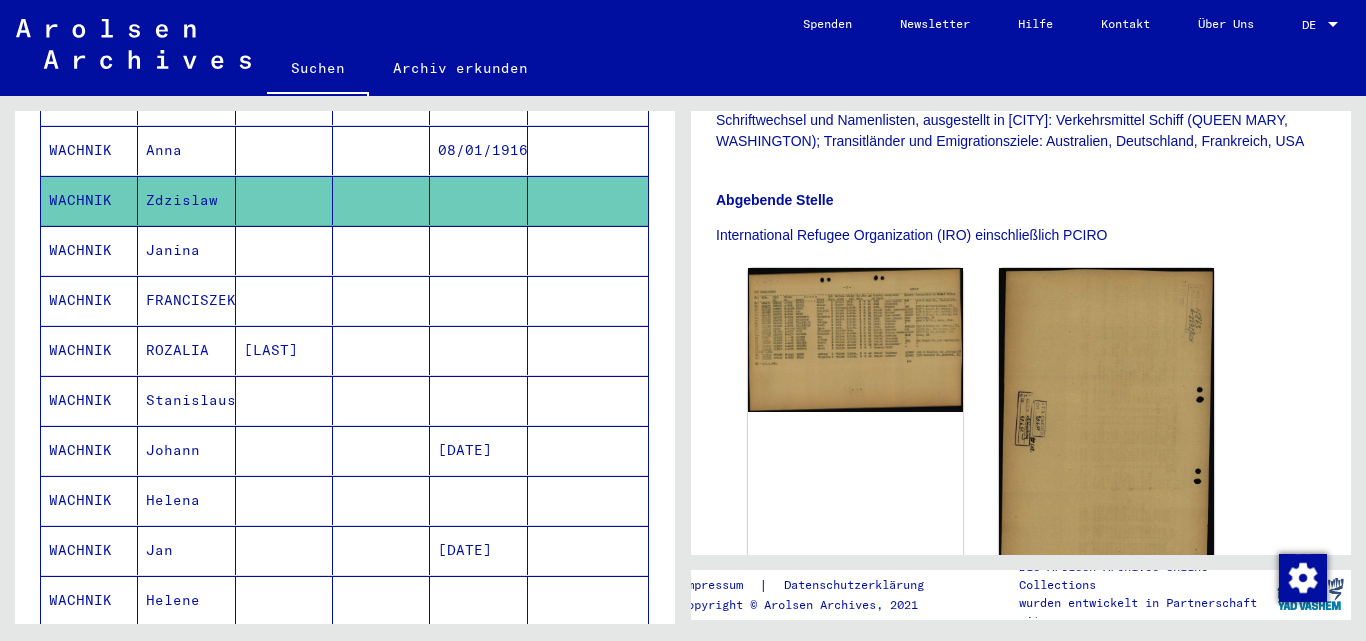 click on "Stanislaus" at bounding box center (186, 450) 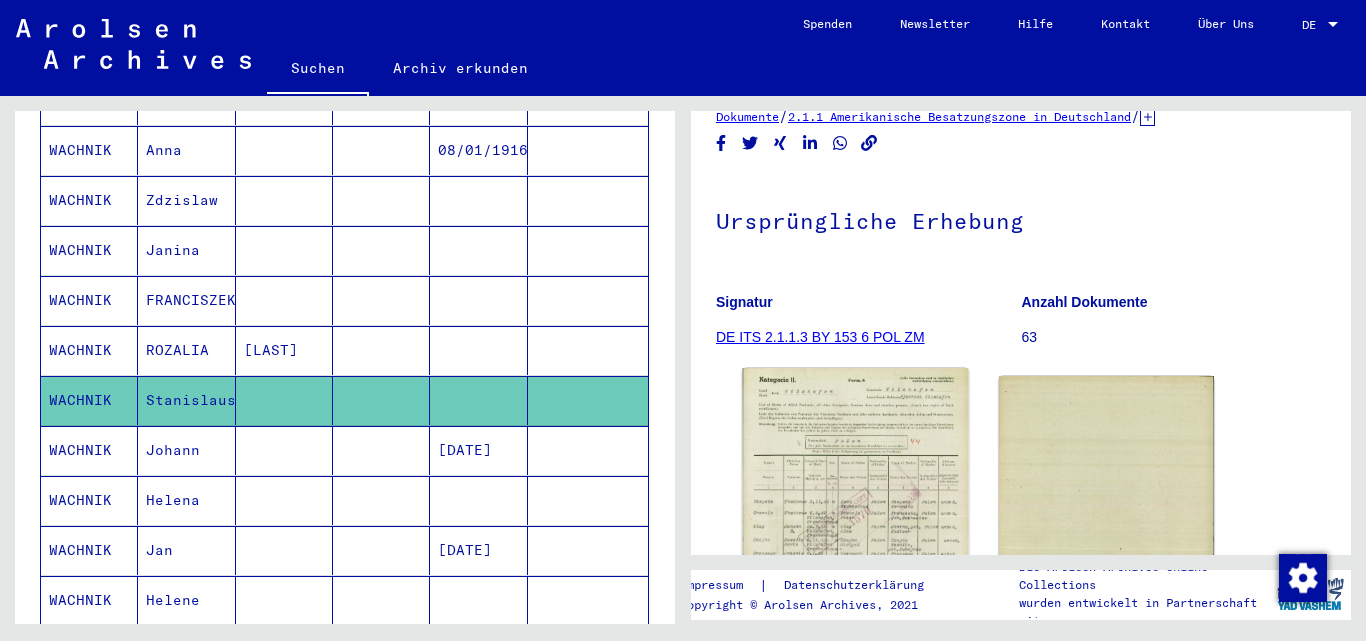scroll, scrollTop: 293, scrollLeft: 0, axis: vertical 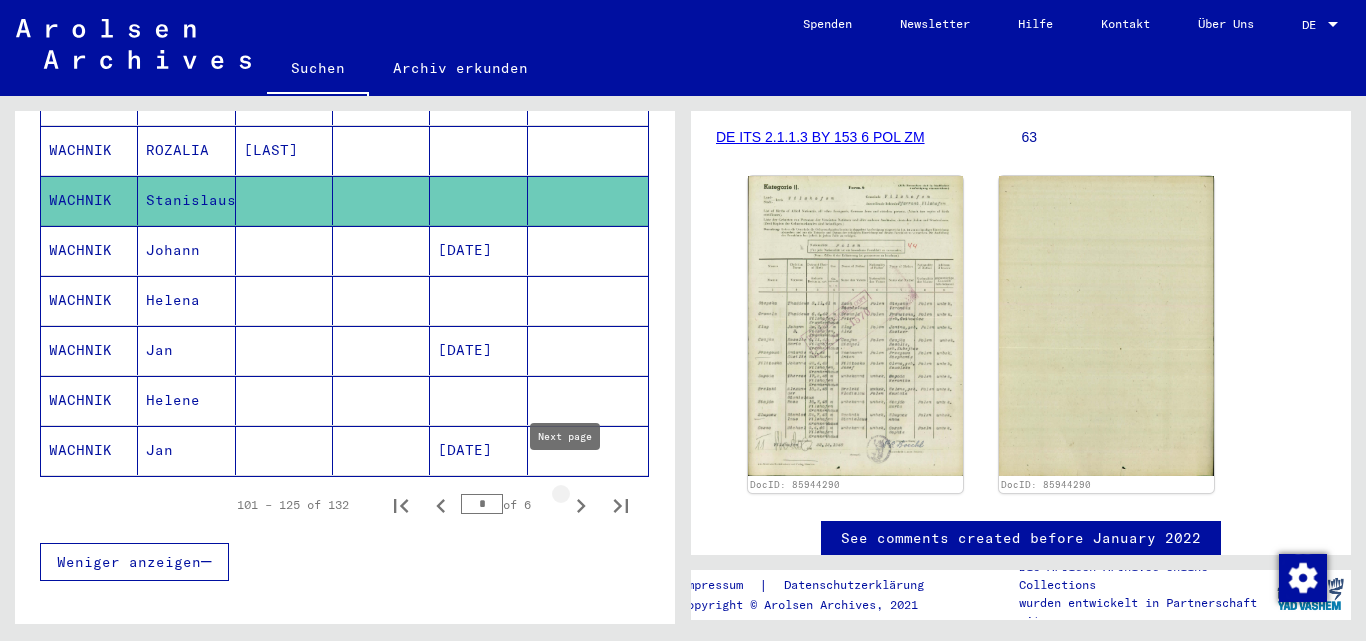 click at bounding box center (581, 505) 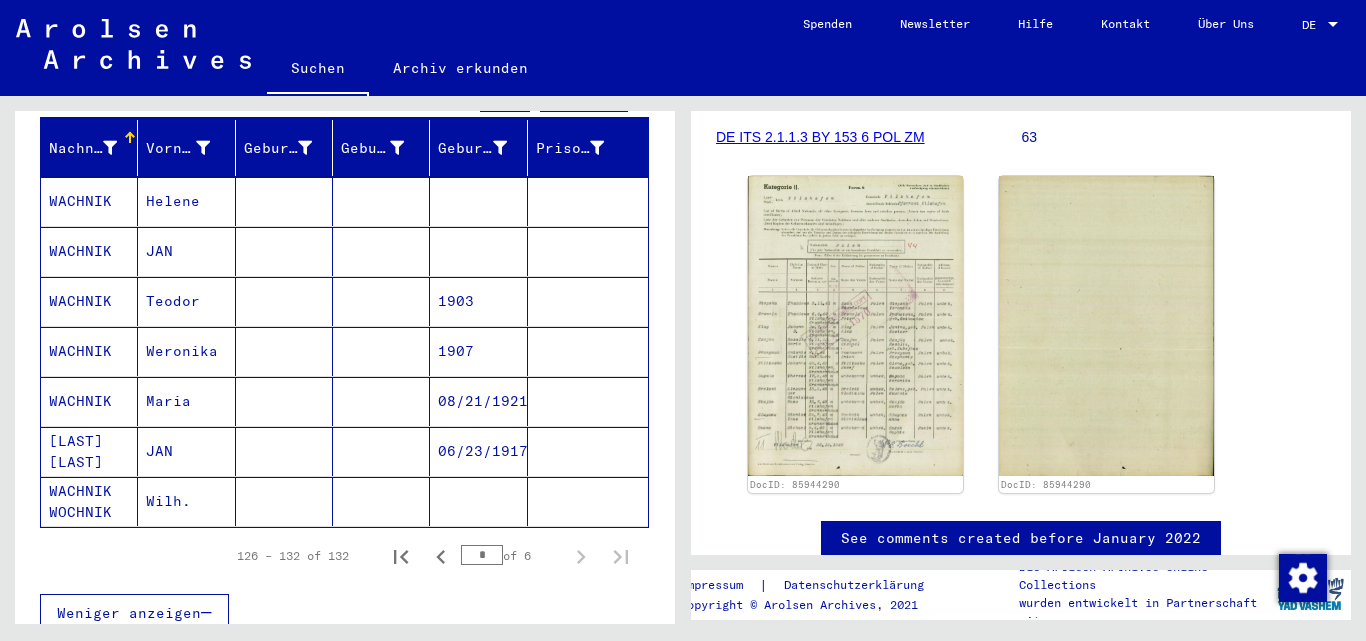scroll, scrollTop: 203, scrollLeft: 0, axis: vertical 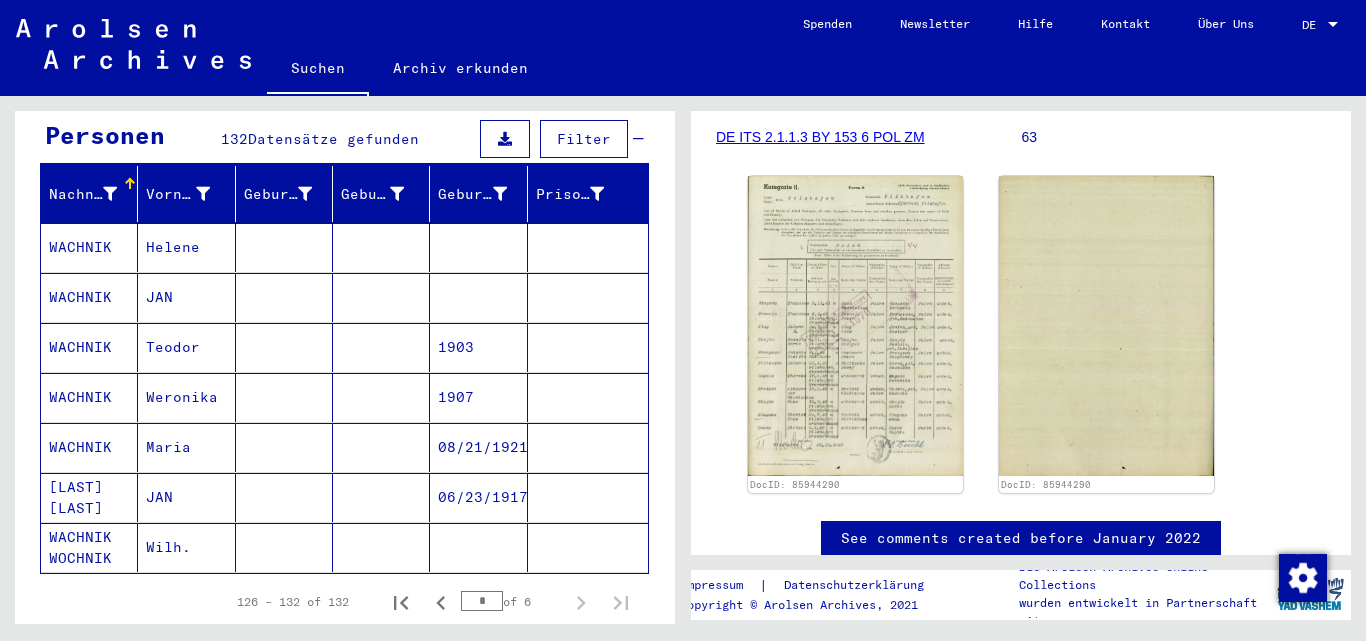 click on "Teodor" at bounding box center (186, 397) 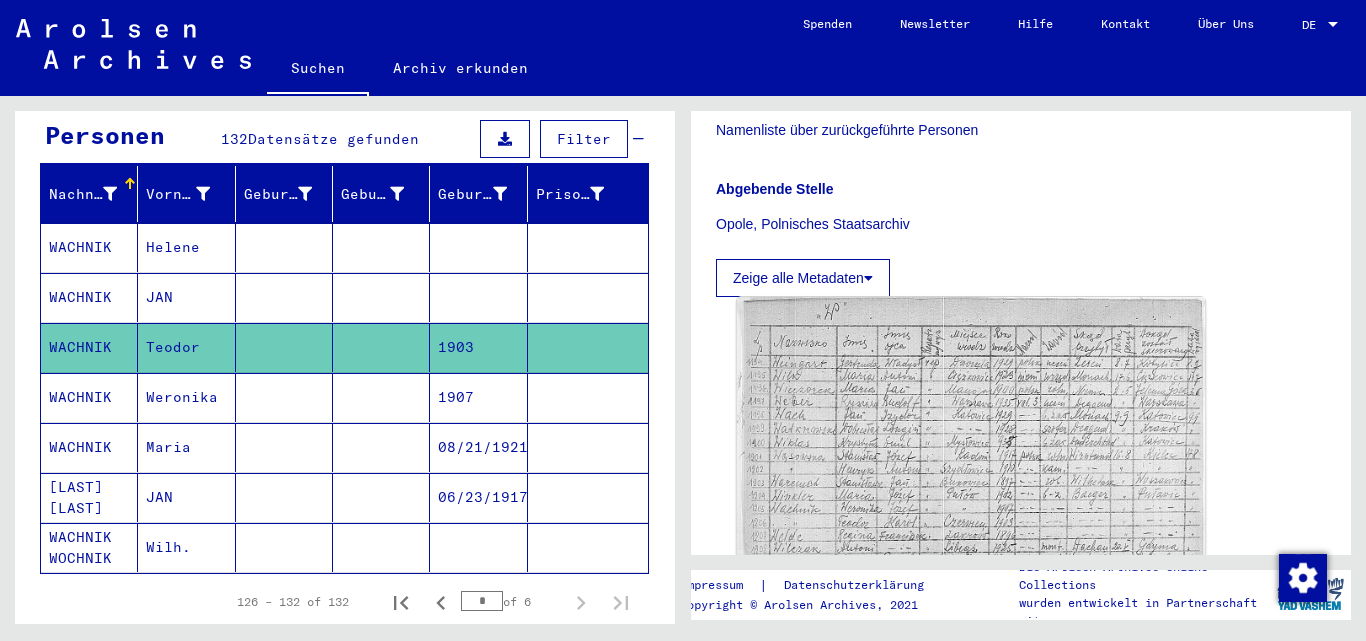 scroll, scrollTop: 500, scrollLeft: 0, axis: vertical 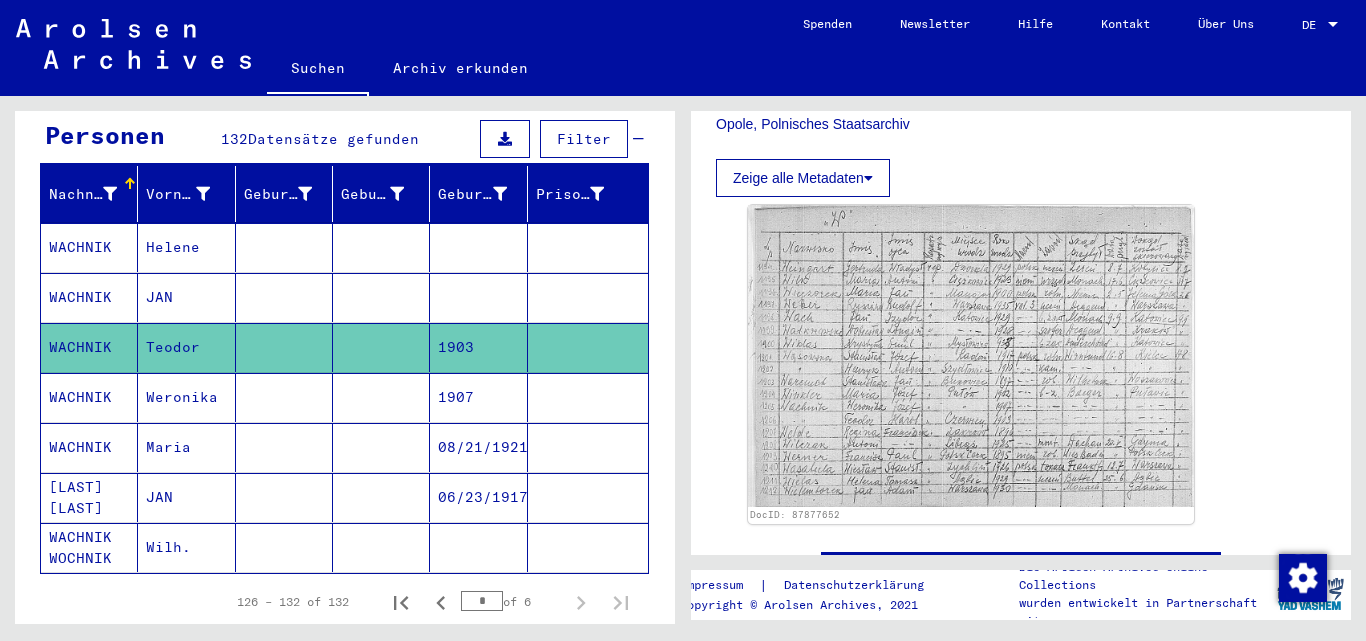 click on "JAN" at bounding box center [186, 547] 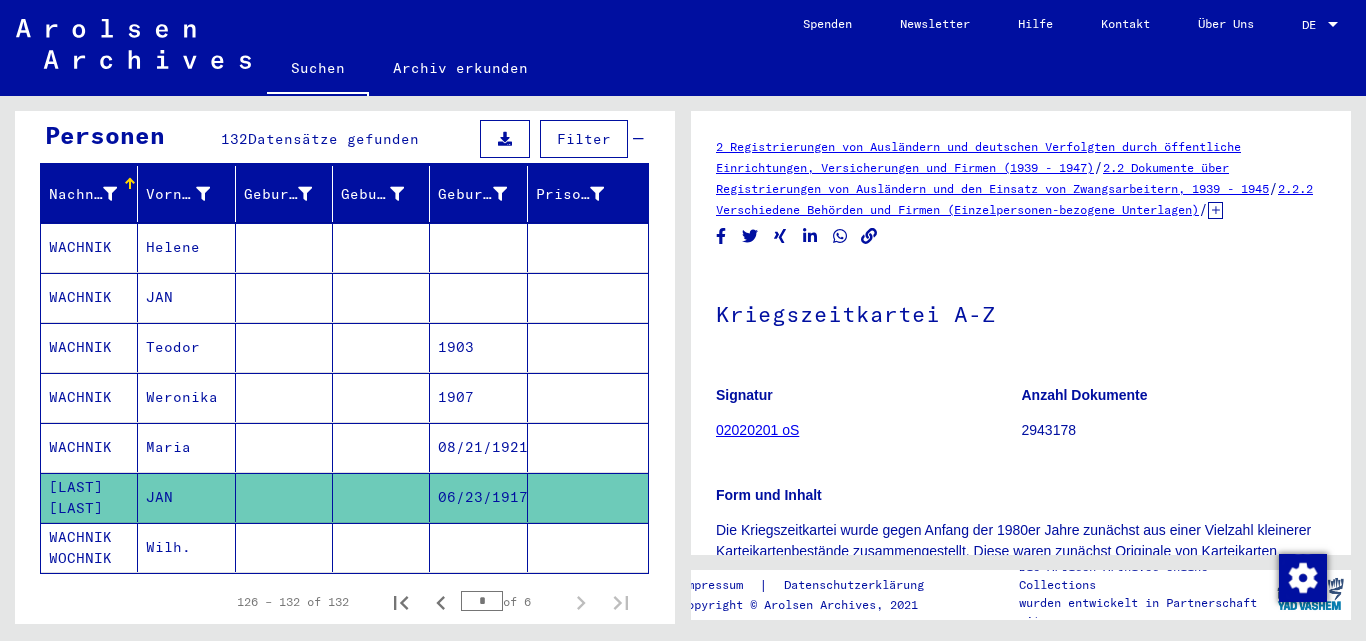 scroll, scrollTop: 400, scrollLeft: 0, axis: vertical 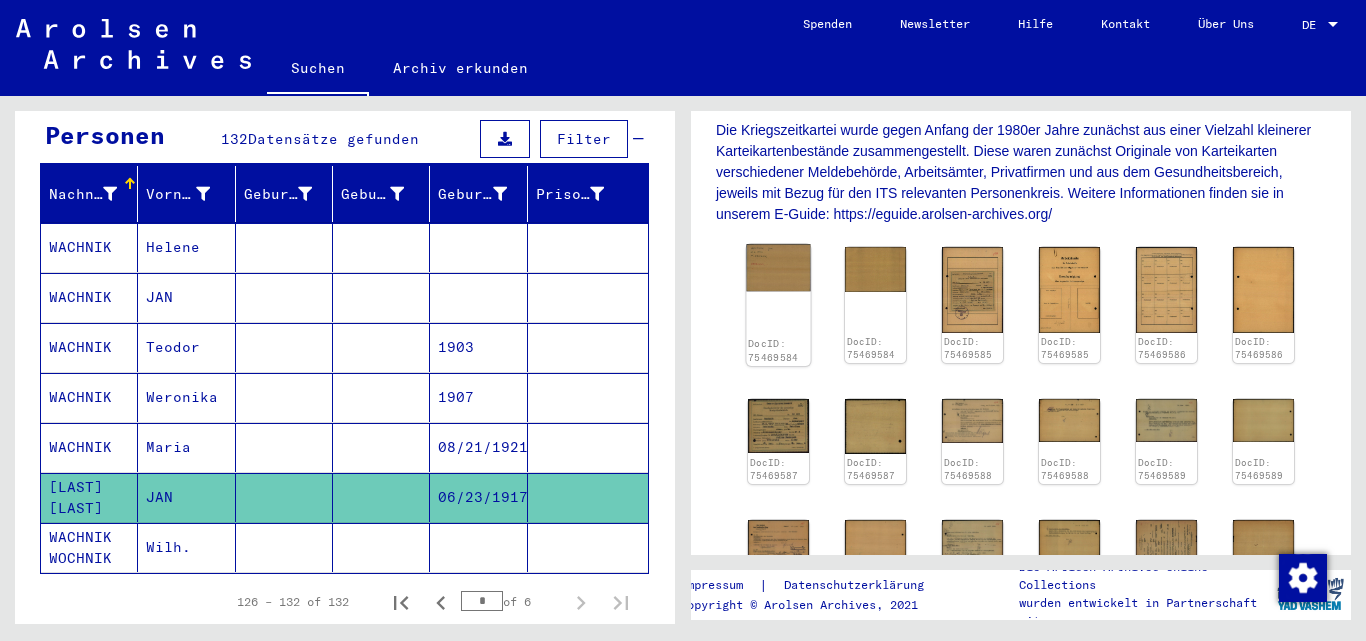 click 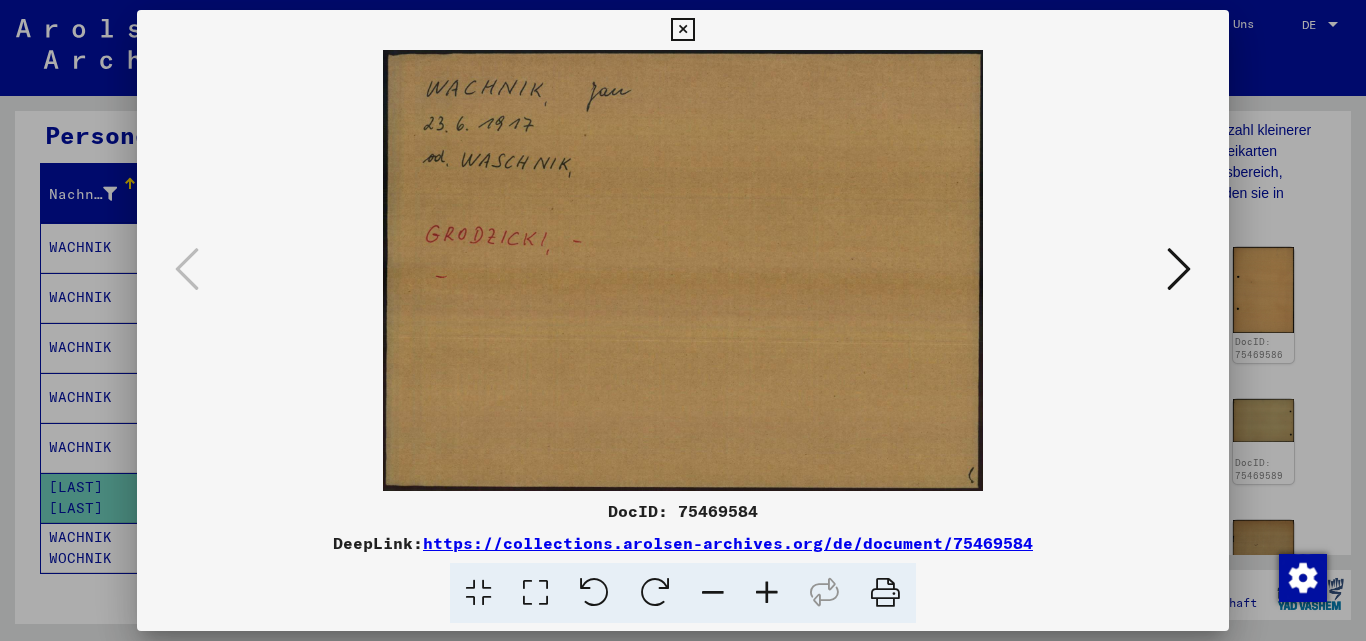click at bounding box center (1179, 269) 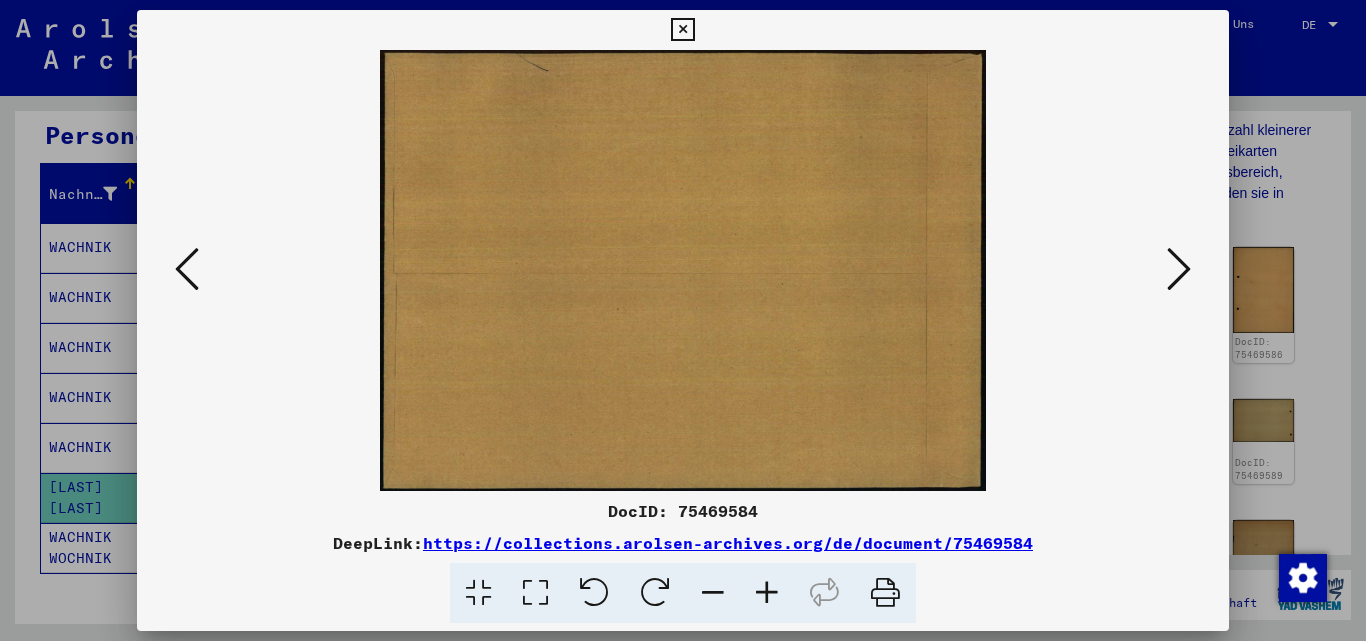 click at bounding box center (1179, 269) 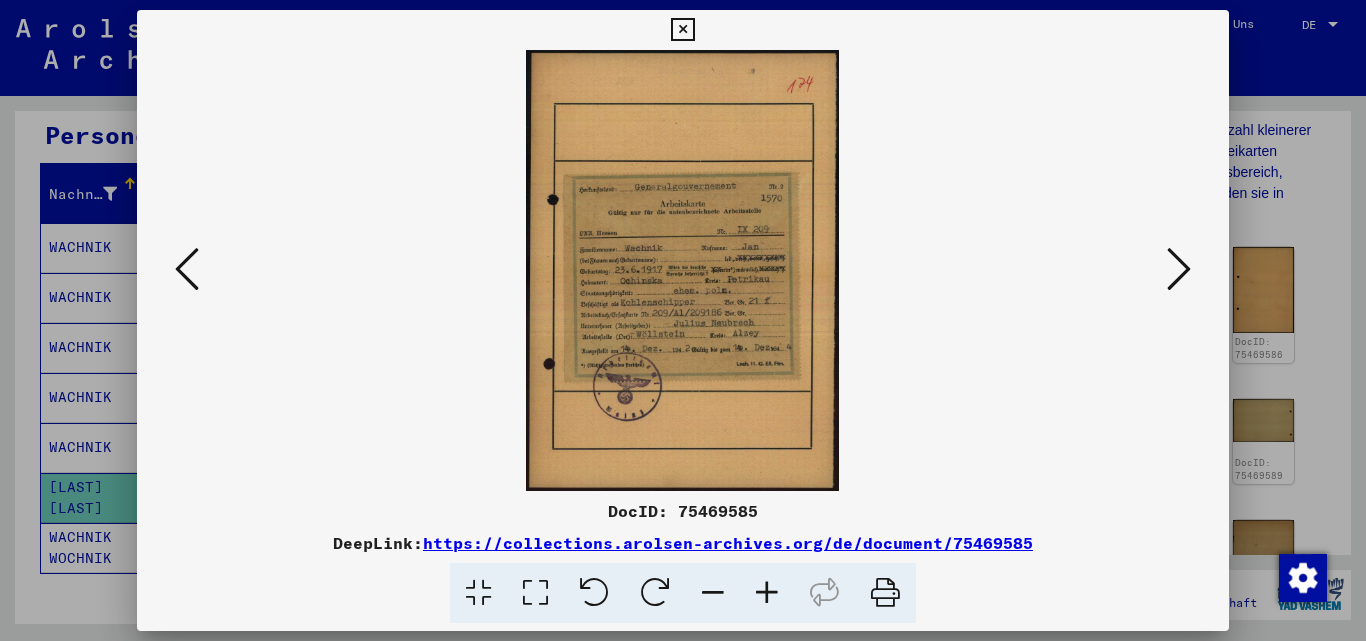 click at bounding box center (767, 593) 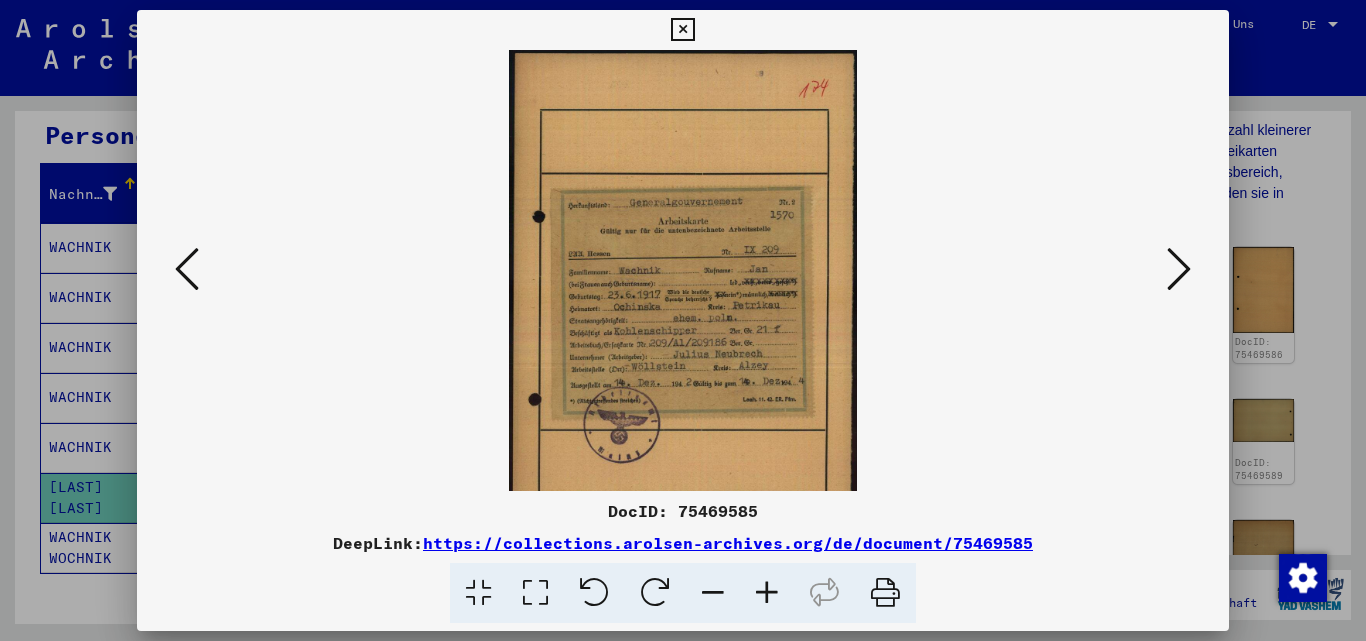 click at bounding box center (767, 593) 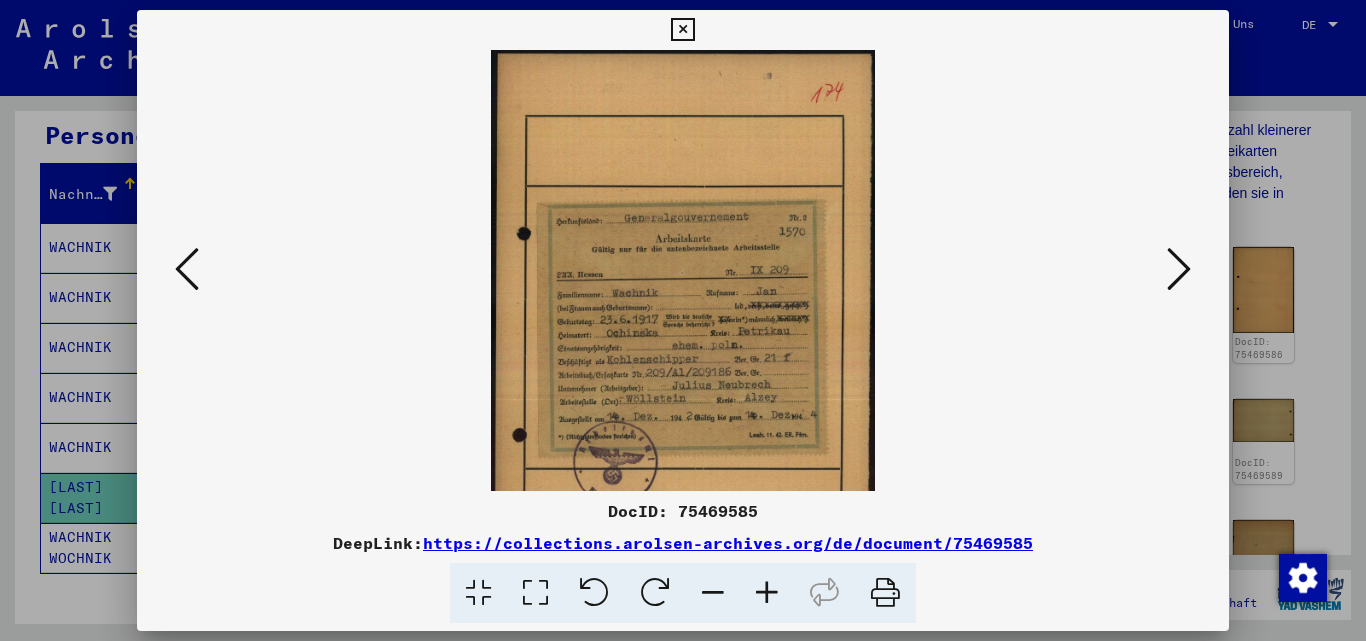 click at bounding box center (767, 593) 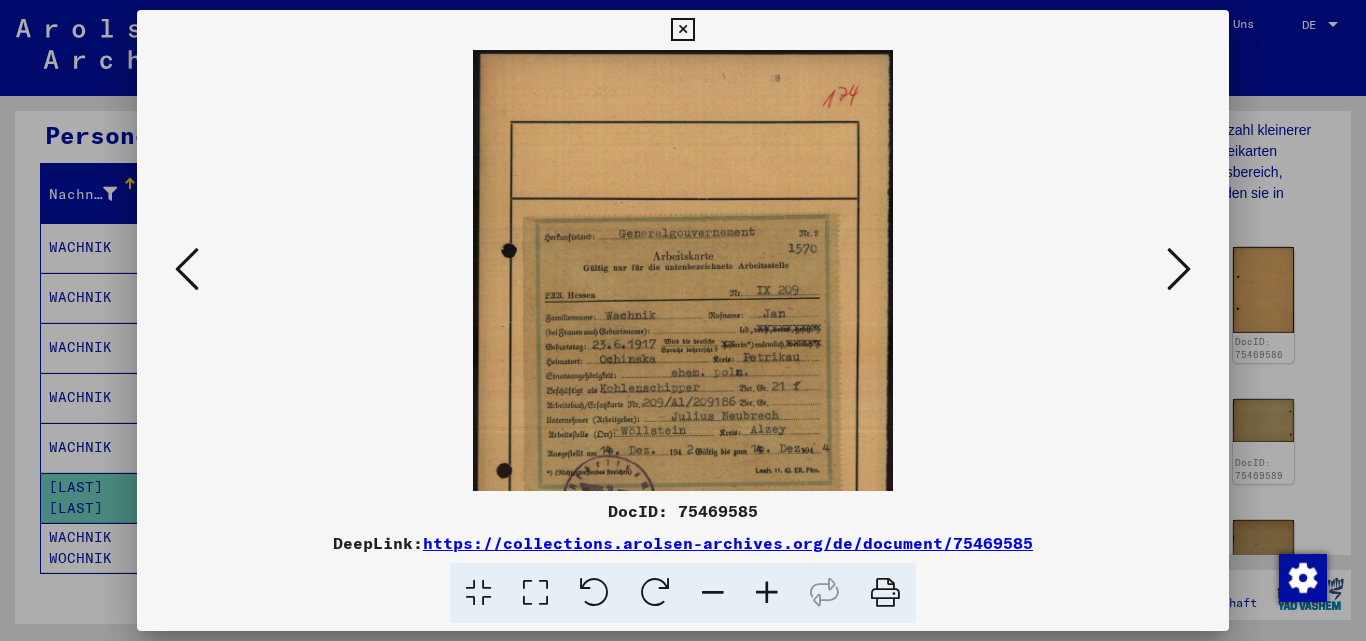 click at bounding box center [767, 593] 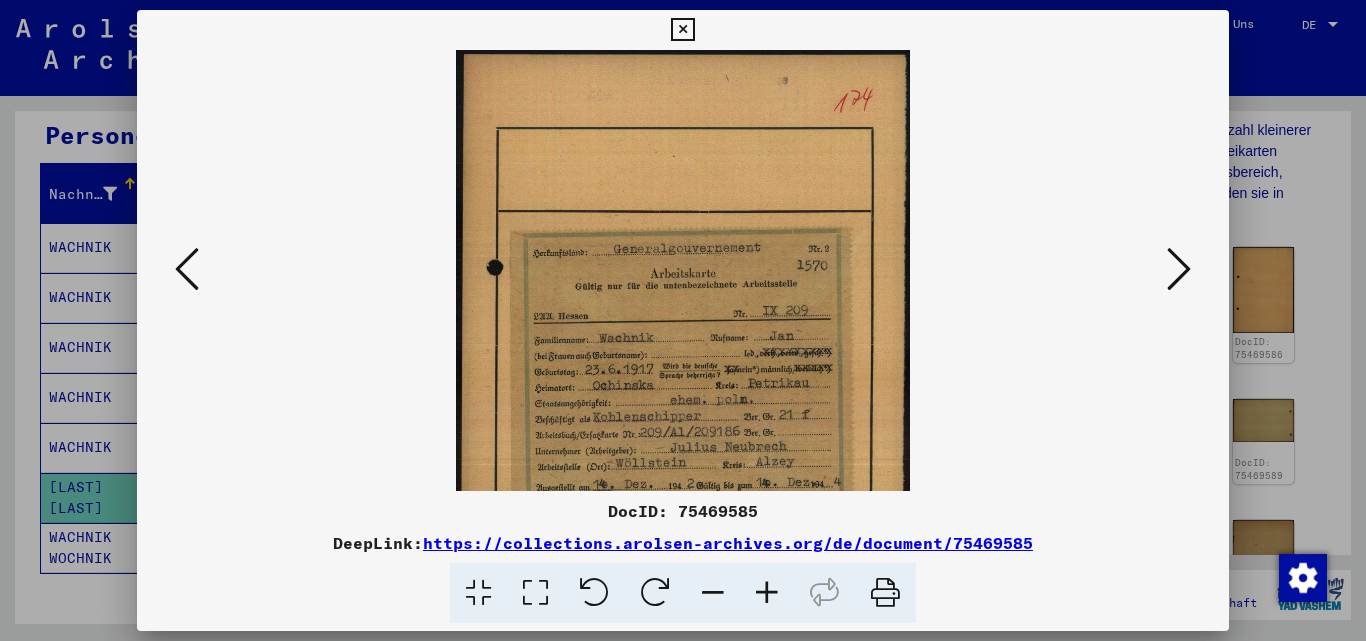 click at bounding box center (767, 593) 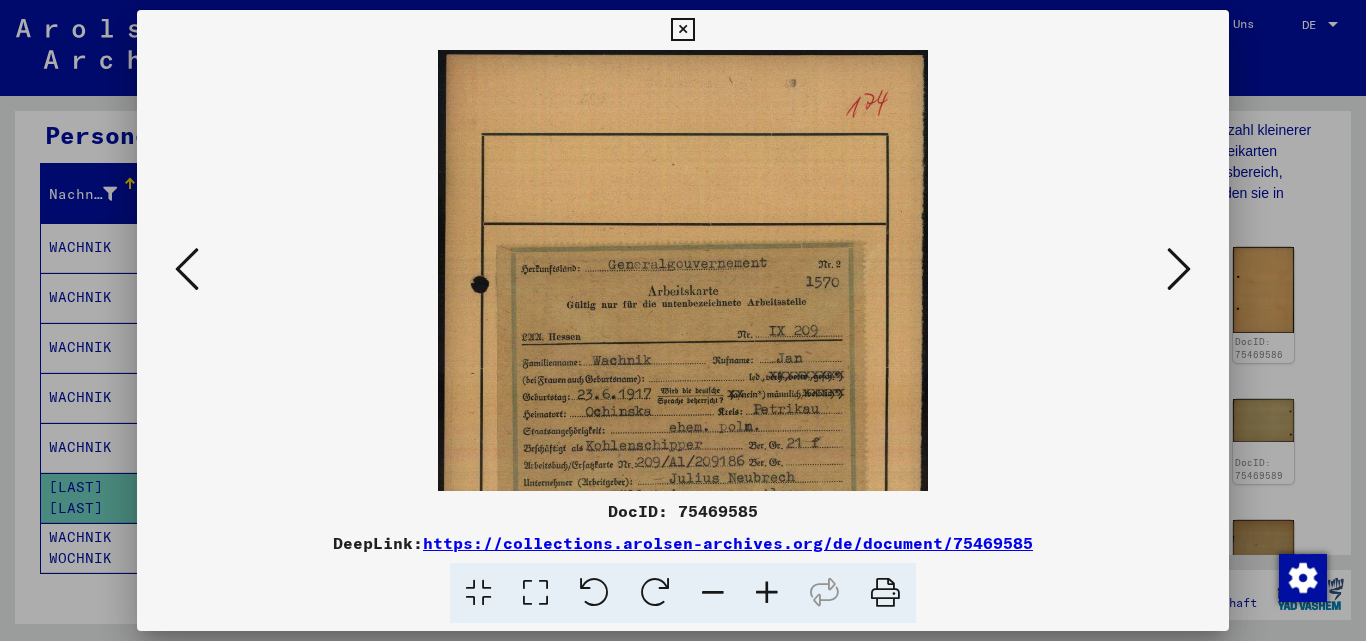 click at bounding box center [767, 593] 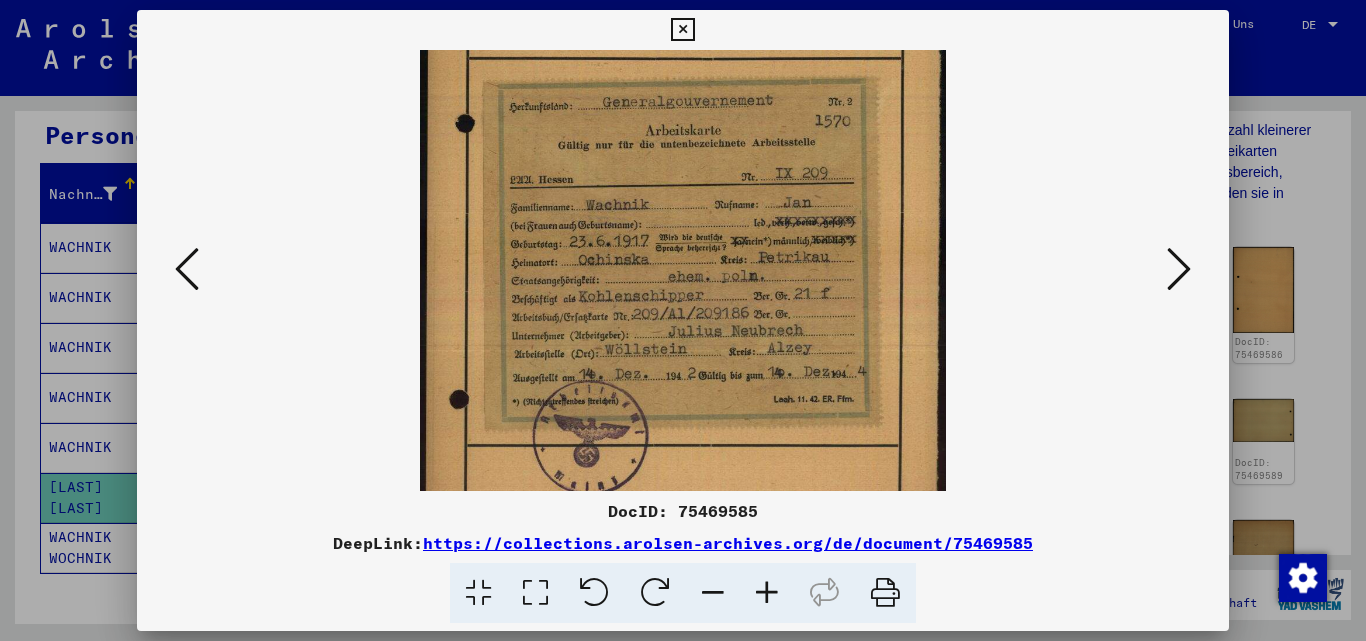 scroll, scrollTop: 183, scrollLeft: 0, axis: vertical 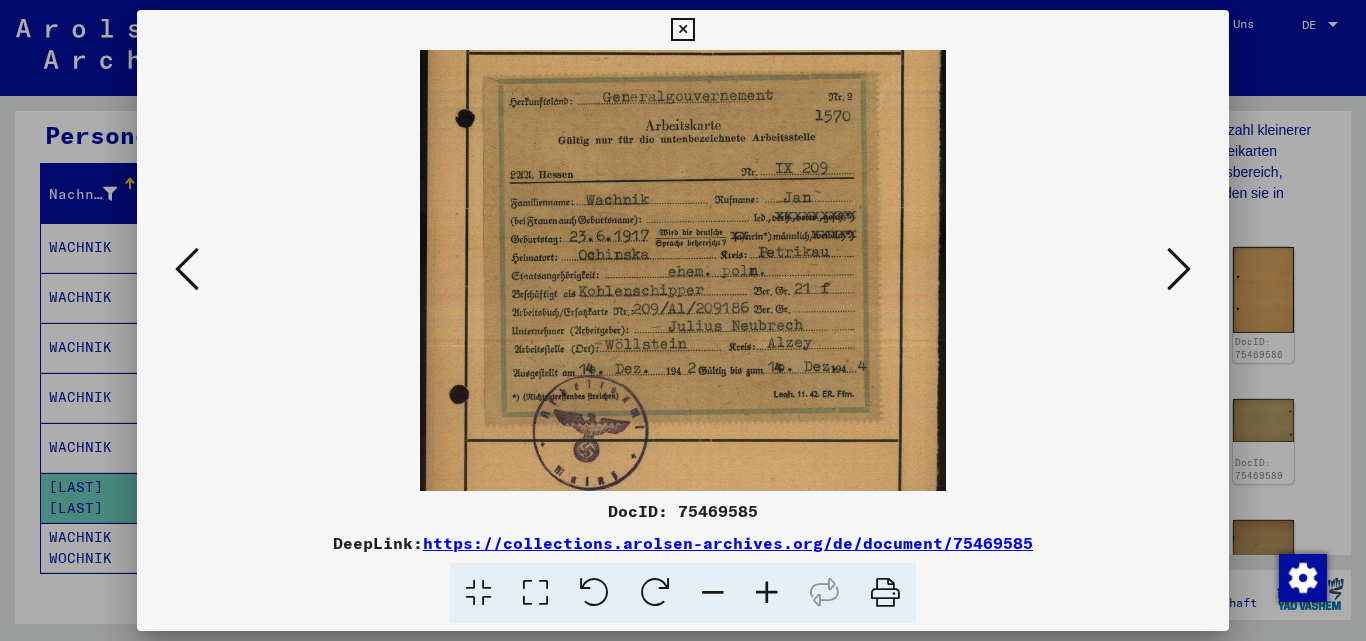drag, startPoint x: 811, startPoint y: 356, endPoint x: 844, endPoint y: 173, distance: 185.9516 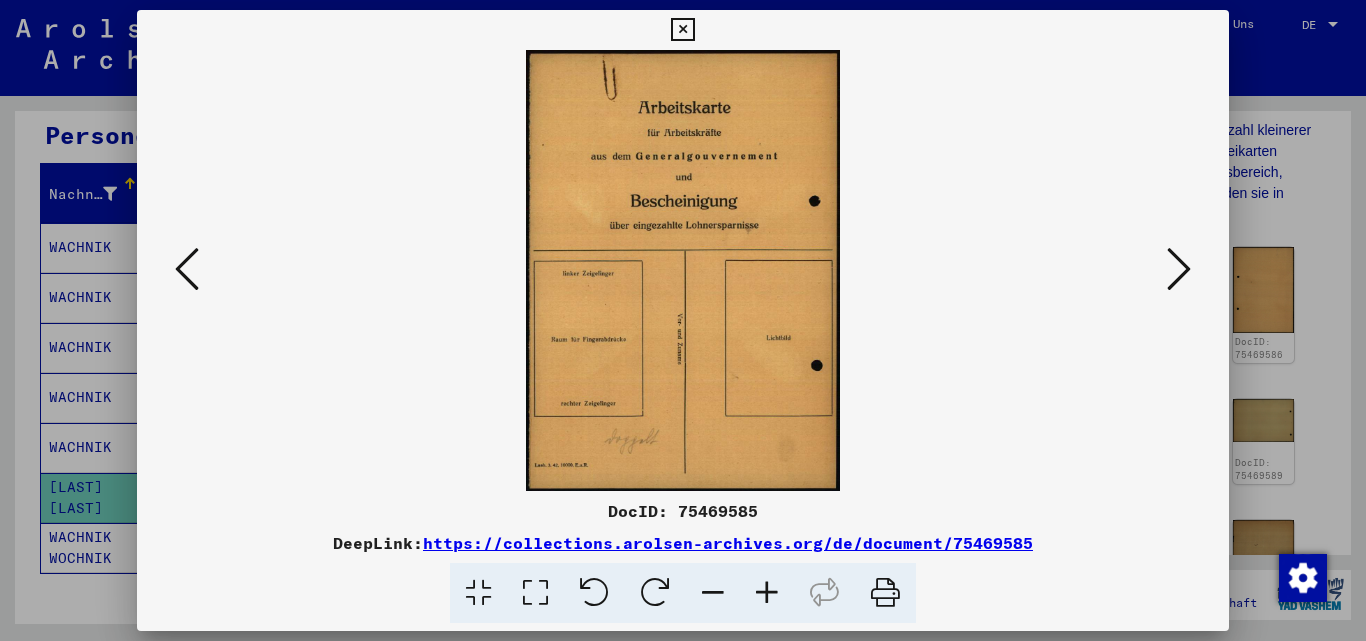 scroll, scrollTop: 0, scrollLeft: 0, axis: both 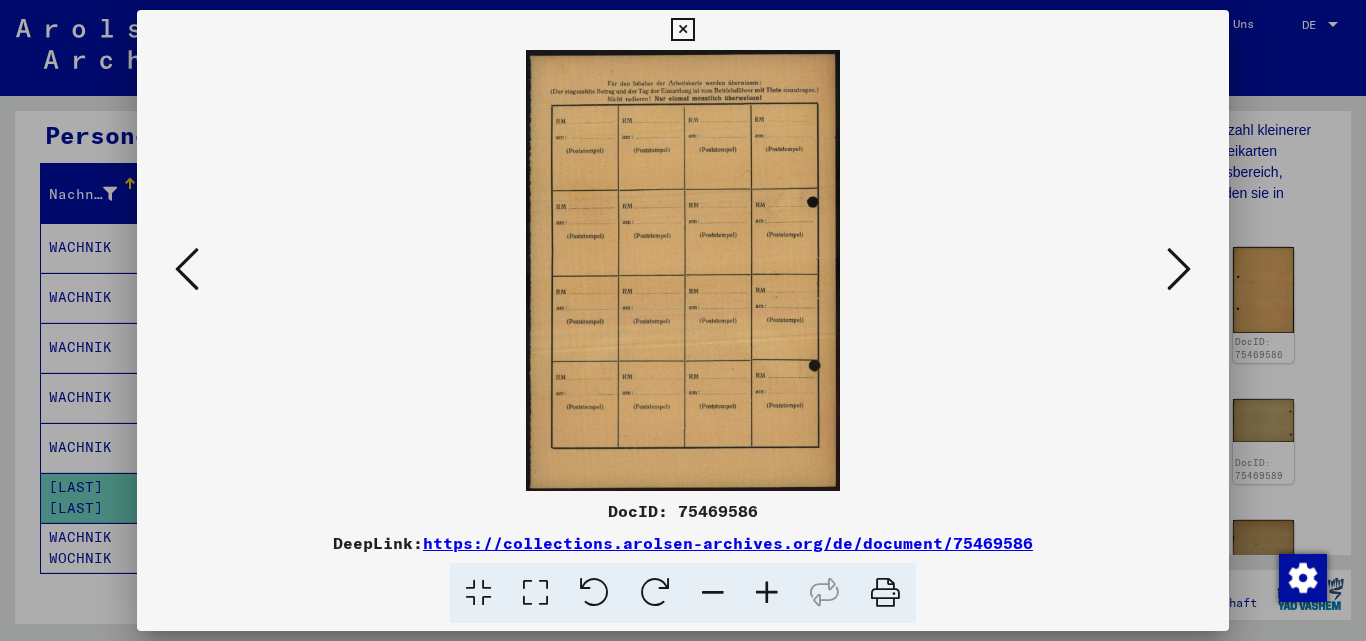 click at bounding box center [1179, 269] 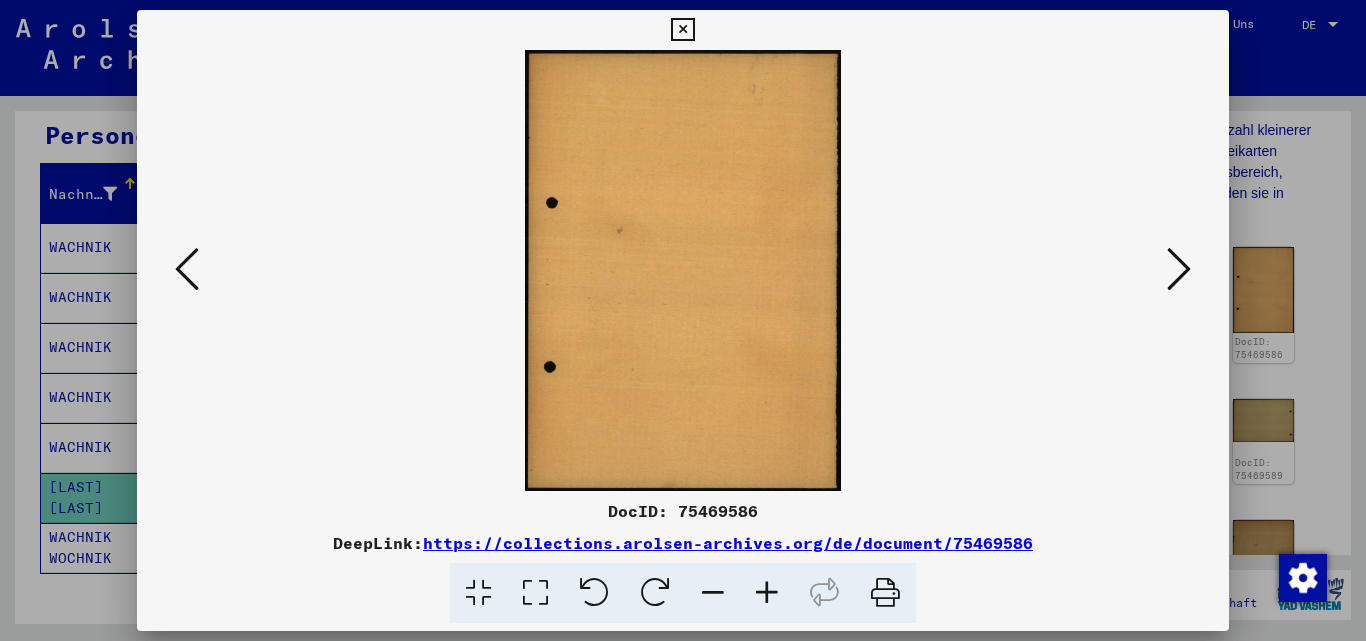 click at bounding box center [1179, 269] 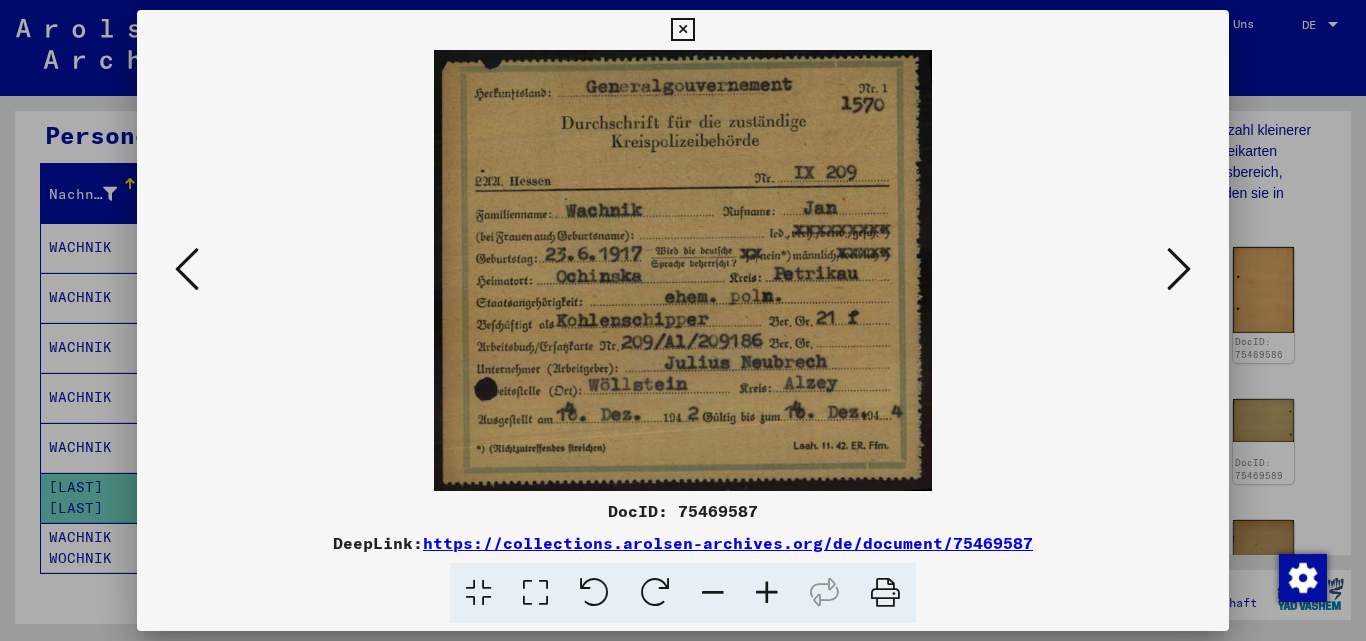 click at bounding box center [1179, 269] 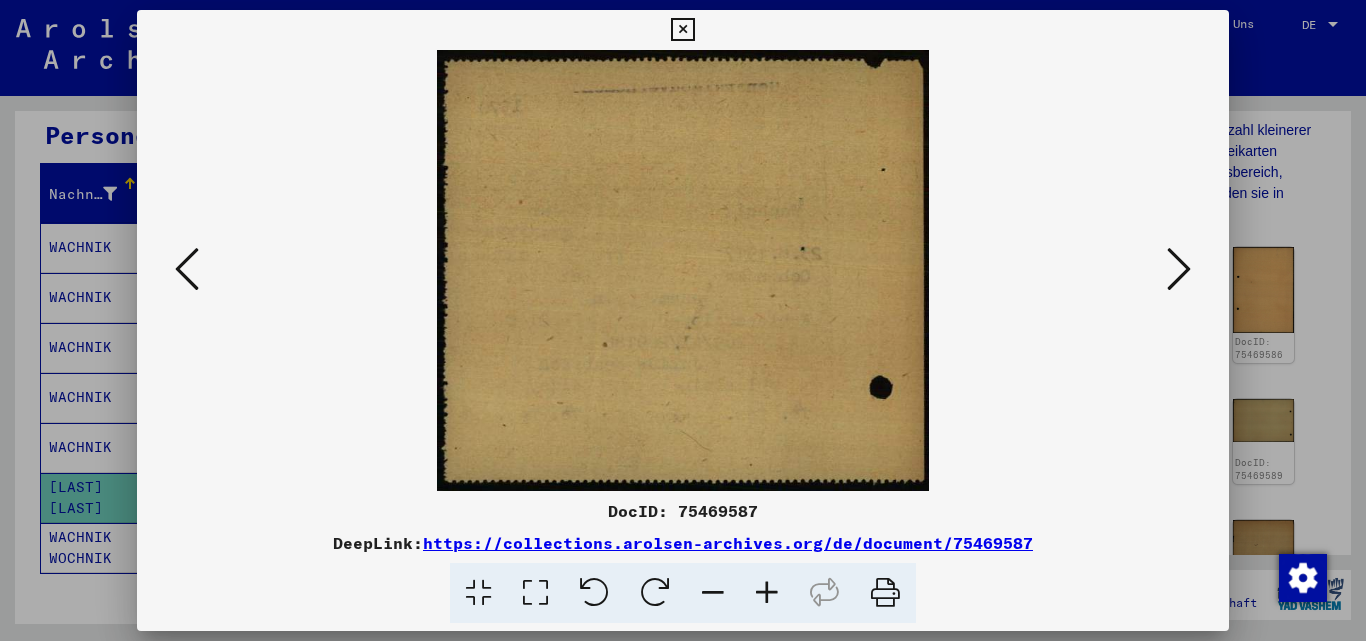 click at bounding box center [1179, 269] 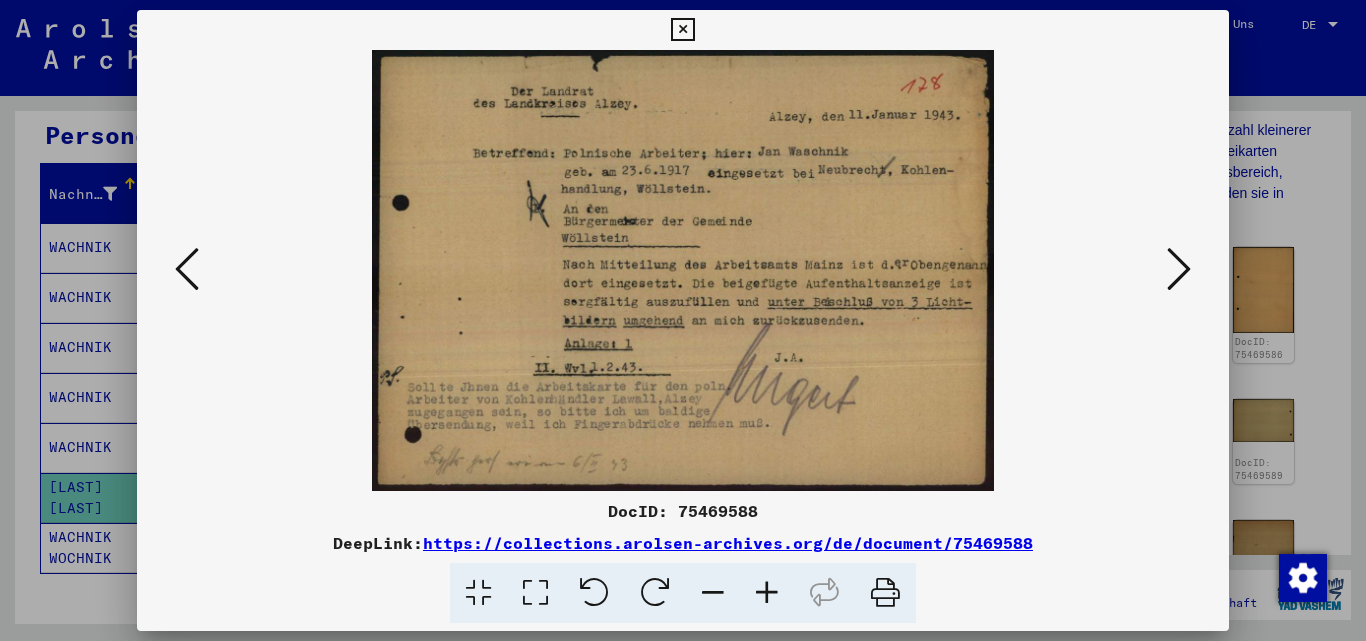 click at bounding box center (1179, 269) 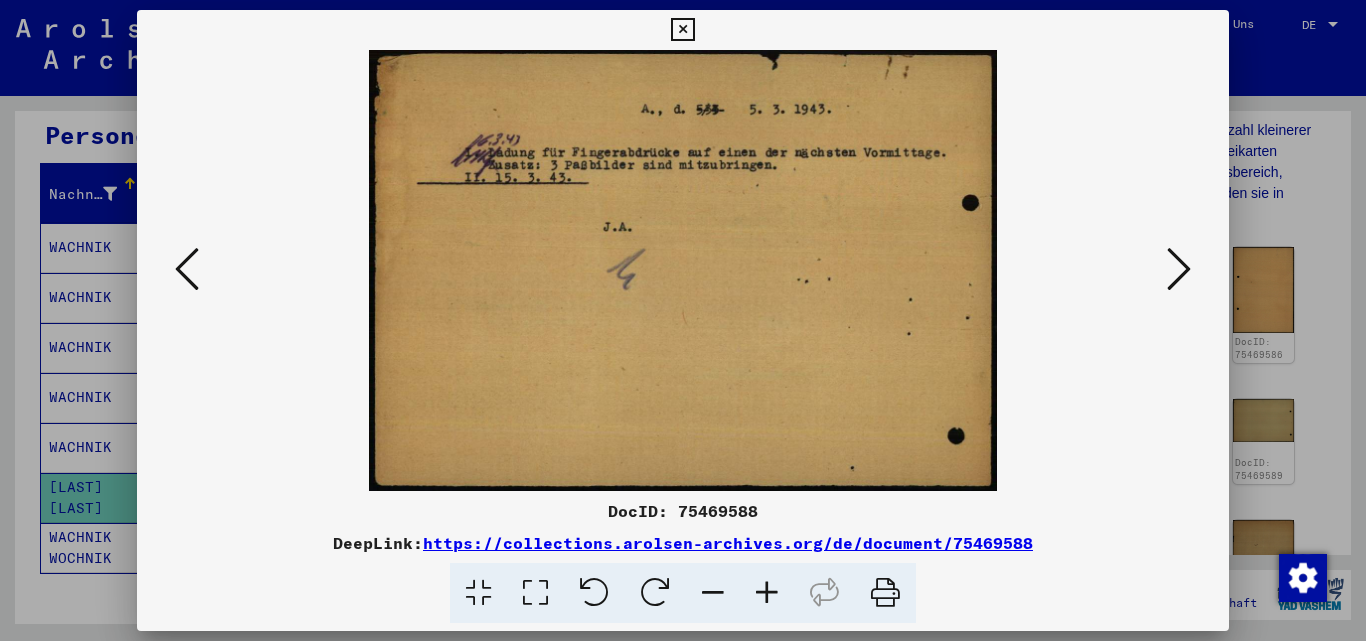 click at bounding box center (1179, 269) 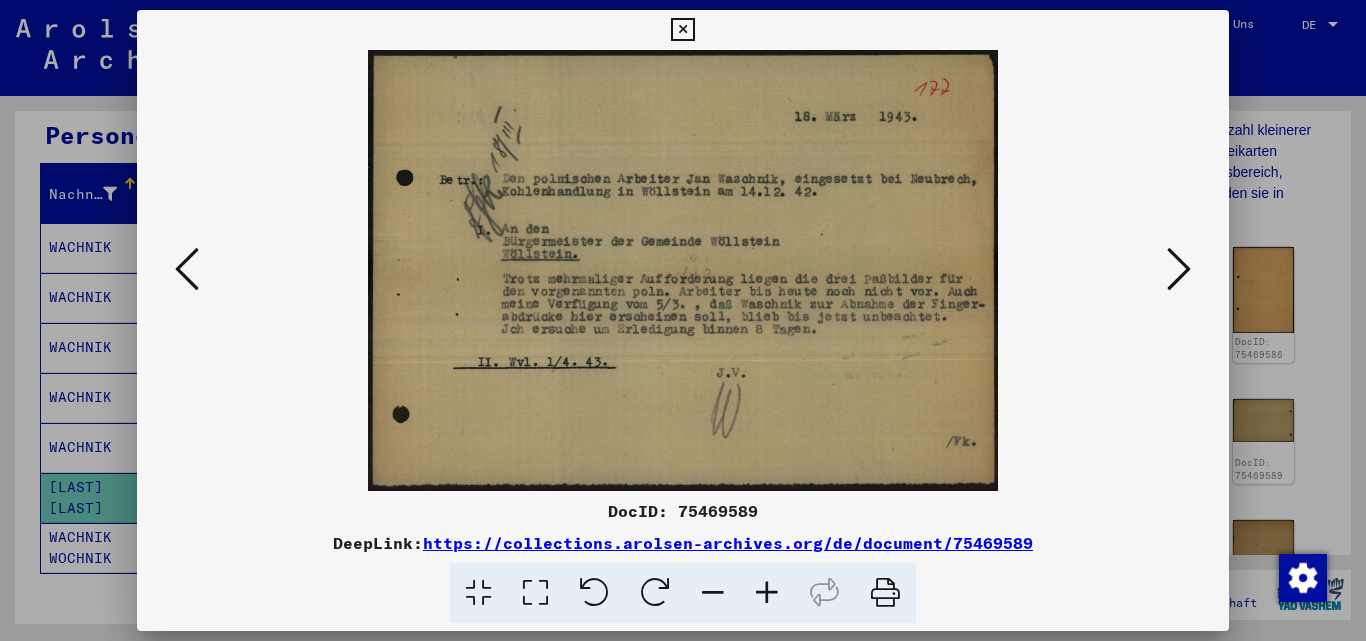 click at bounding box center (1179, 269) 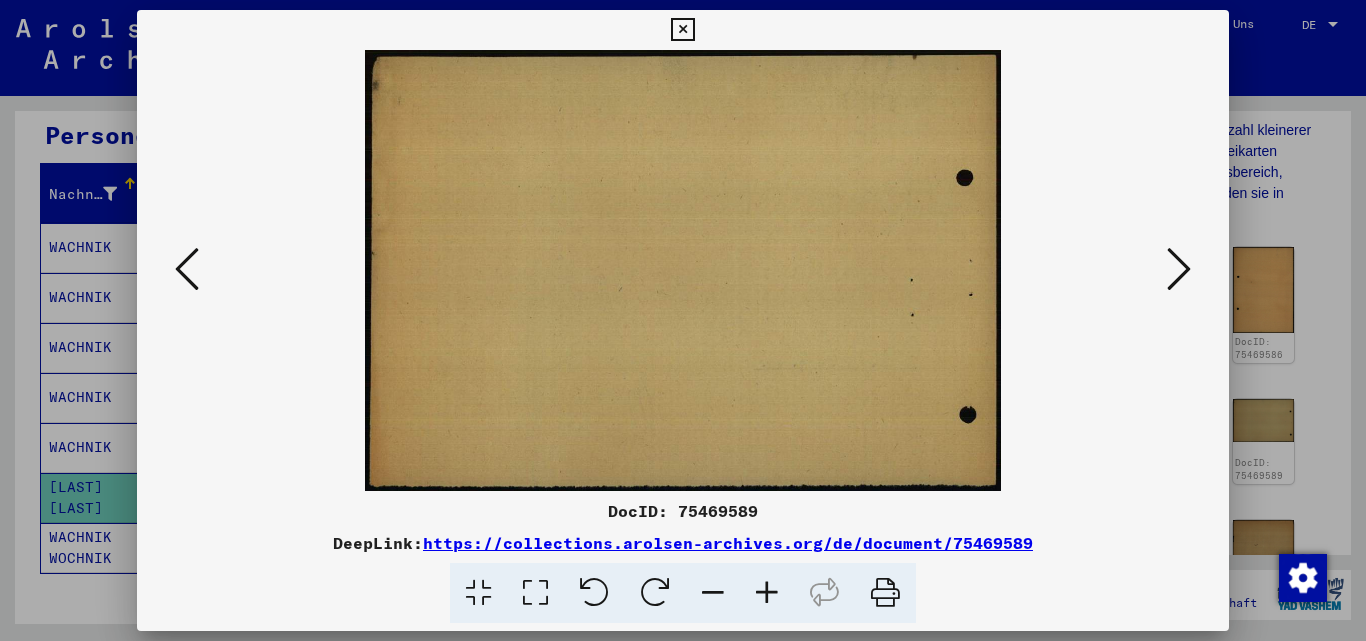 click at bounding box center (1179, 269) 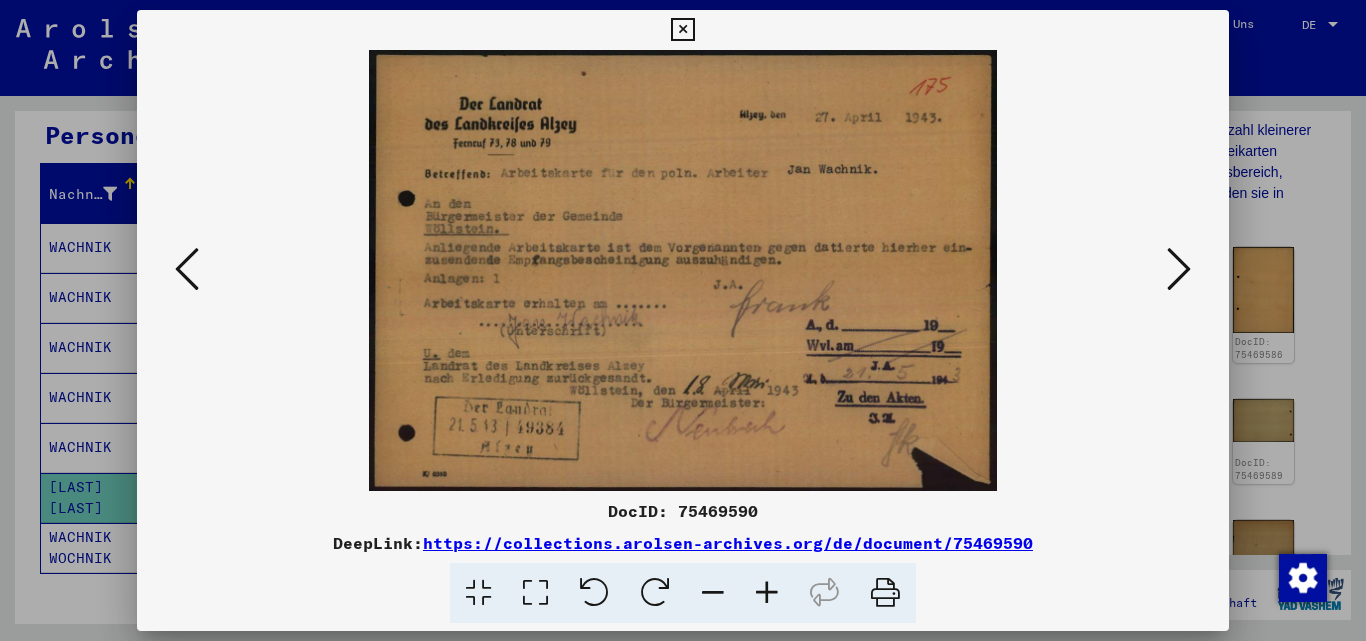 click at bounding box center (1179, 269) 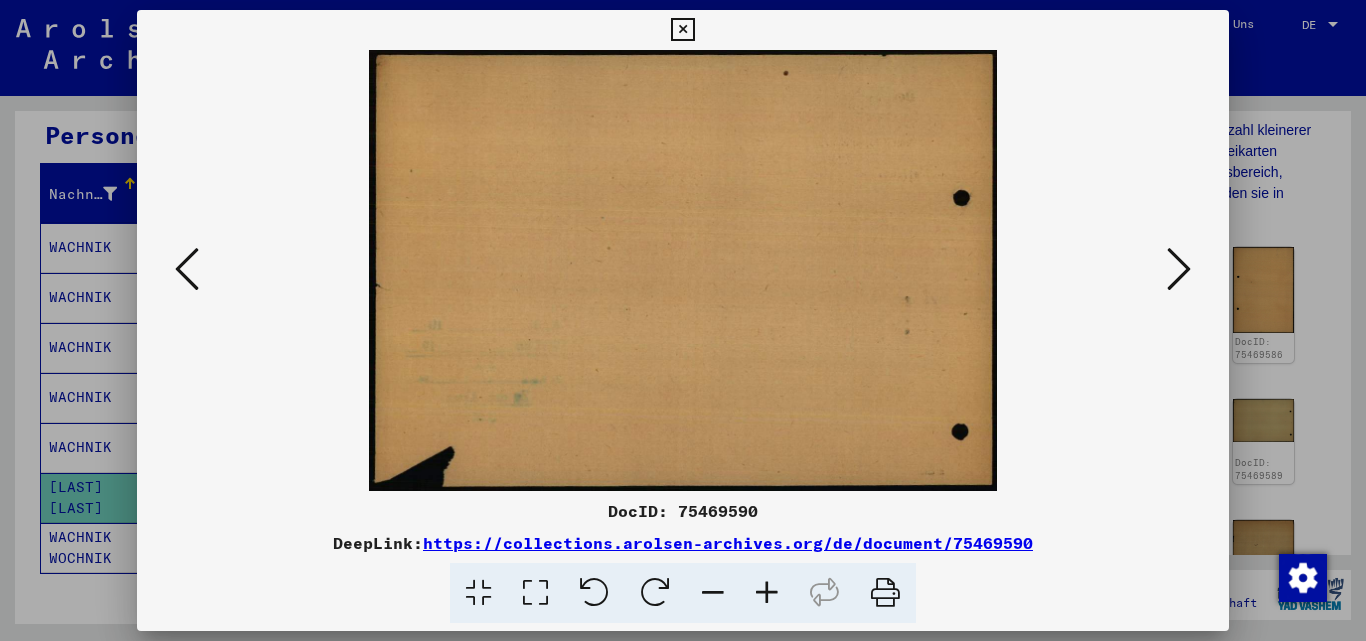 click at bounding box center [1179, 269] 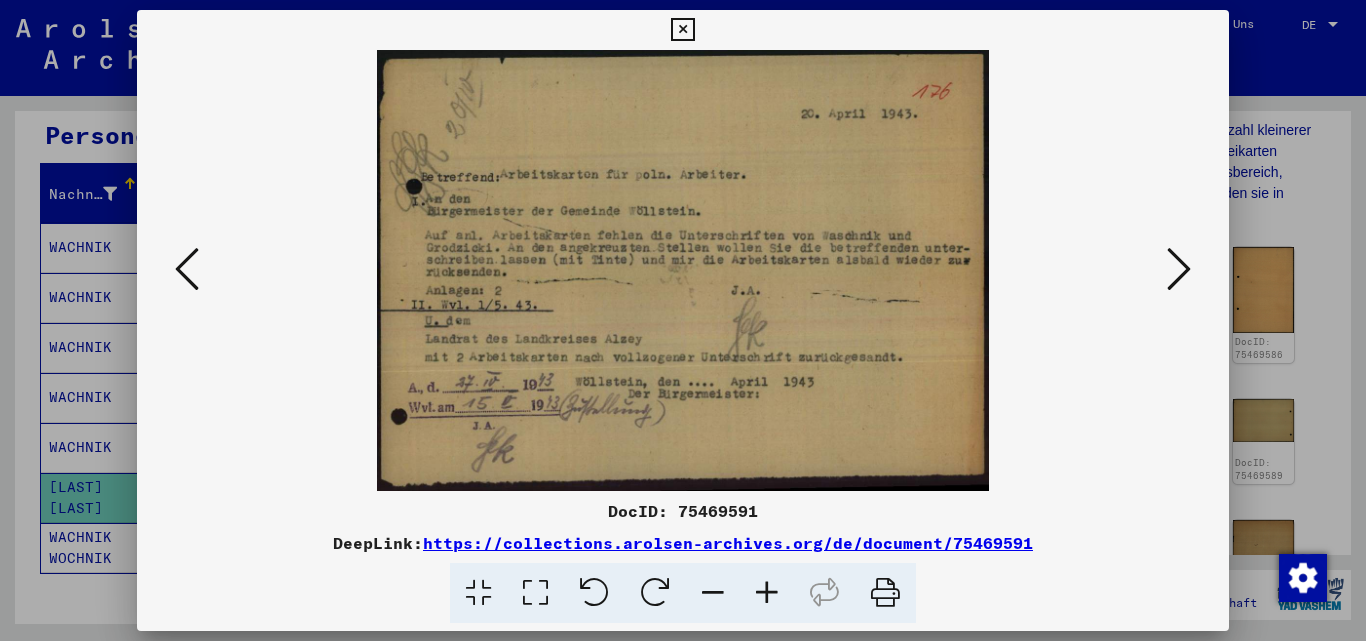 click at bounding box center (1179, 269) 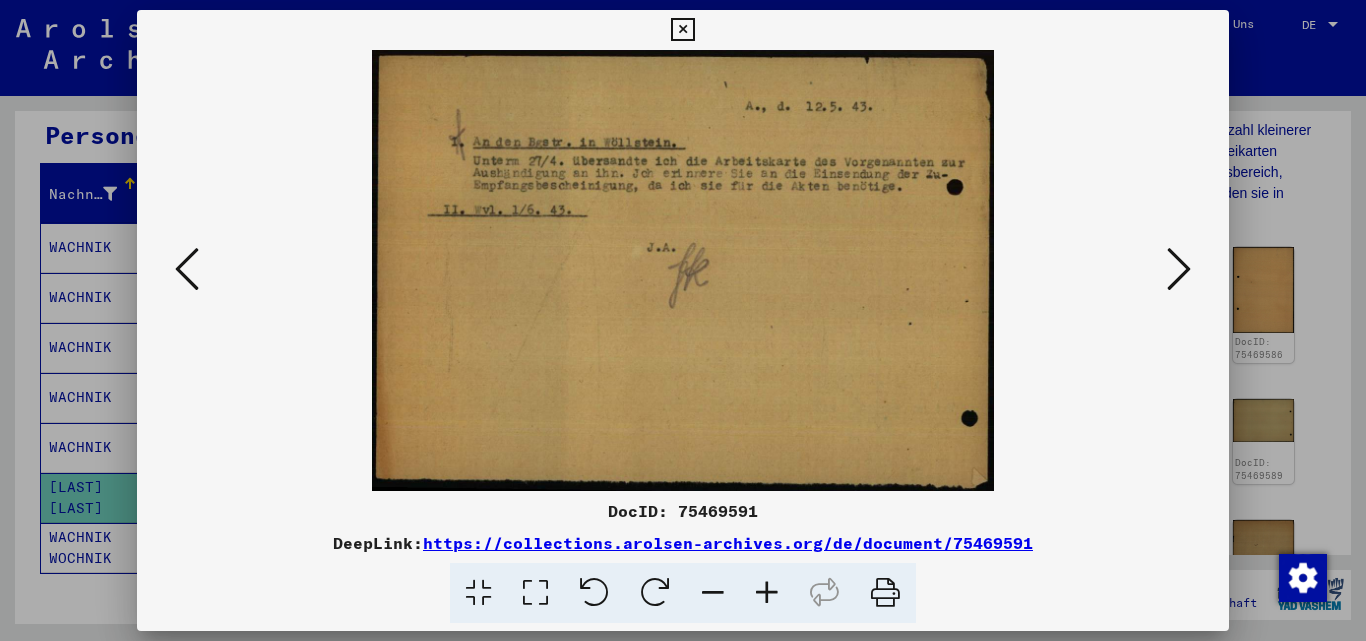click at bounding box center (1179, 269) 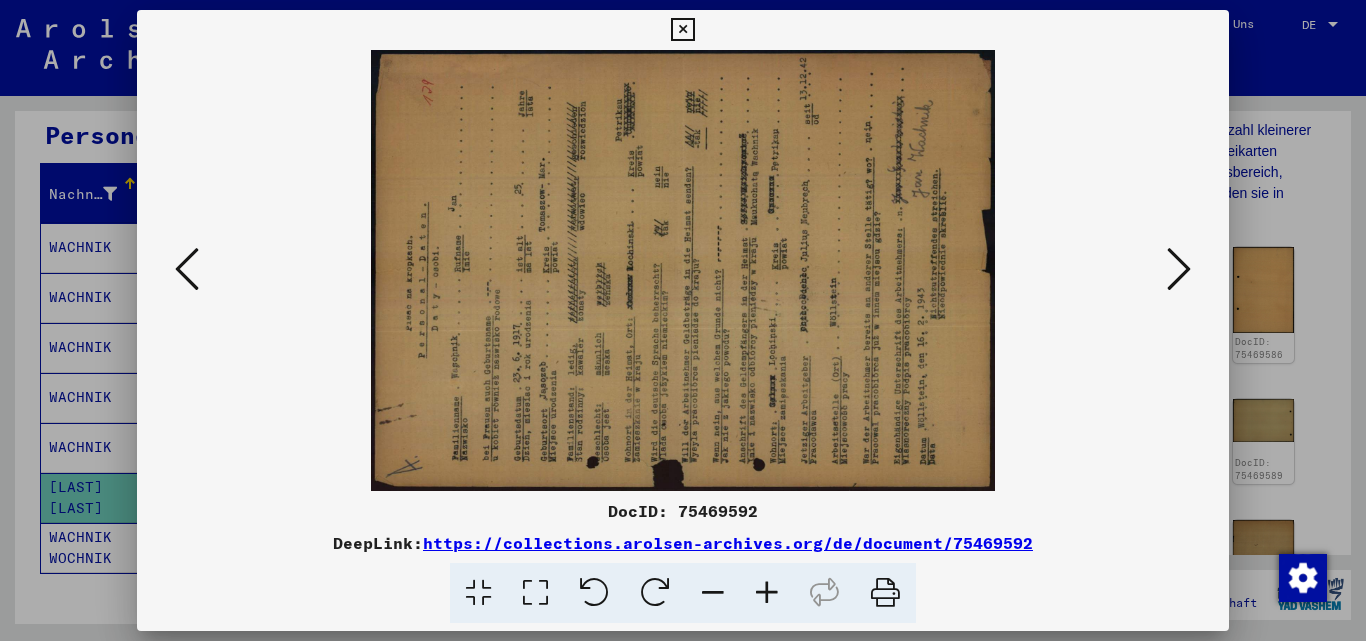 click at bounding box center (655, 593) 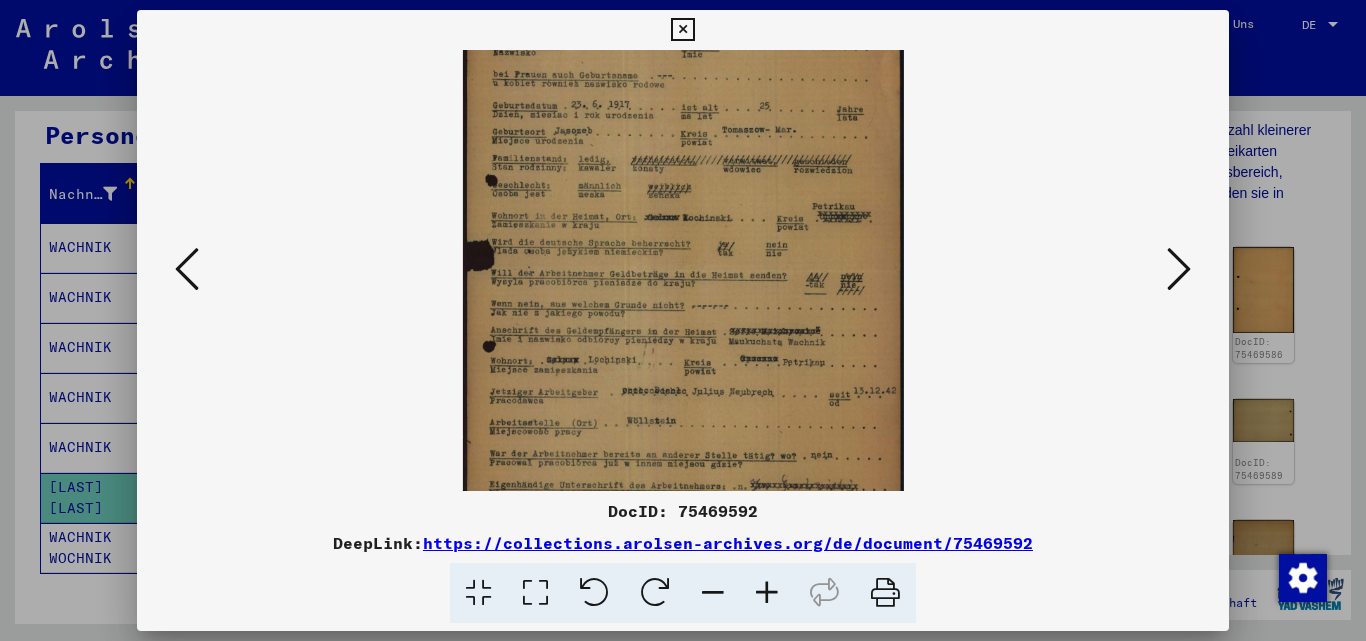 scroll, scrollTop: 0, scrollLeft: 0, axis: both 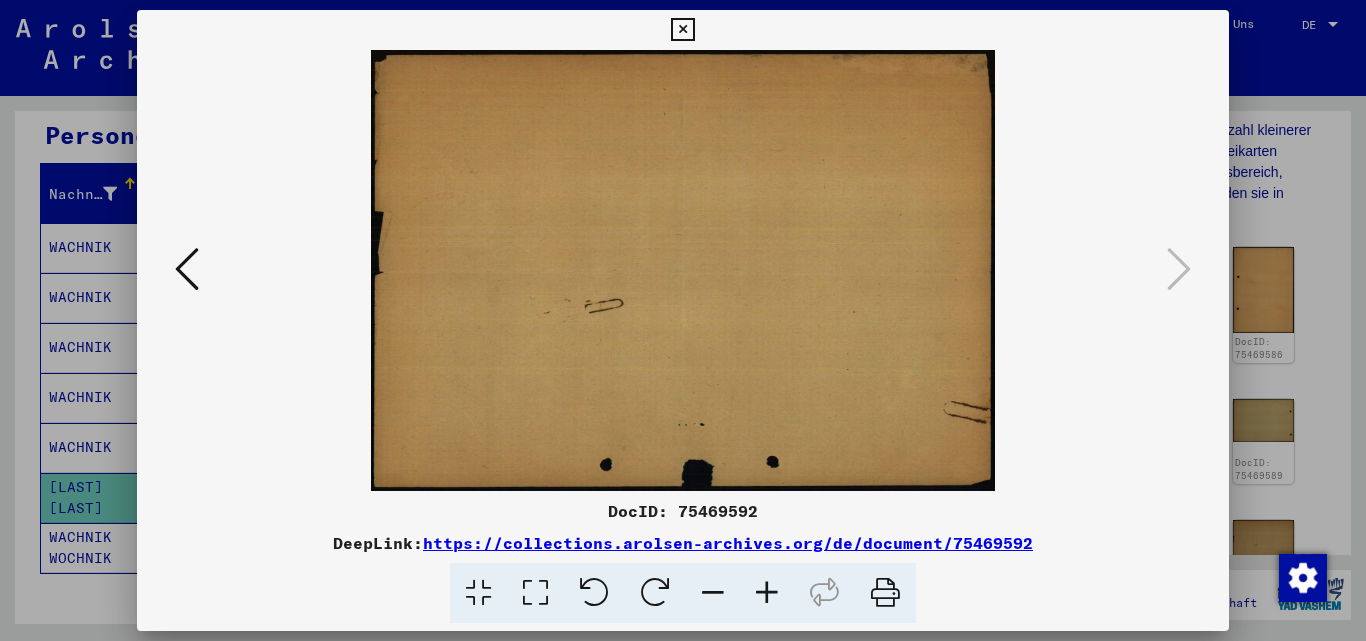 click at bounding box center (683, 320) 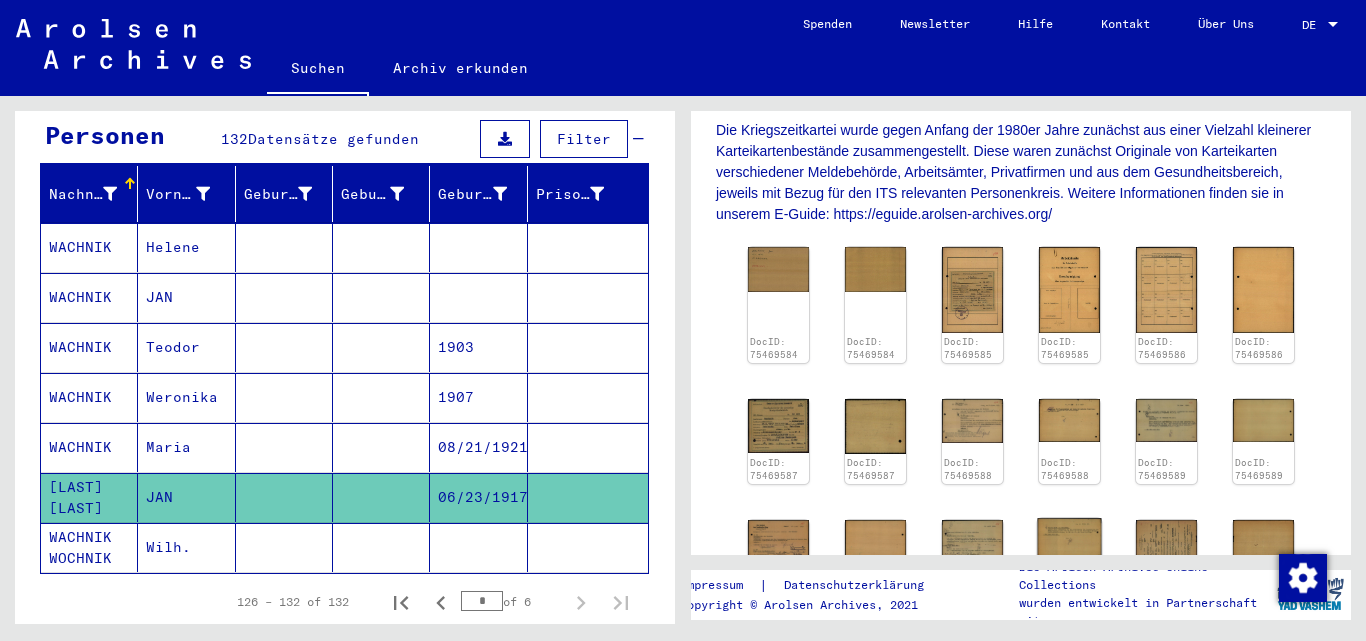 scroll, scrollTop: 615, scrollLeft: 0, axis: vertical 